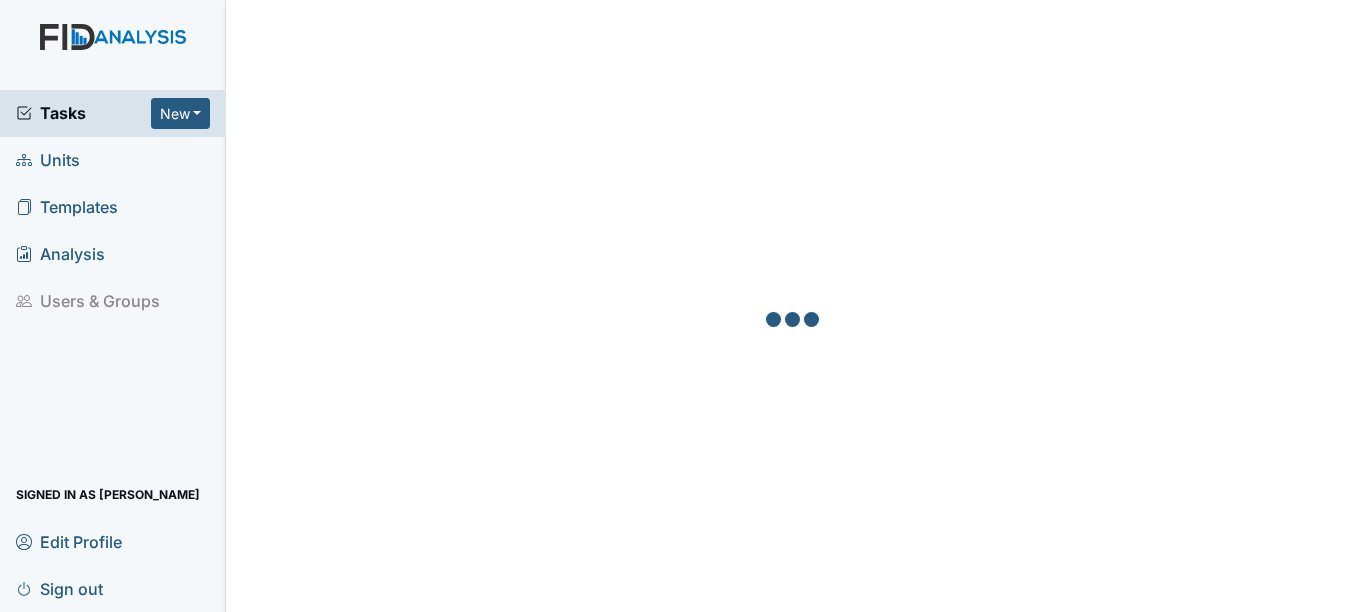 scroll, scrollTop: 0, scrollLeft: 0, axis: both 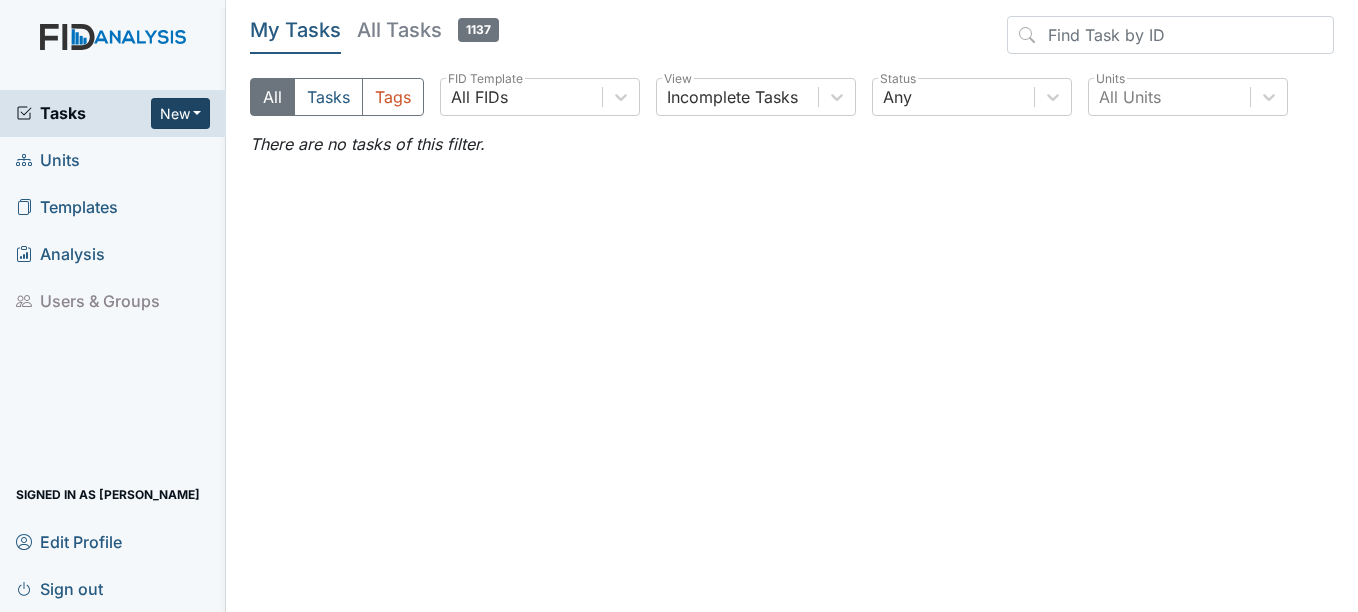 click on "New" at bounding box center (181, 113) 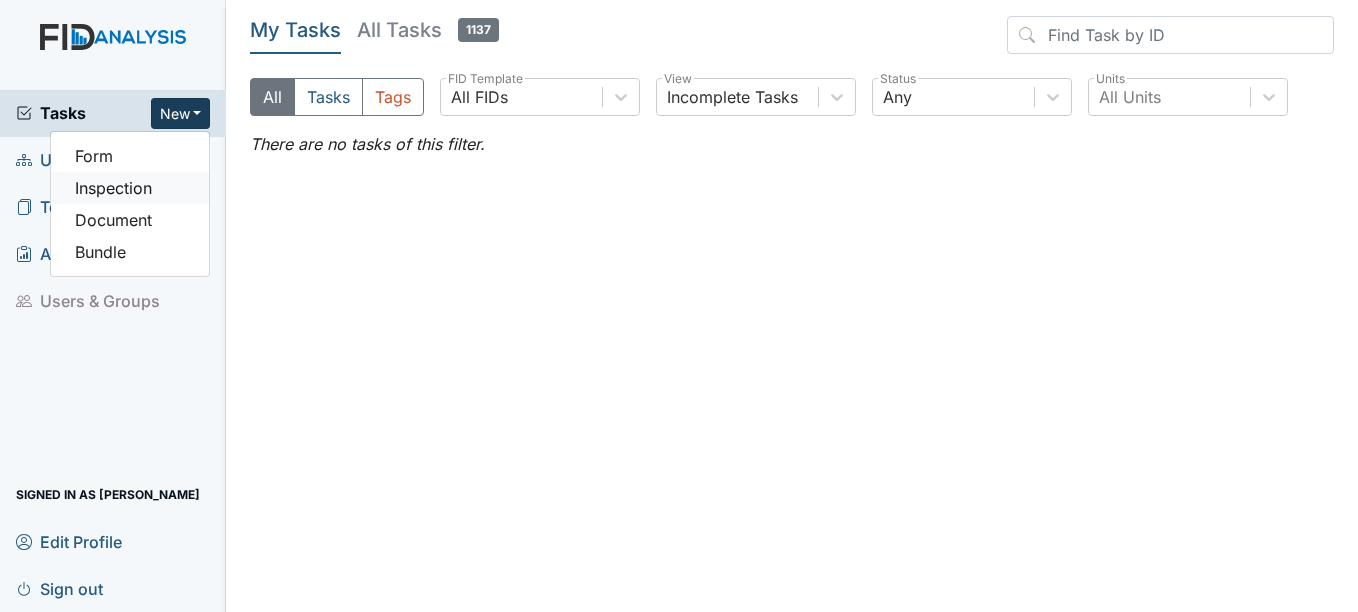 click on "Inspection" at bounding box center (130, 188) 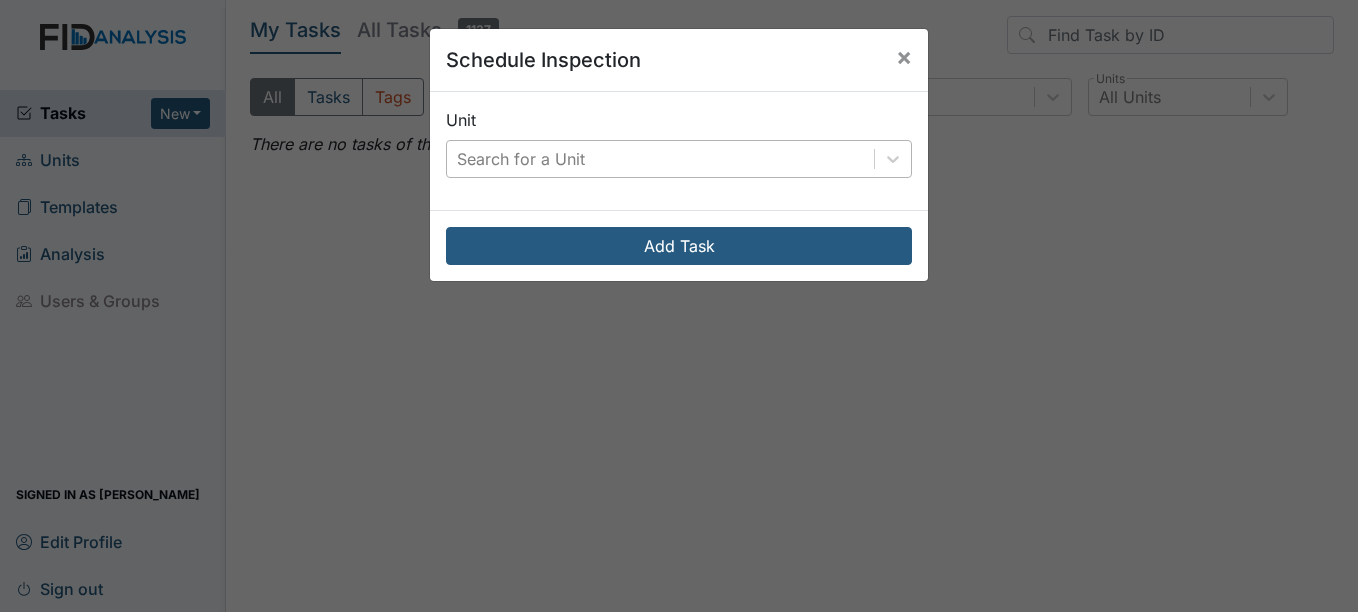 click on "Search for a Unit" at bounding box center [660, 159] 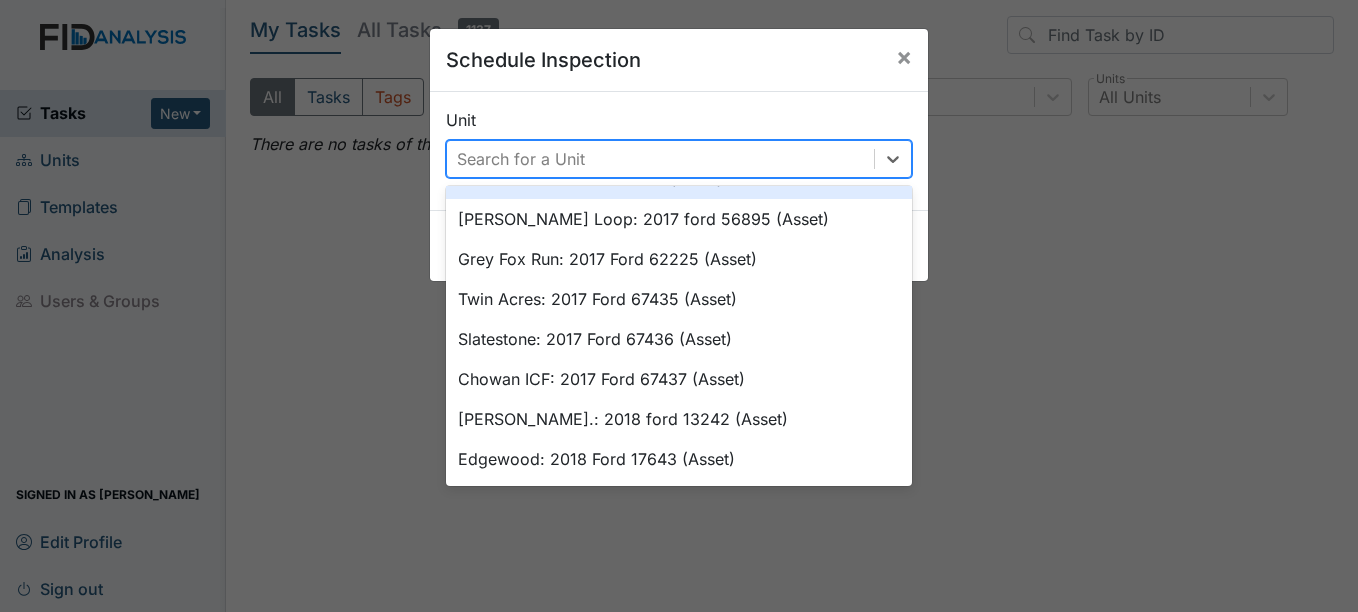 scroll, scrollTop: 600, scrollLeft: 0, axis: vertical 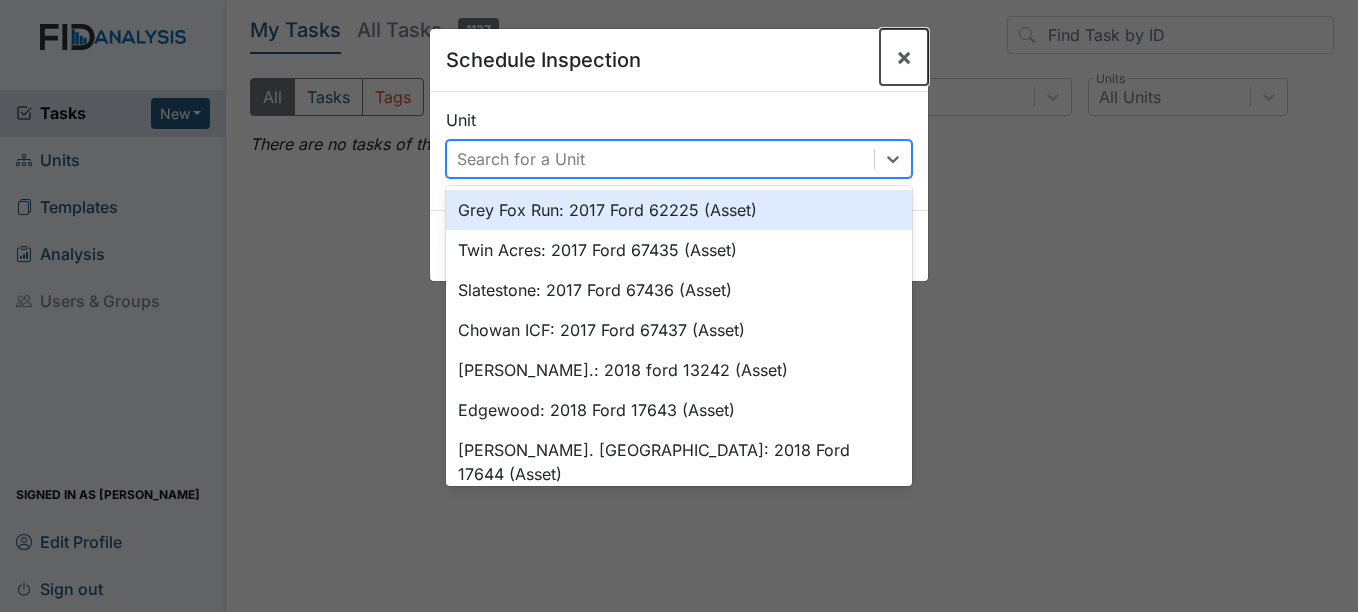 click on "×" at bounding box center [904, 57] 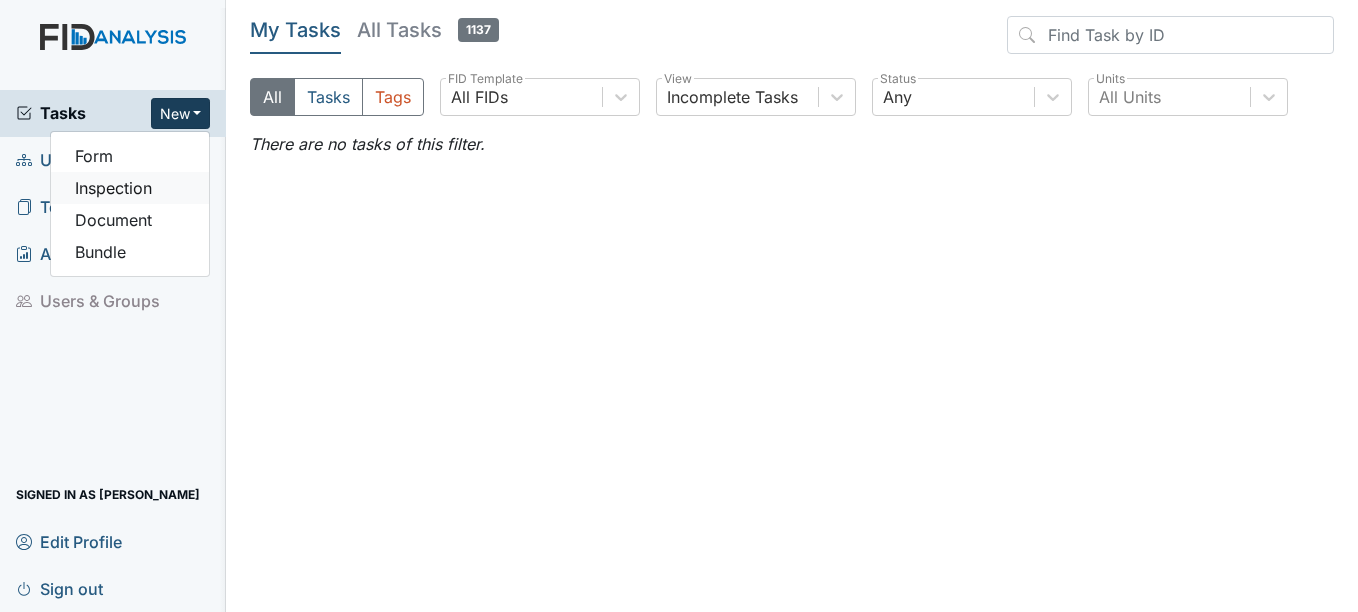 click on "Inspection" at bounding box center (130, 188) 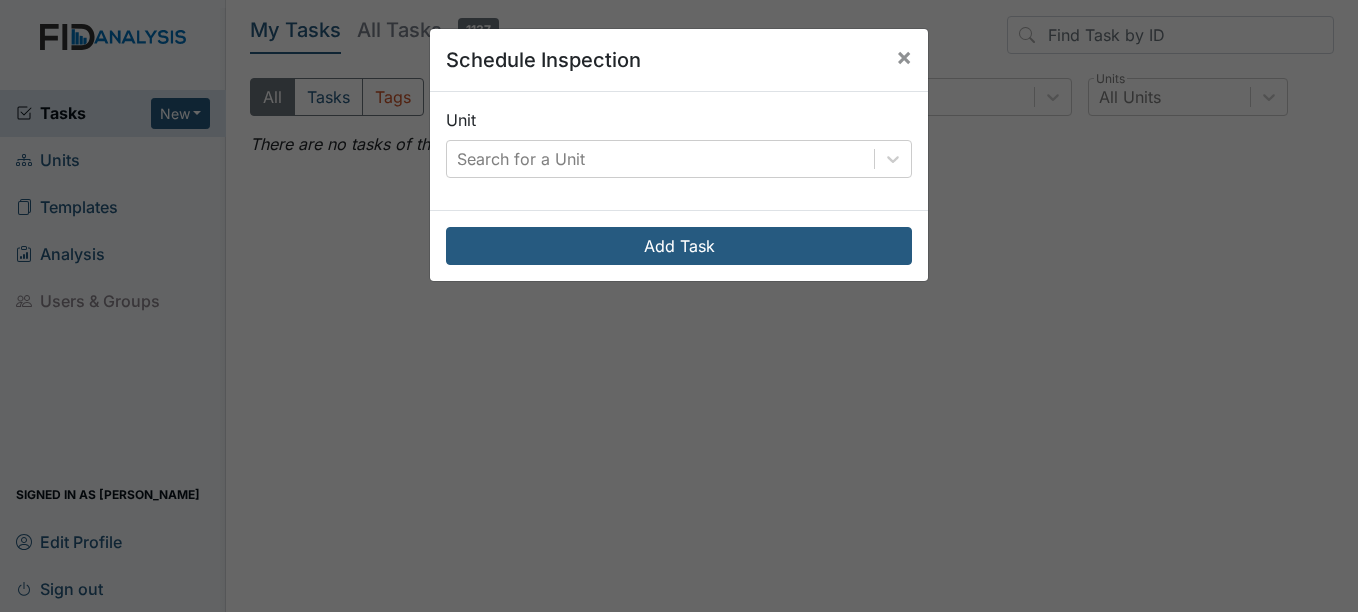 click on "Unit Search for a Unit" at bounding box center (679, 151) 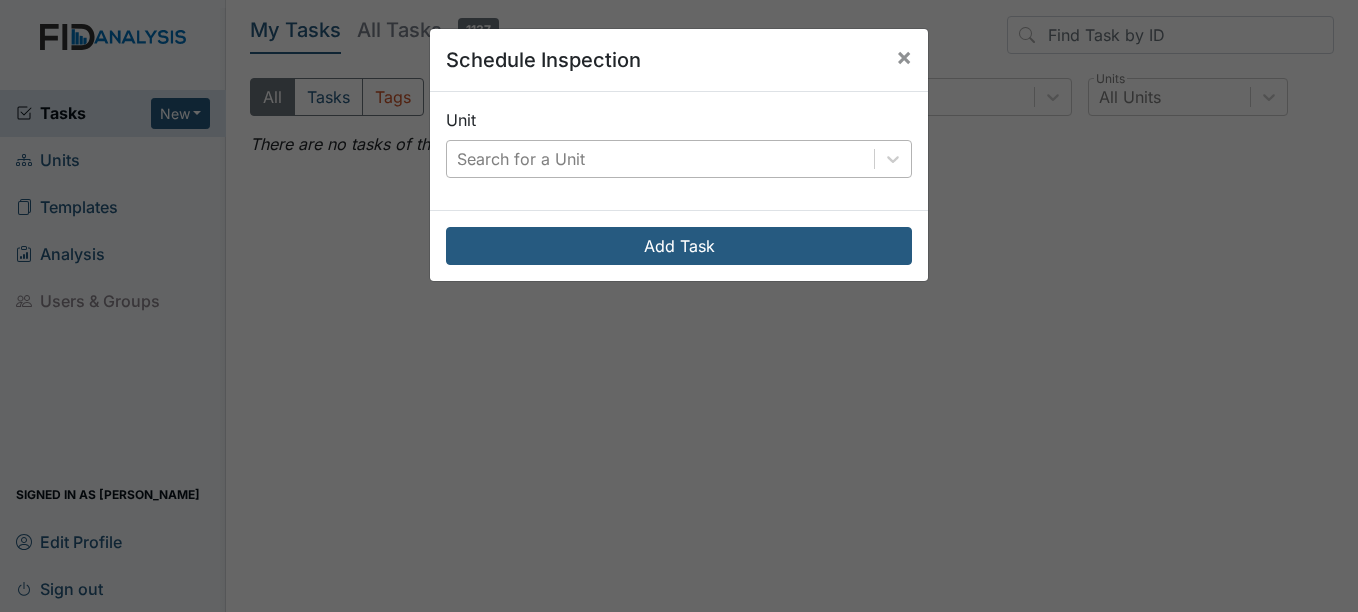 click on "Search for a Unit" at bounding box center [660, 159] 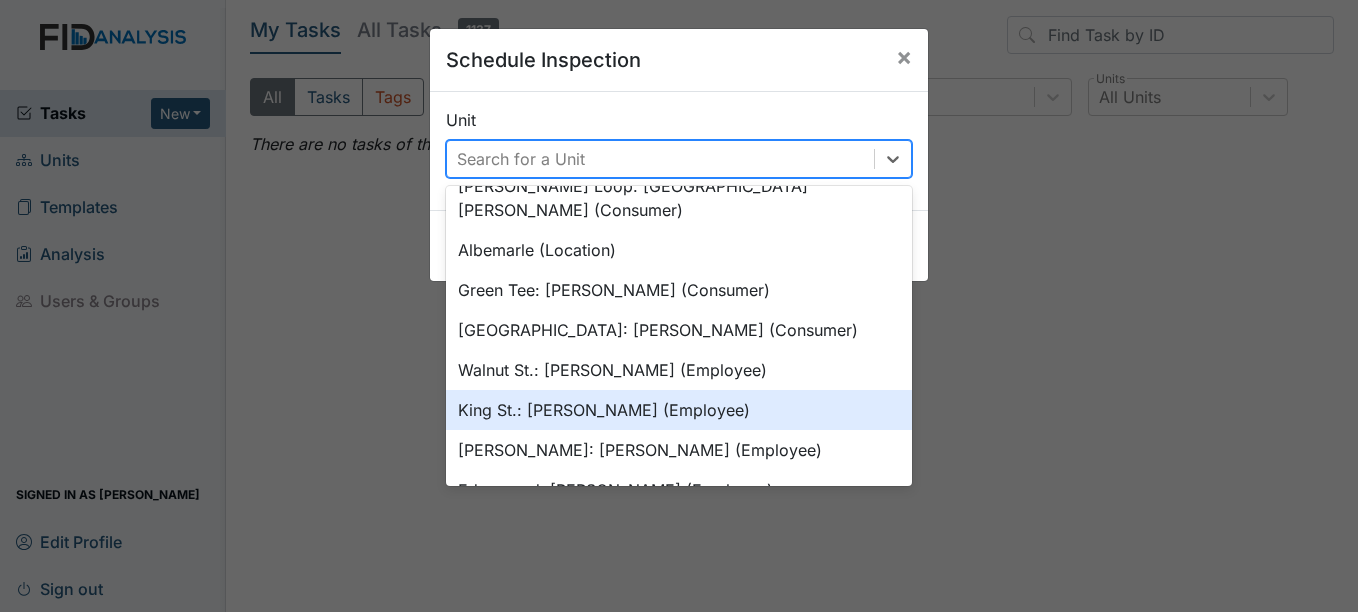 scroll, scrollTop: 1508, scrollLeft: 0, axis: vertical 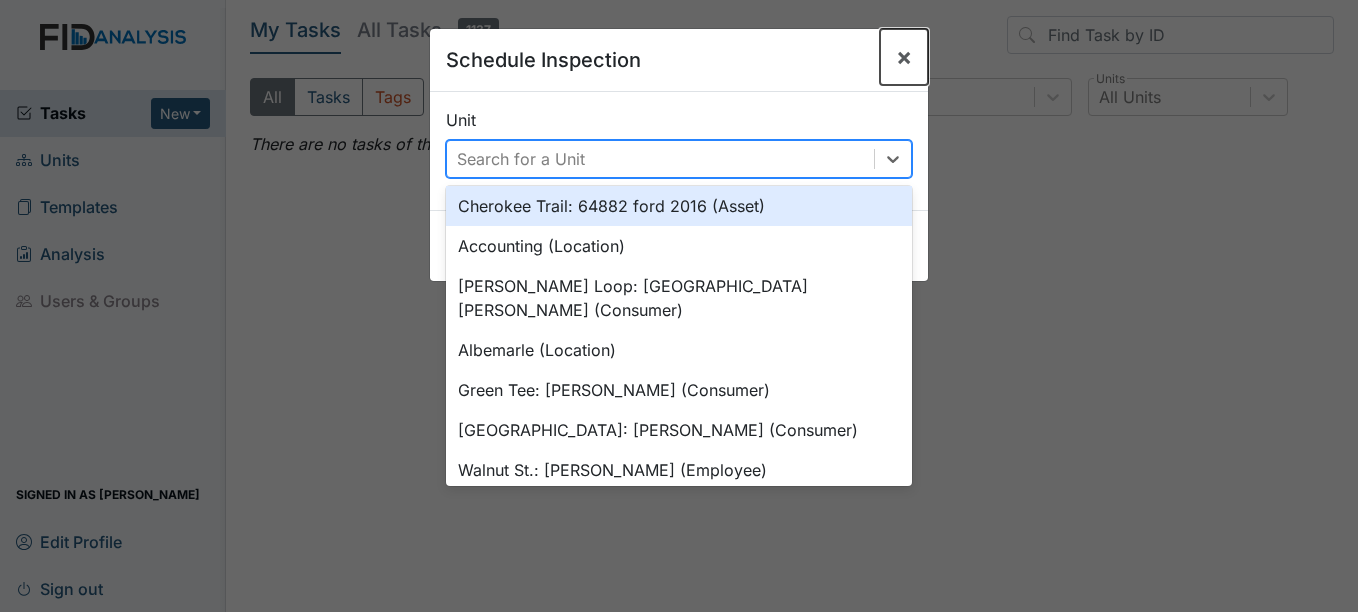 click on "×" at bounding box center (904, 57) 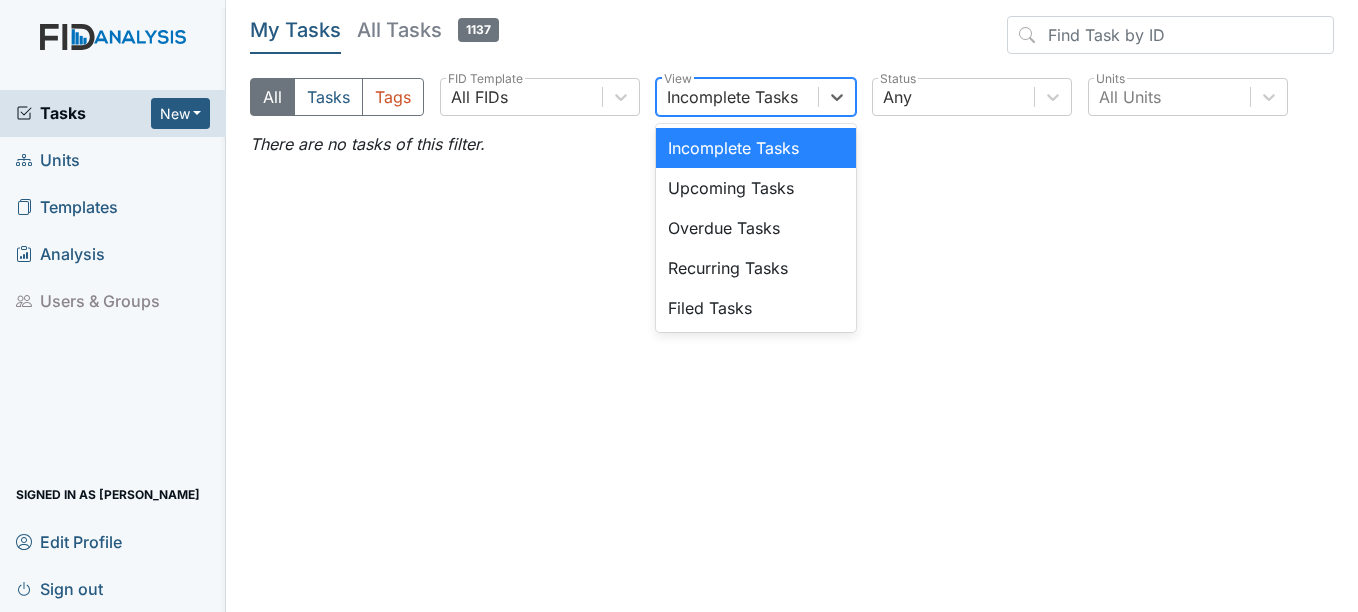 click on "Incomplete Tasks" at bounding box center (732, 97) 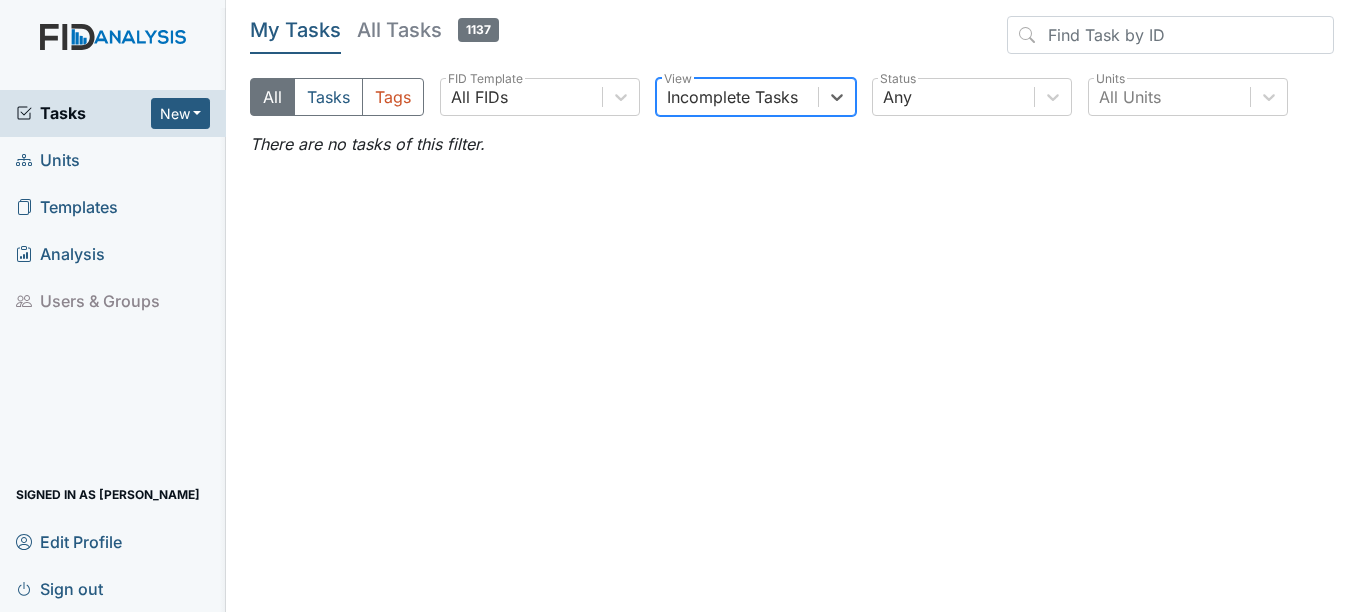 click on "Incomplete Tasks" at bounding box center (732, 97) 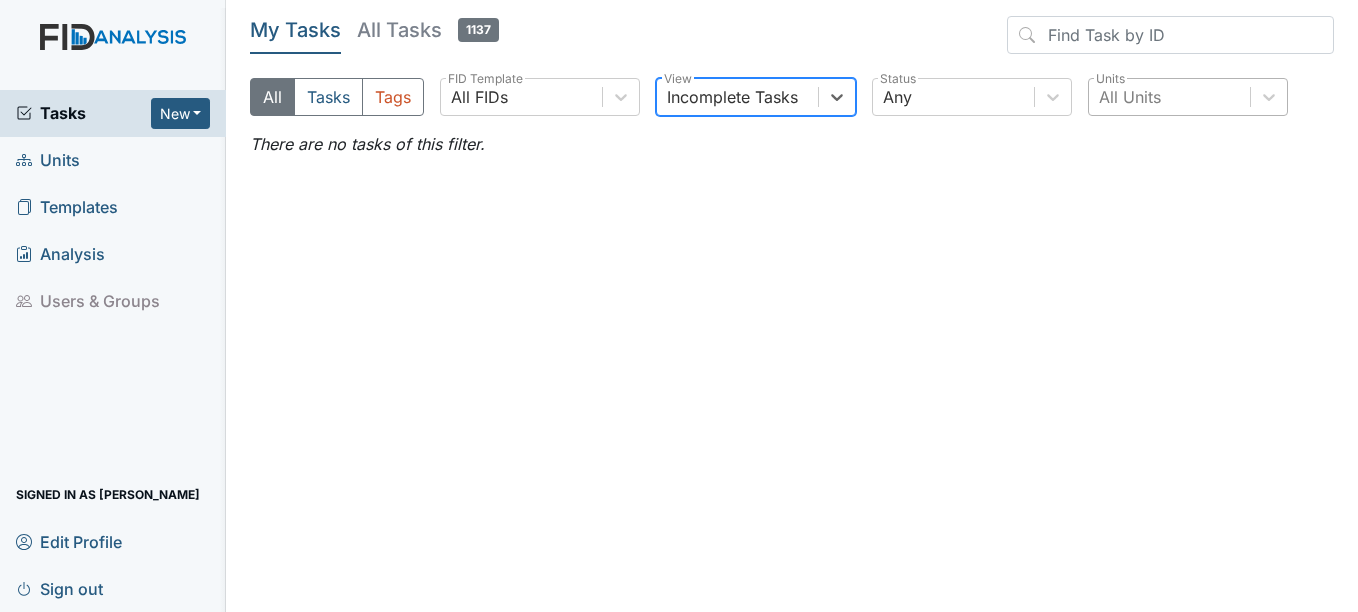 click on "All Units" at bounding box center [1130, 97] 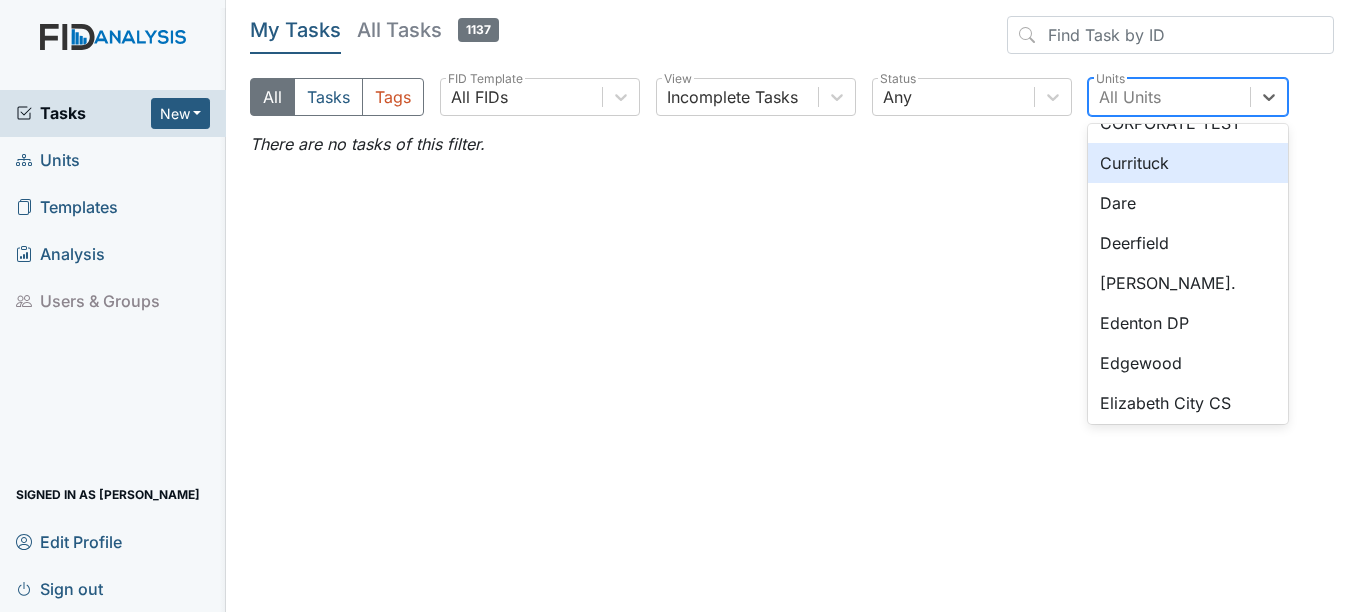 scroll, scrollTop: 500, scrollLeft: 0, axis: vertical 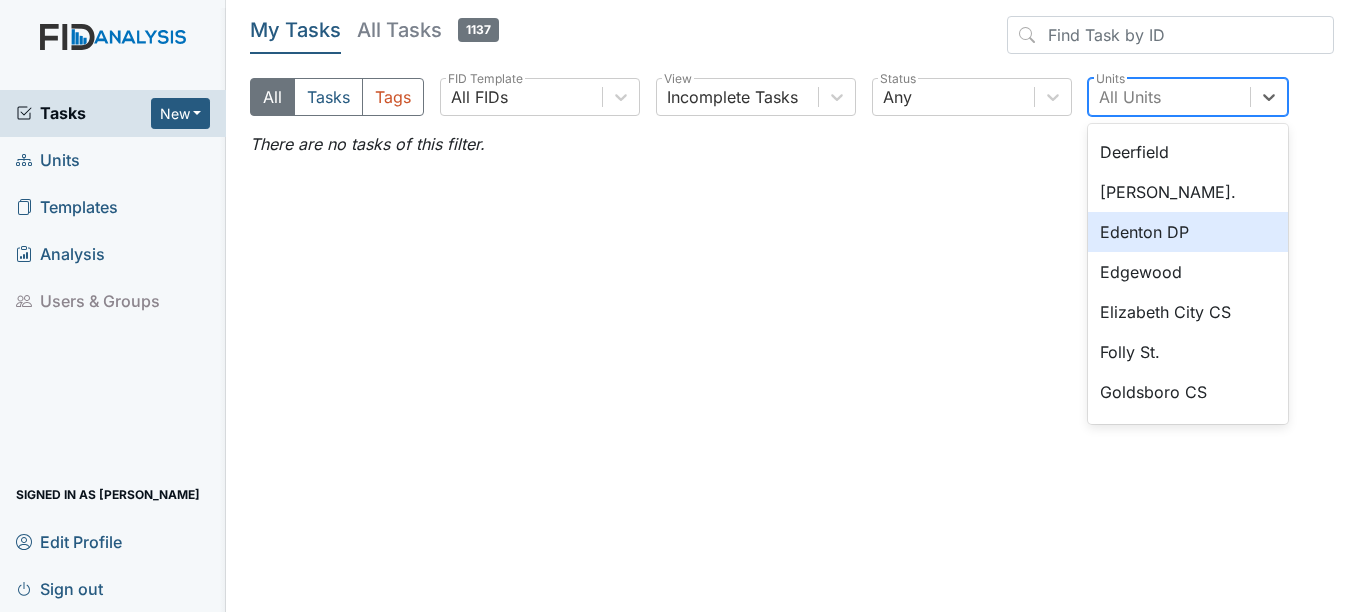 click on "Edenton DP" at bounding box center (1188, 232) 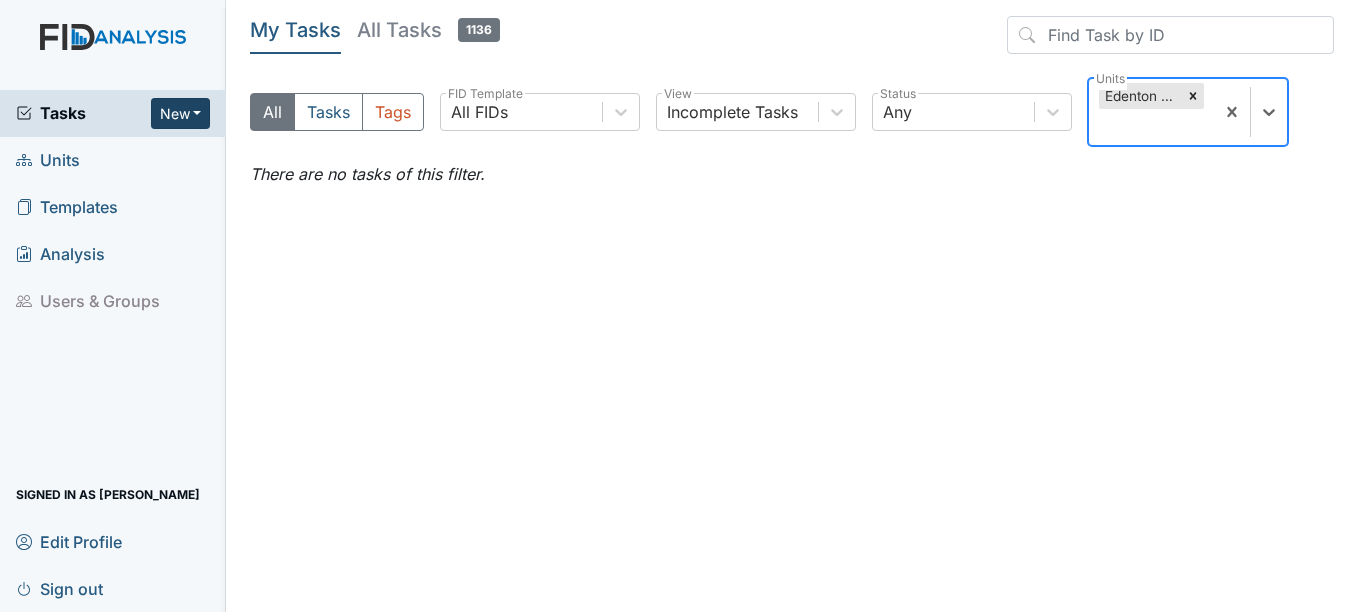 click on "New" at bounding box center (181, 113) 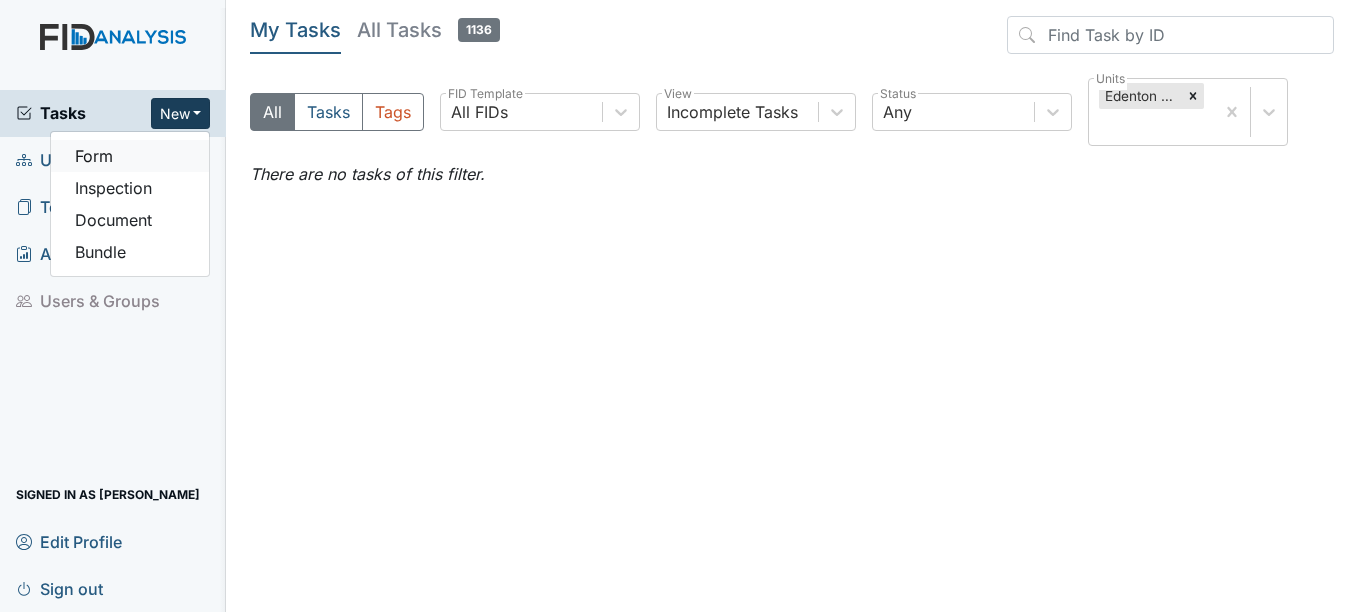 click on "Form" at bounding box center (130, 156) 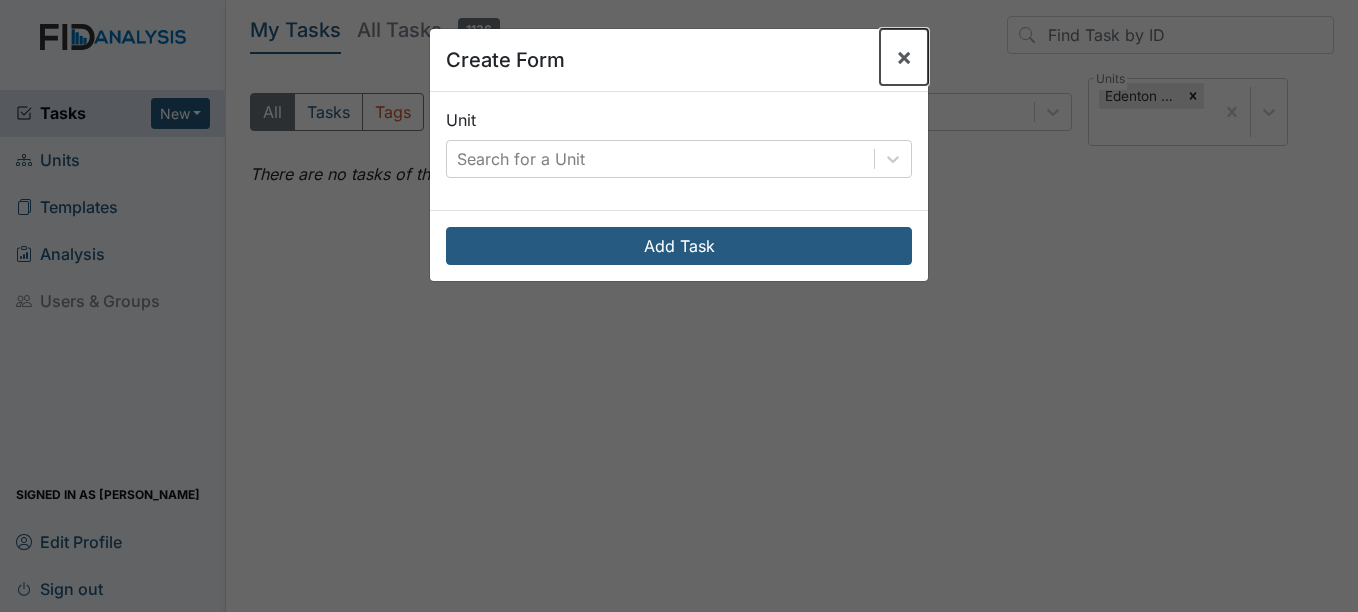 click on "×" at bounding box center (904, 56) 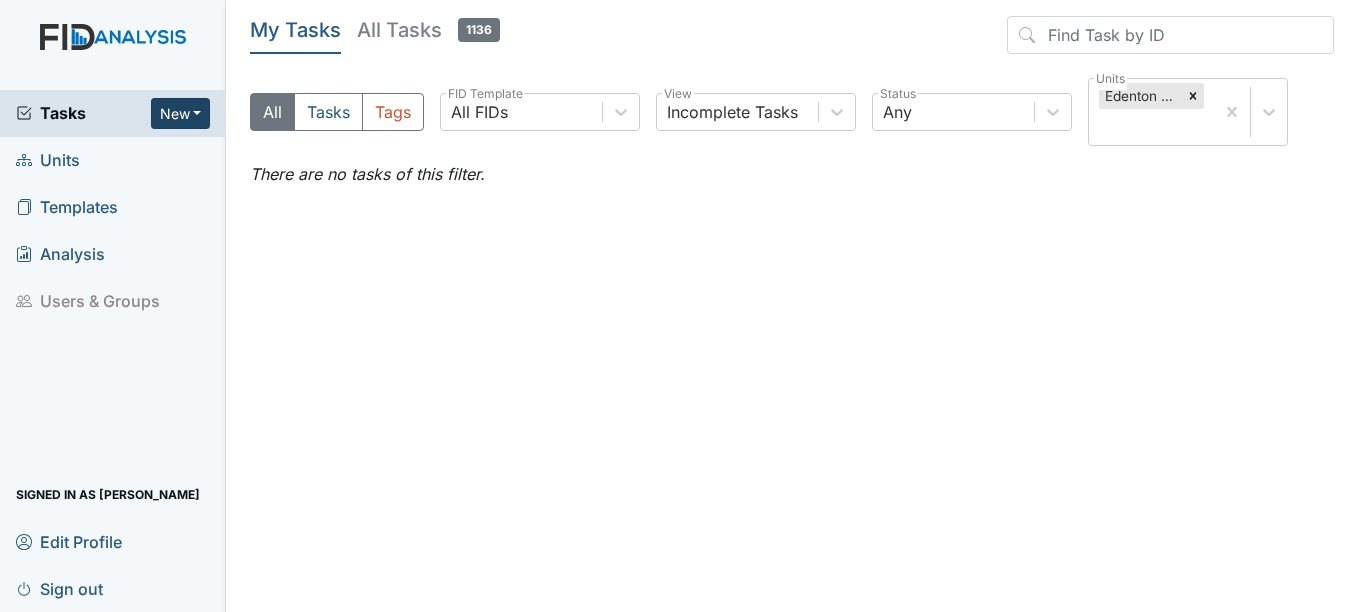 click on "New" at bounding box center (181, 113) 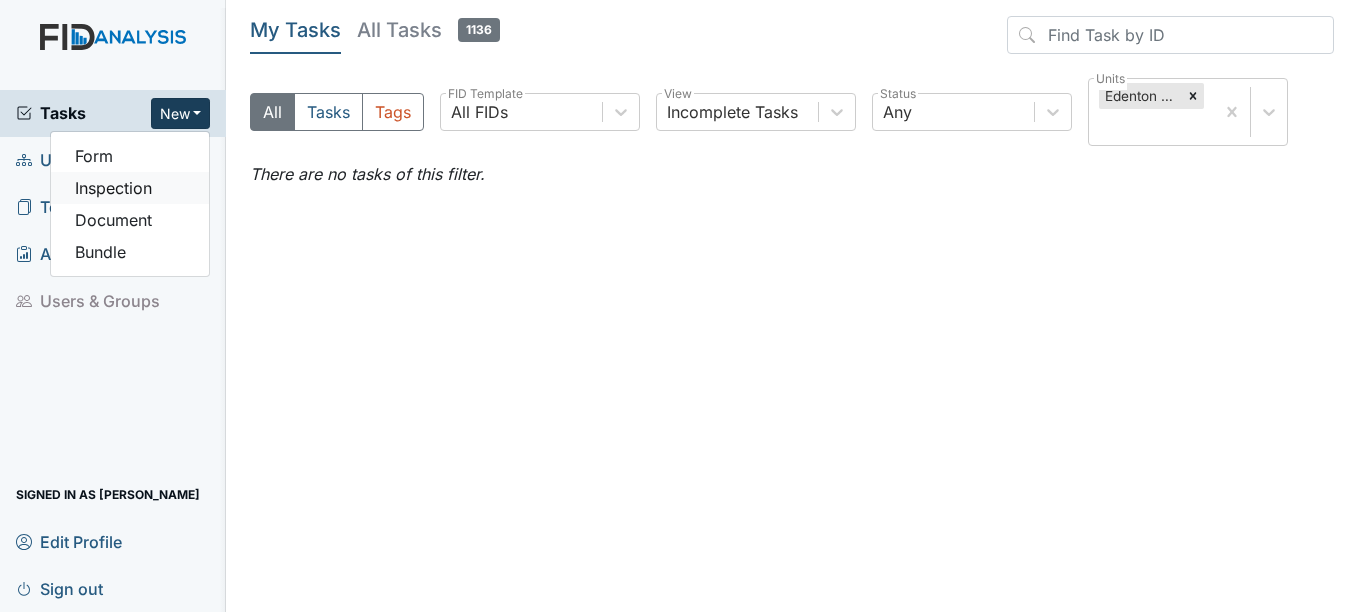 click on "Inspection" at bounding box center [130, 188] 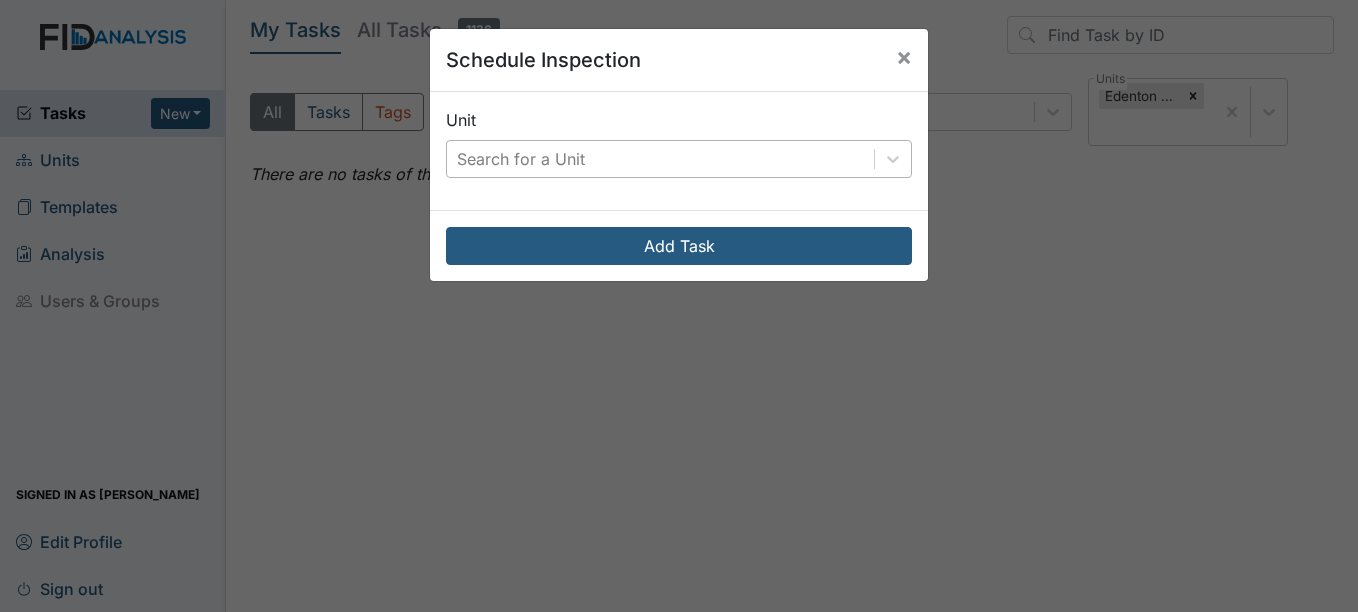 click on "Search for a Unit" at bounding box center (521, 159) 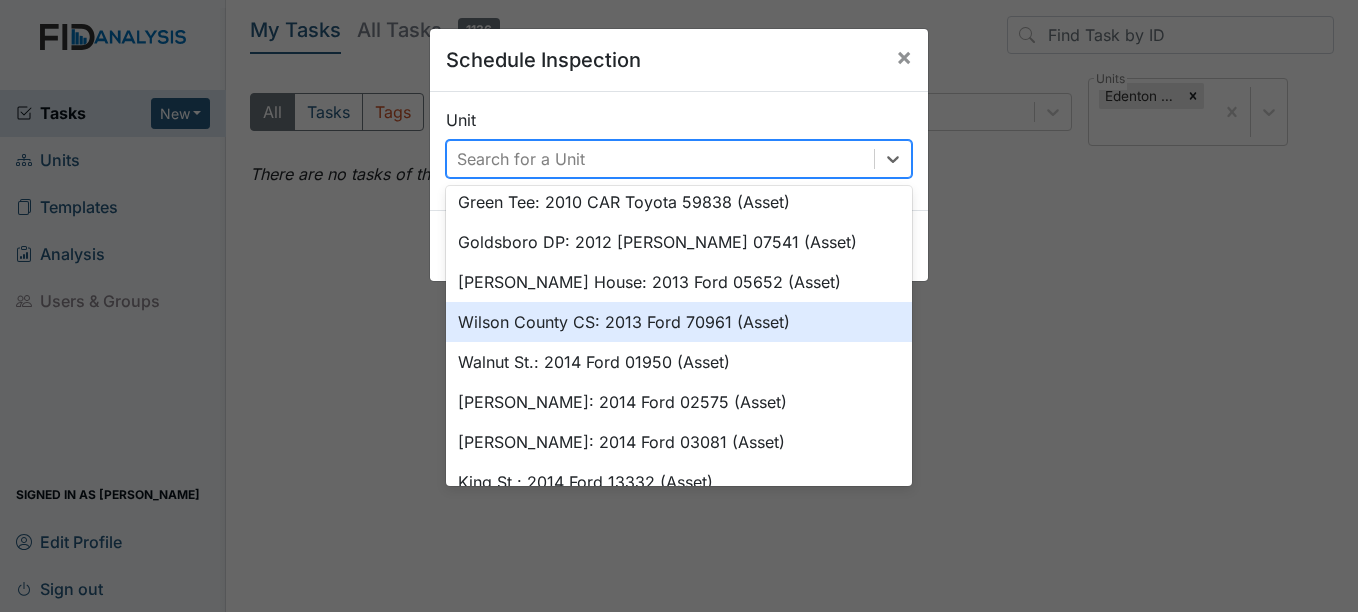 scroll, scrollTop: 0, scrollLeft: 0, axis: both 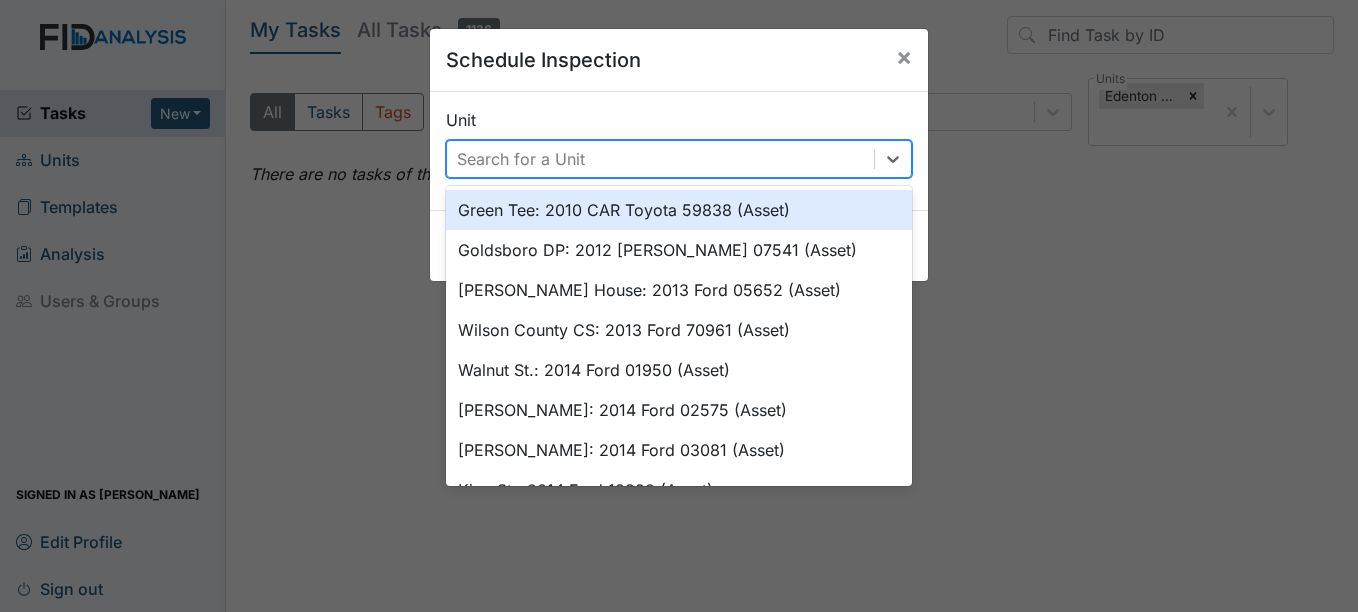 click on "Schedule Inspection   ×" at bounding box center (679, 60) 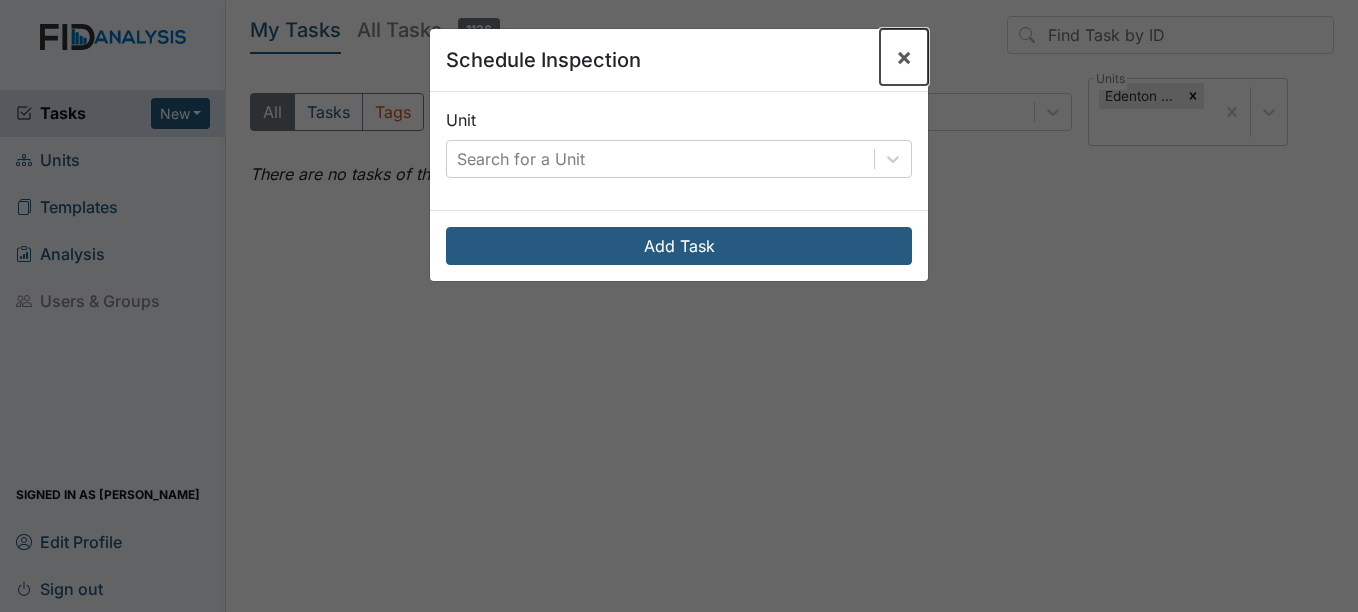 click on "×" at bounding box center (904, 56) 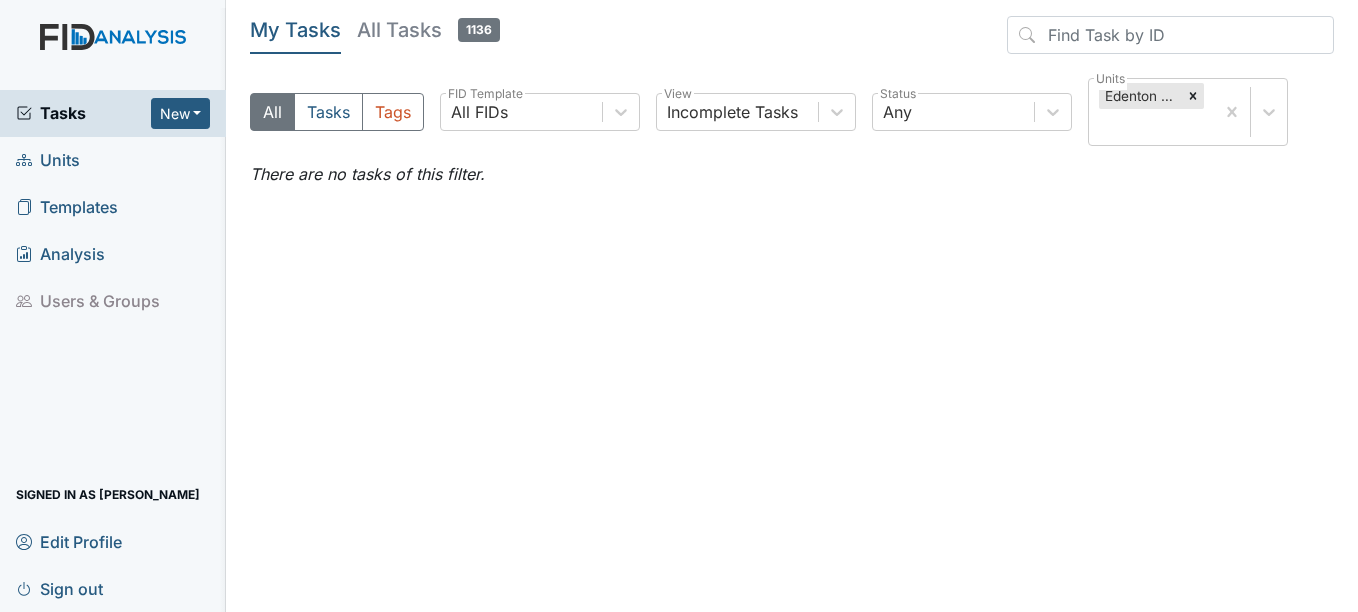 click on "My Tasks   All Tasks   1136 All   Tasks   Tags   All FIDs FID Template Incomplete Tasks View Any Status Edenton DP Units There are no tasks of this filter.
Edit Profile
×
Your profile has been updated.
First name
Shania
Last name
Williams
Email
swilliams@lifeincorporated.com
Password
Update Profile" at bounding box center [792, 306] 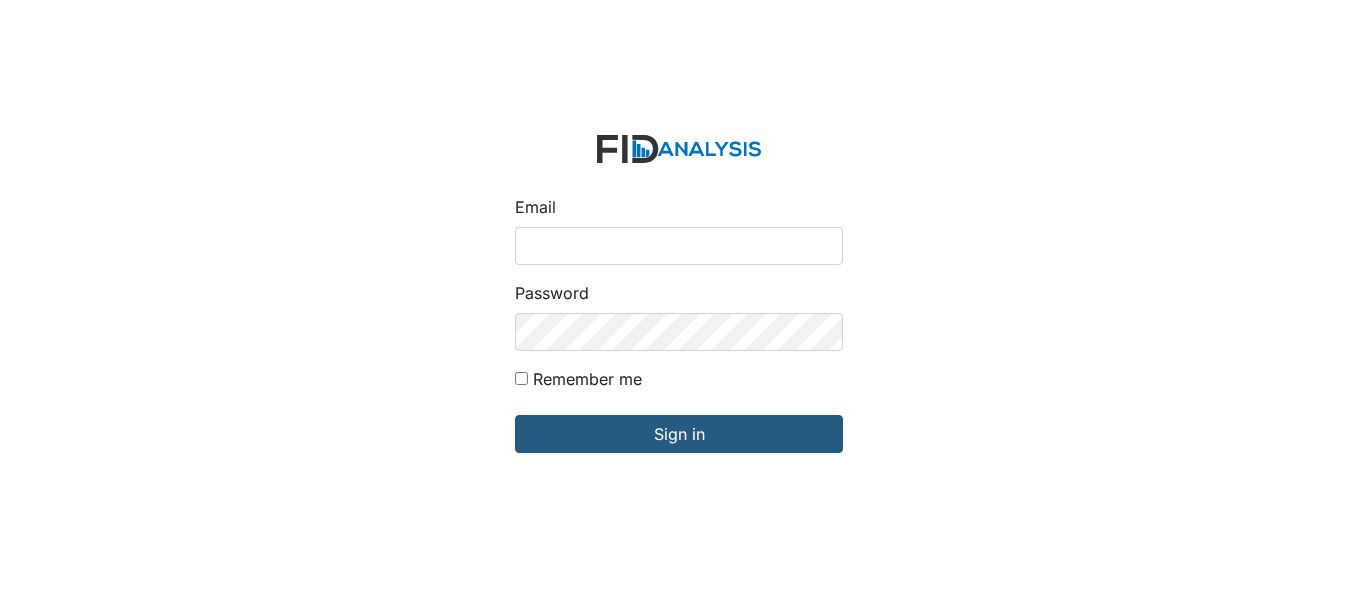 scroll, scrollTop: 0, scrollLeft: 0, axis: both 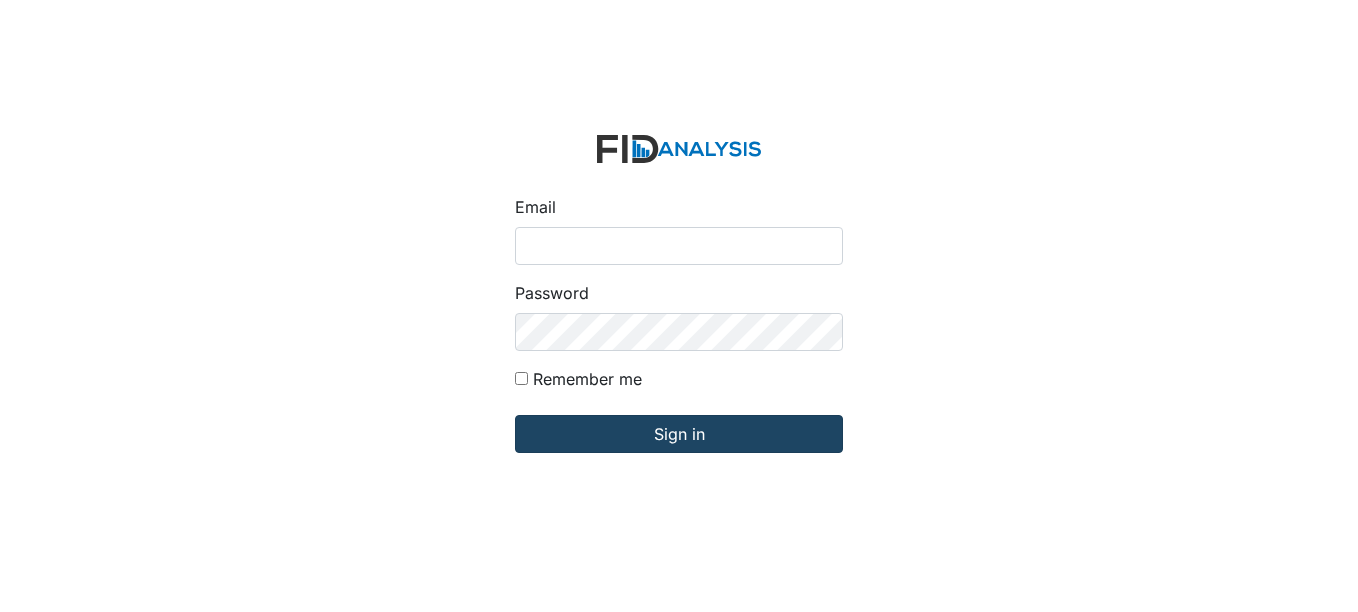 type on "[EMAIL_ADDRESS][DOMAIN_NAME]" 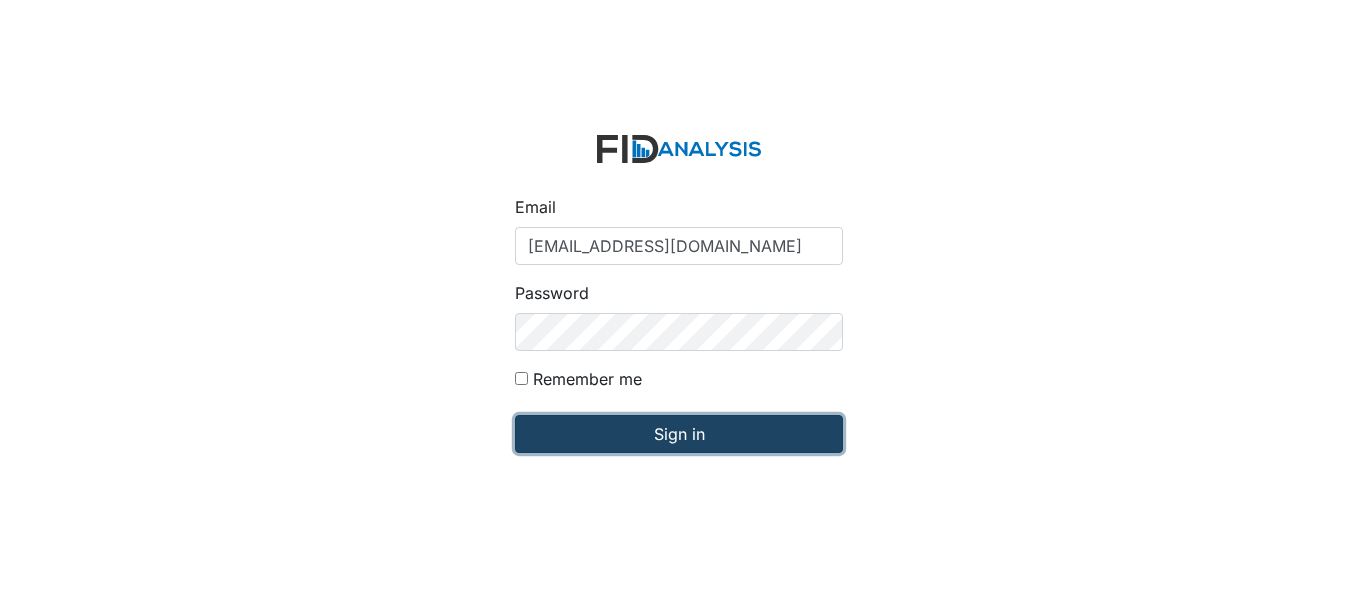 click on "Sign in" at bounding box center (679, 434) 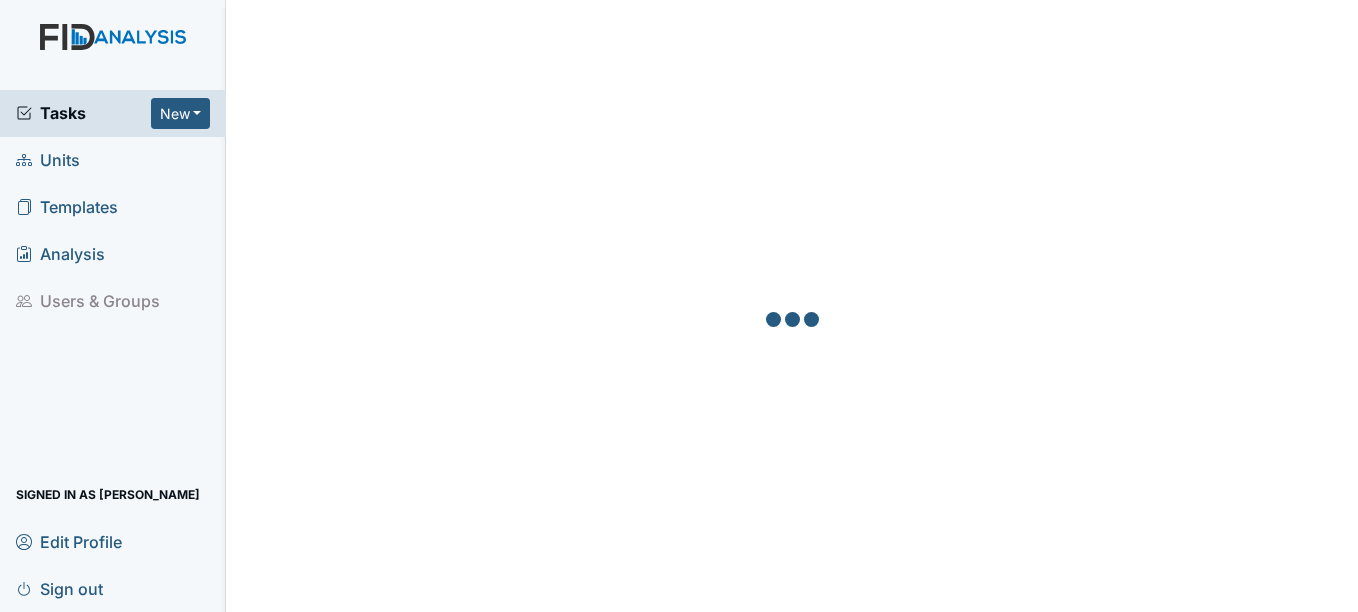 scroll, scrollTop: 0, scrollLeft: 0, axis: both 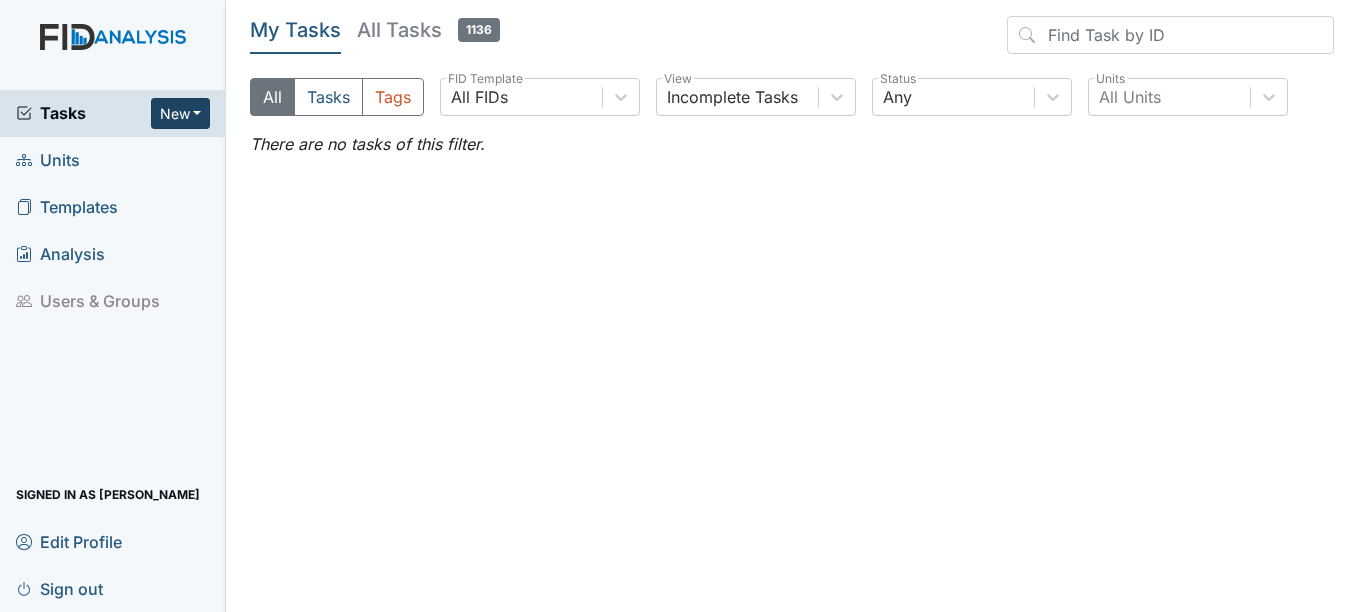 click on "New" at bounding box center (181, 113) 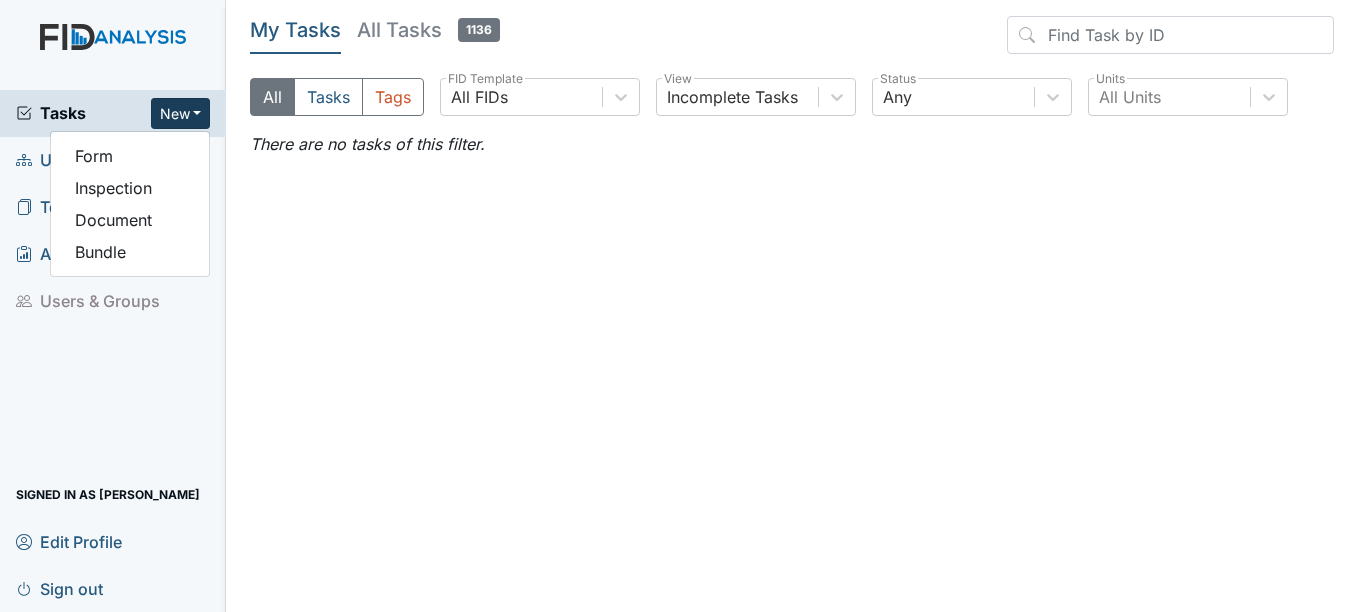 click on "My Tasks   All Tasks   1136 All   Tasks   Tags   All FIDs FID Template Incomplete Tasks View Any Status All Units Units There are no tasks of this filter.
Edit Profile
×
Your profile has been updated.
First name
Shania
Last name
Williams
Email
swilliams@lifeincorporated.com
Password
Update Profile" at bounding box center (792, 306) 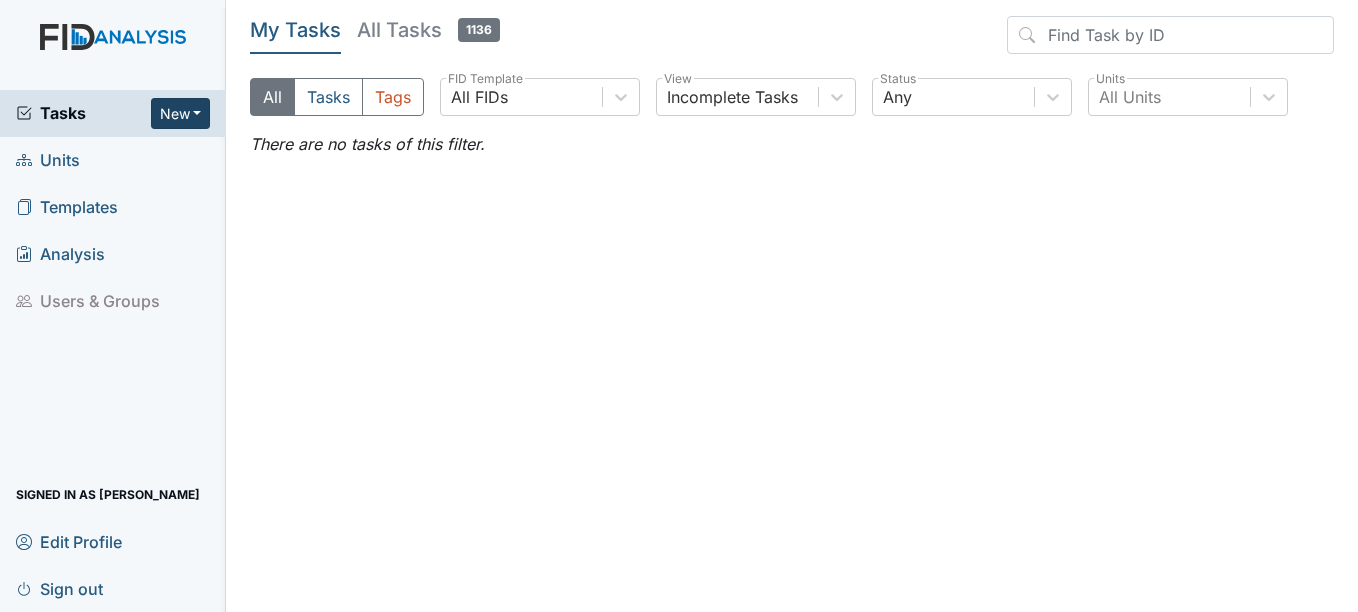 click on "New" at bounding box center [181, 113] 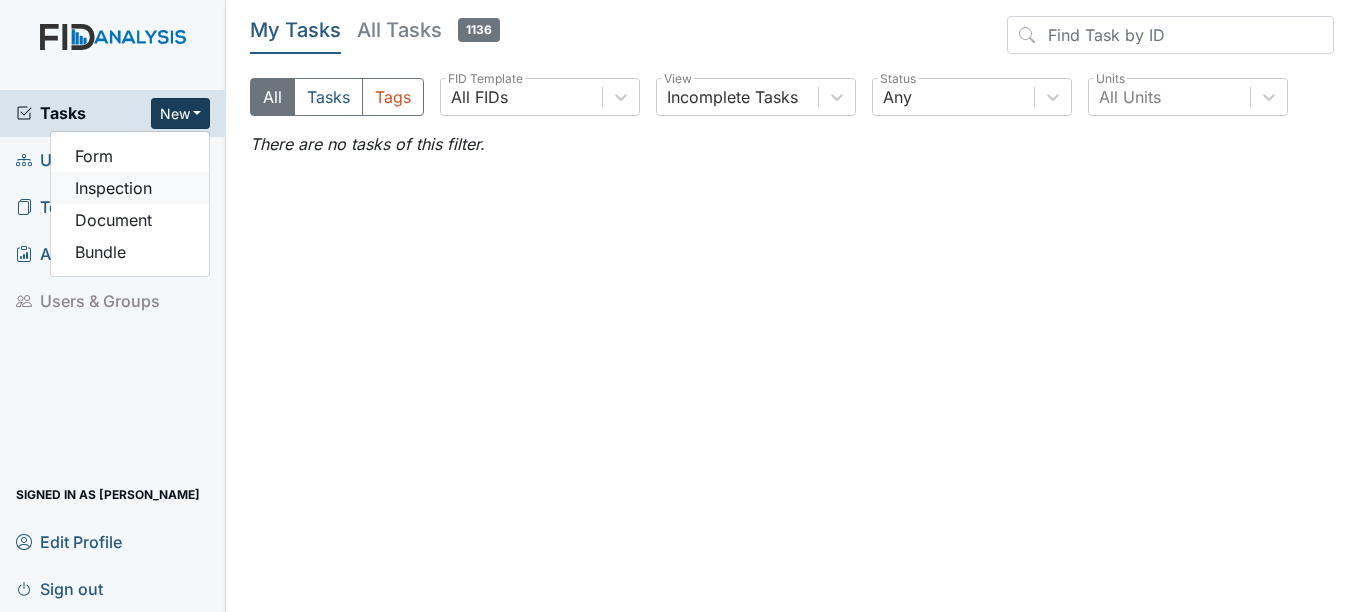 click on "Inspection" at bounding box center [130, 188] 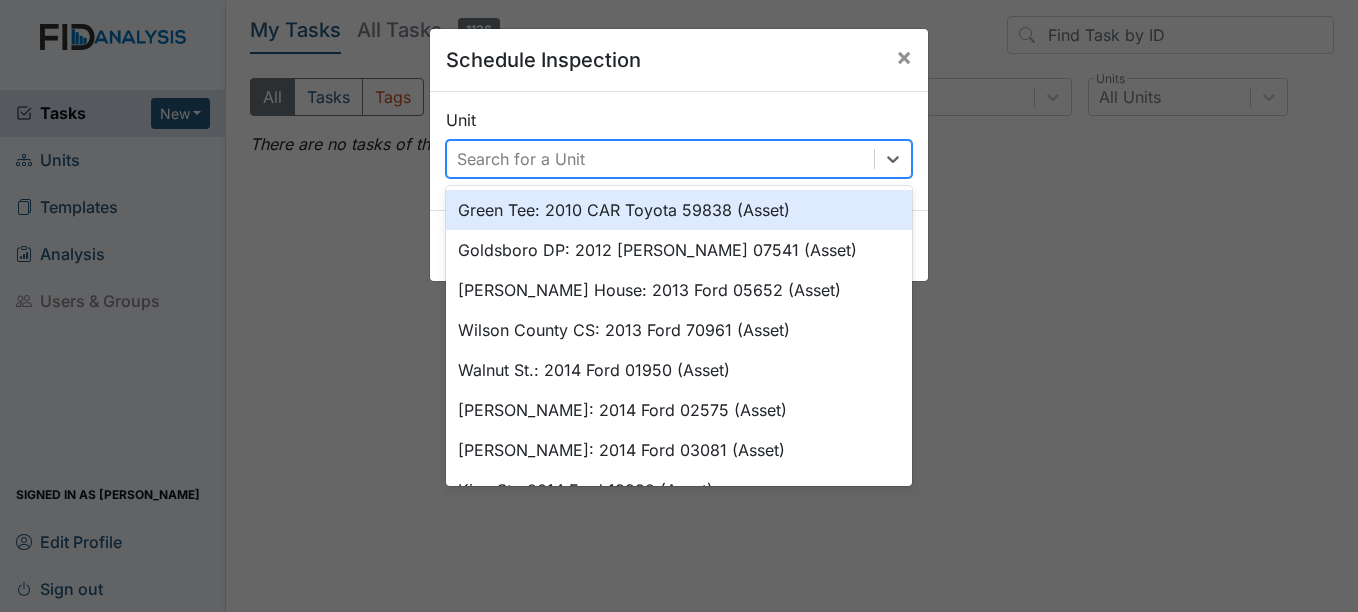 click on "Search for a Unit" at bounding box center (521, 159) 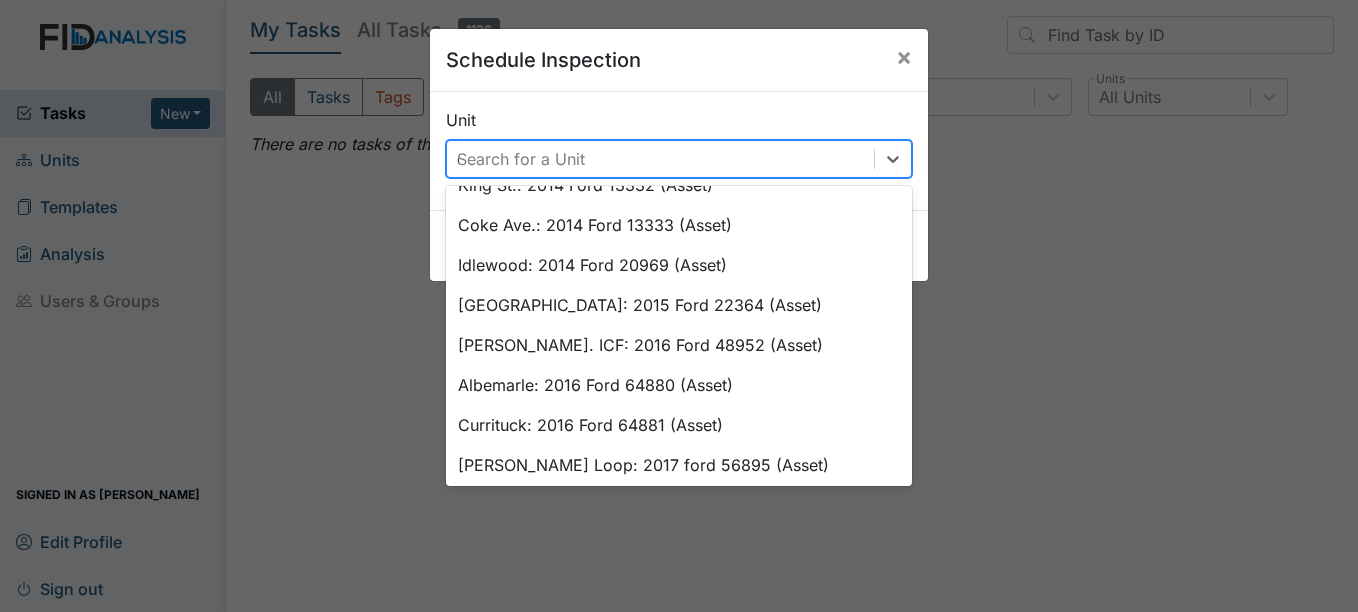 scroll, scrollTop: 0, scrollLeft: 0, axis: both 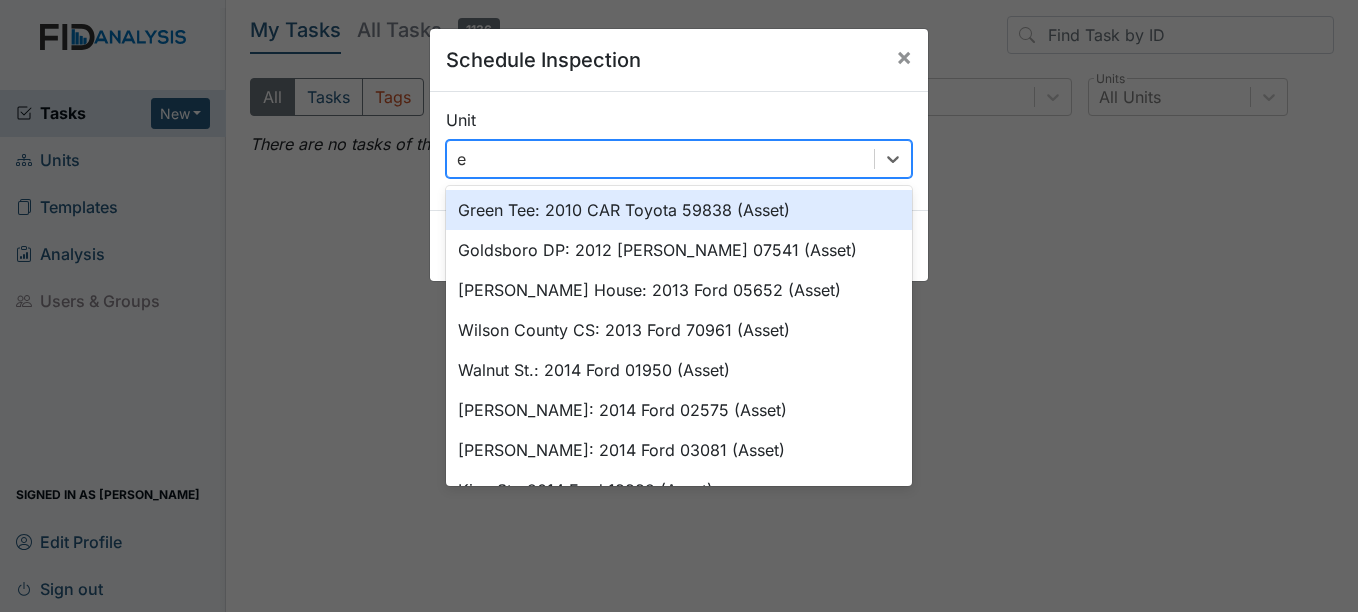 type on "ed" 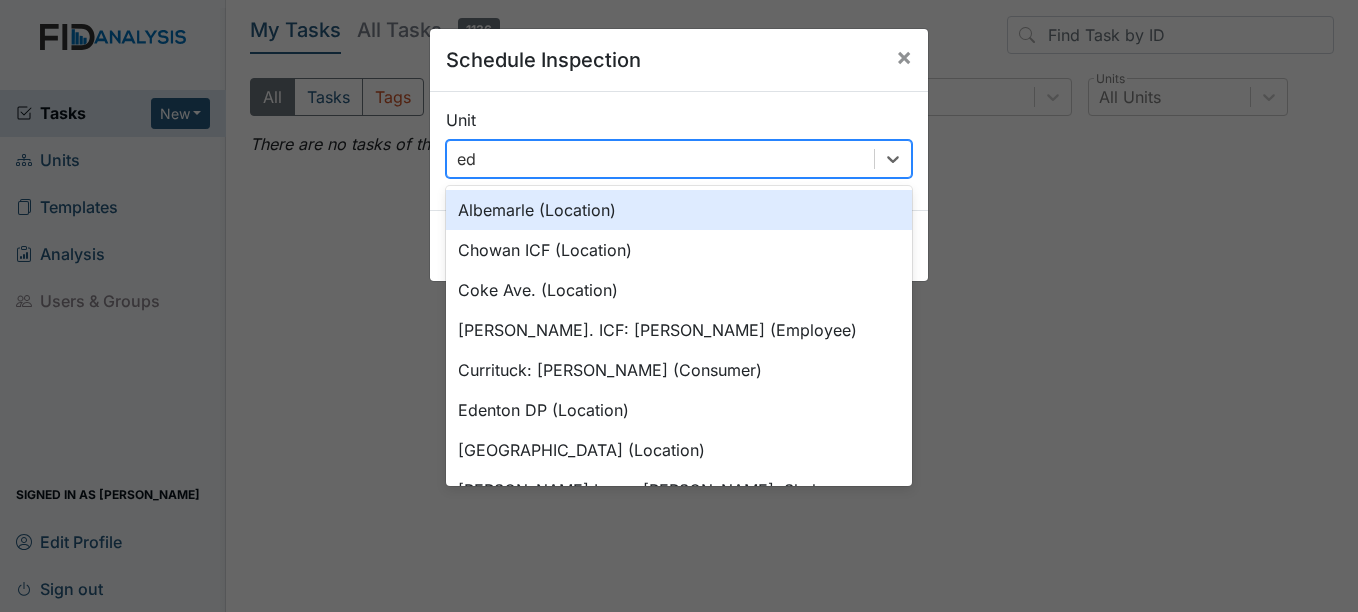 click on "Edenton DP (Location)" at bounding box center (679, 410) 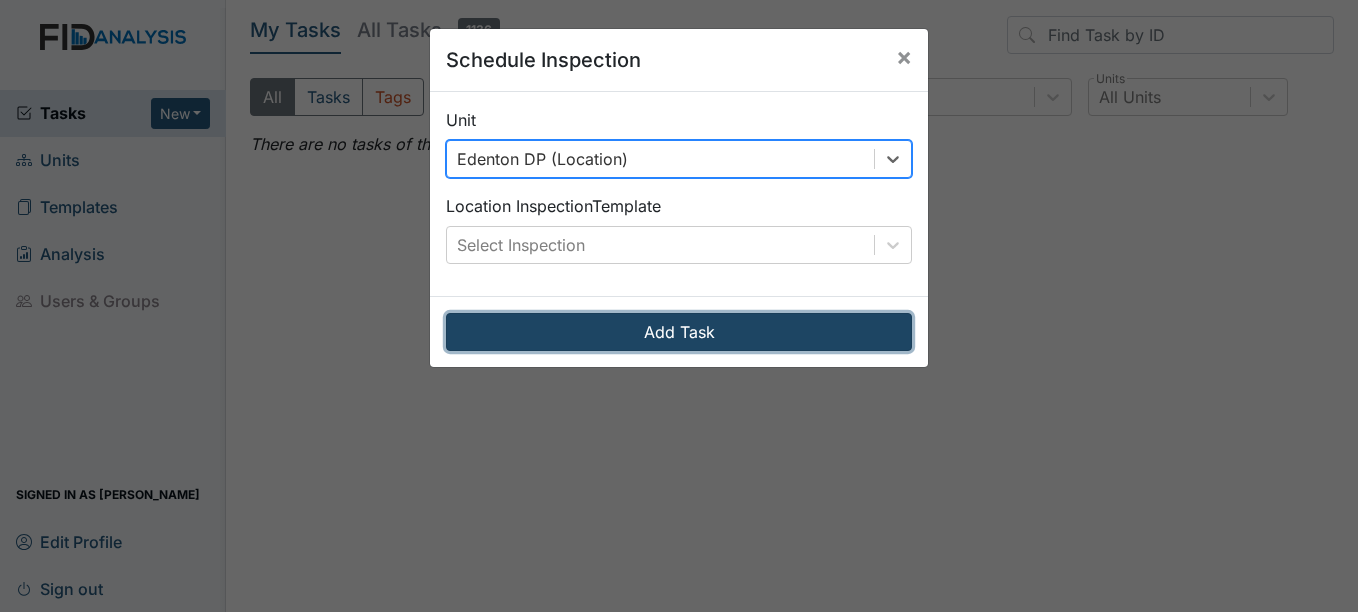 click on "Add Task" at bounding box center [679, 332] 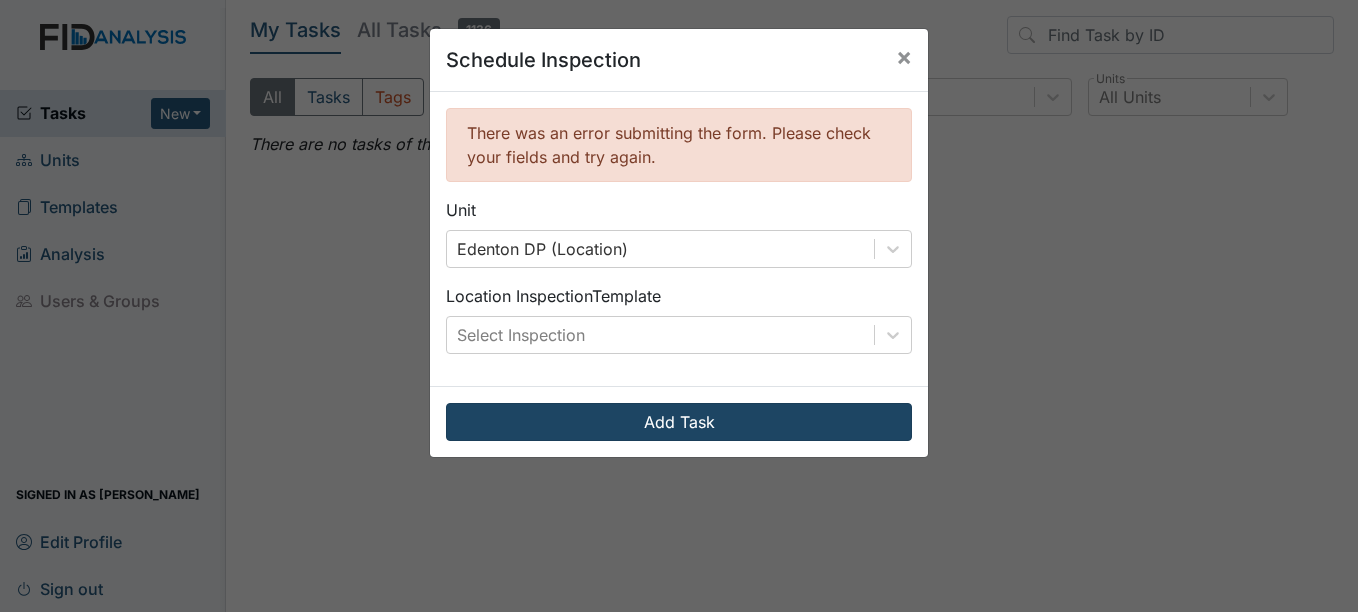 click on "Add Task" at bounding box center (679, 422) 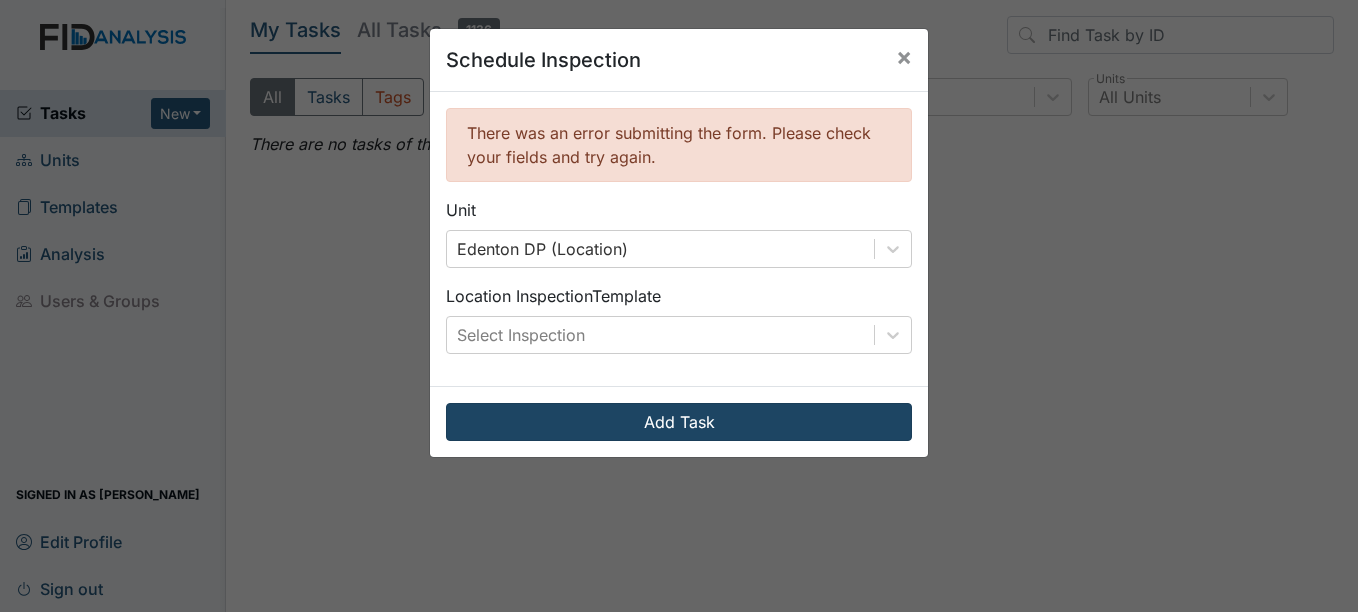 click on "Add Task" at bounding box center [679, 422] 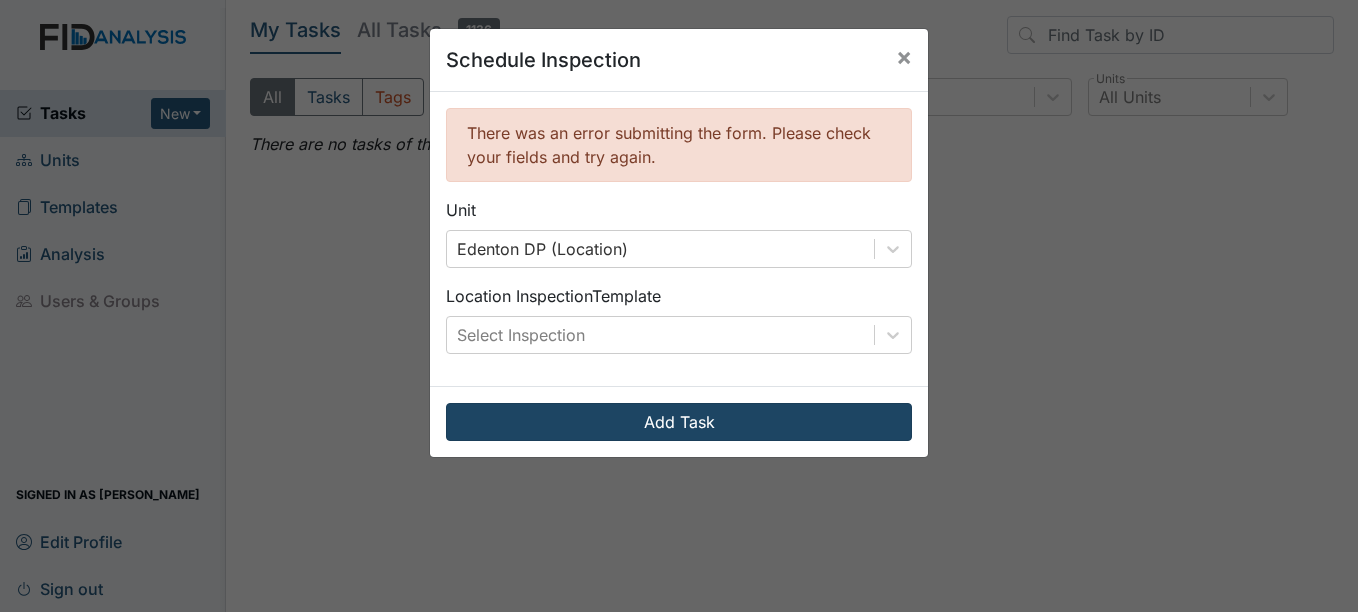 scroll, scrollTop: 0, scrollLeft: 0, axis: both 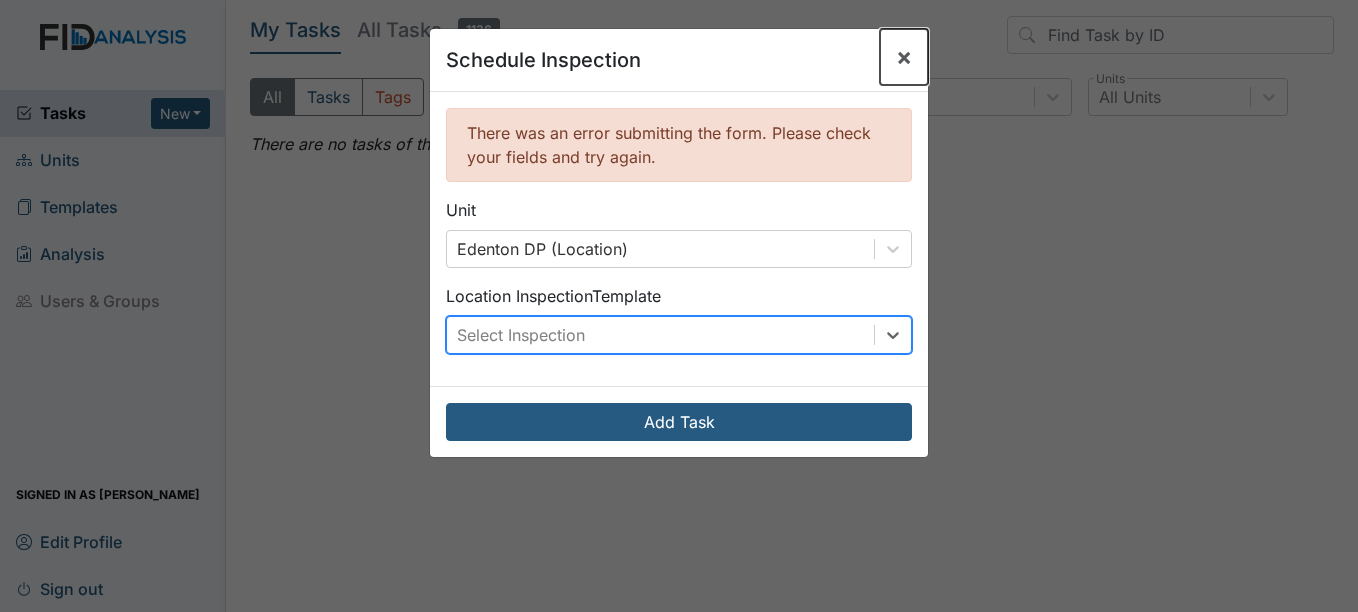 click on "×" at bounding box center [904, 56] 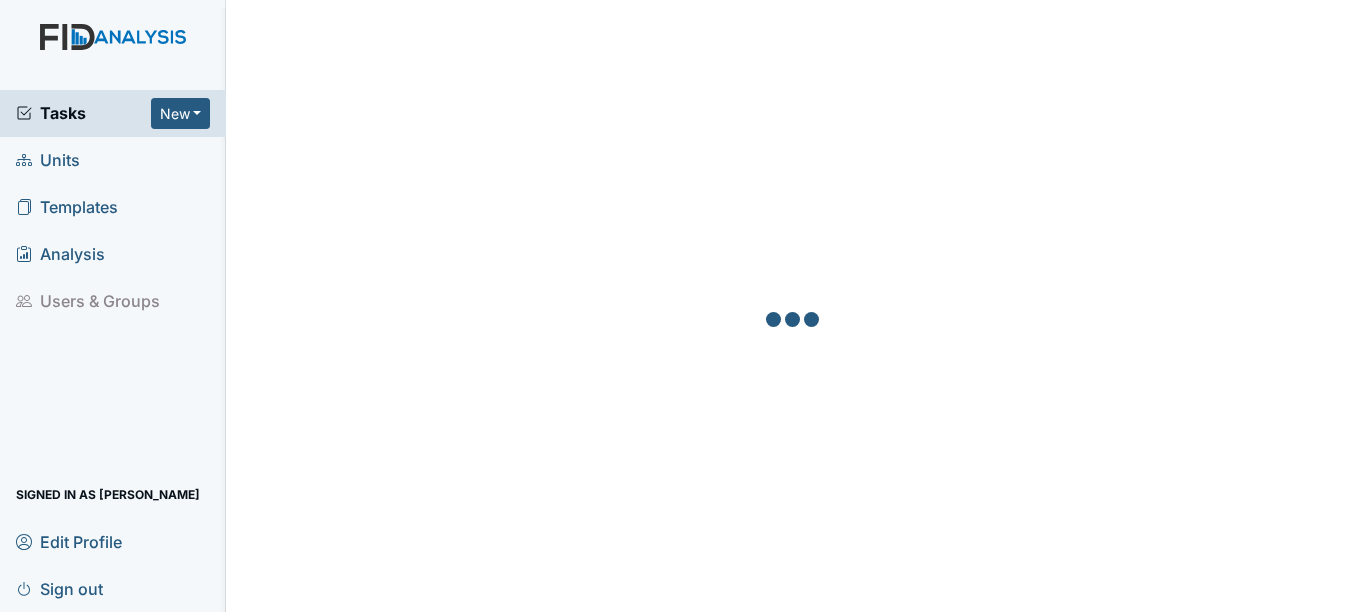 scroll, scrollTop: 0, scrollLeft: 0, axis: both 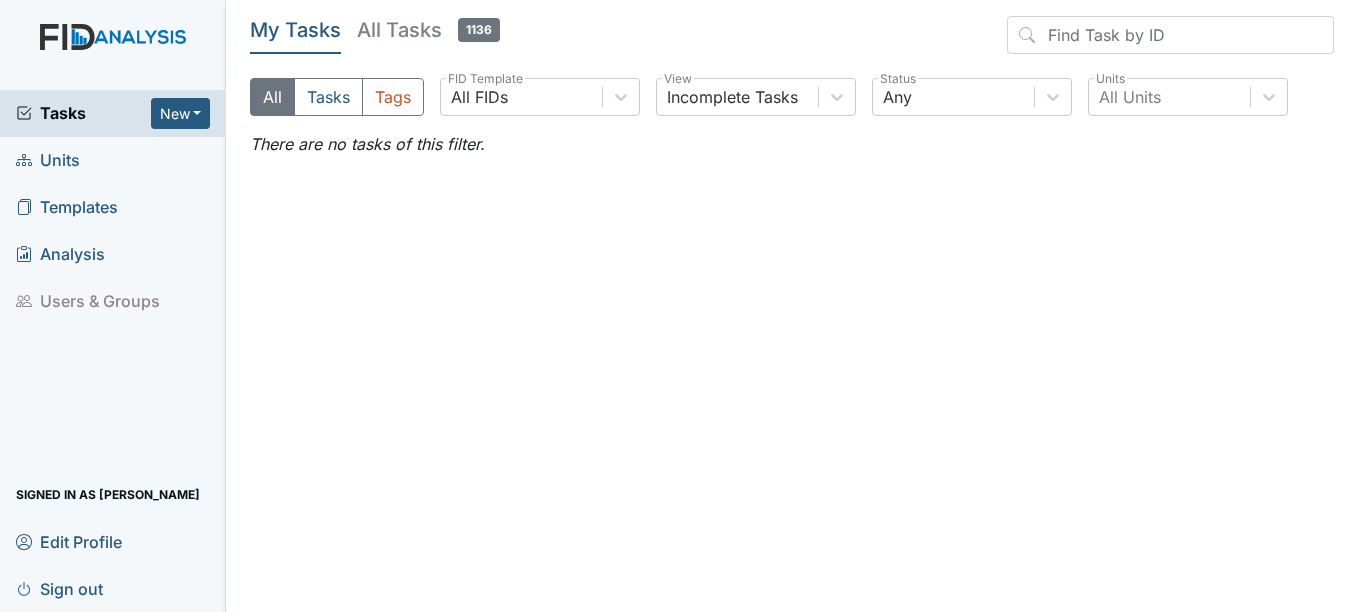 drag, startPoint x: 114, startPoint y: 72, endPoint x: 860, endPoint y: 423, distance: 824.4495 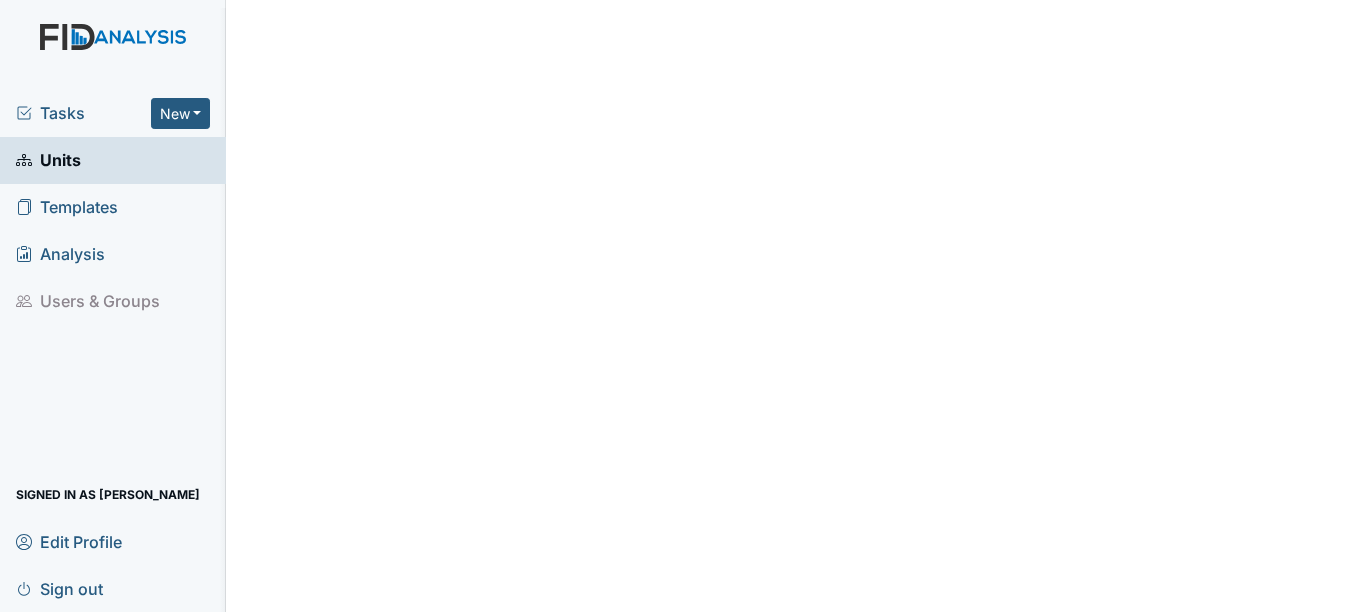 scroll, scrollTop: 0, scrollLeft: 0, axis: both 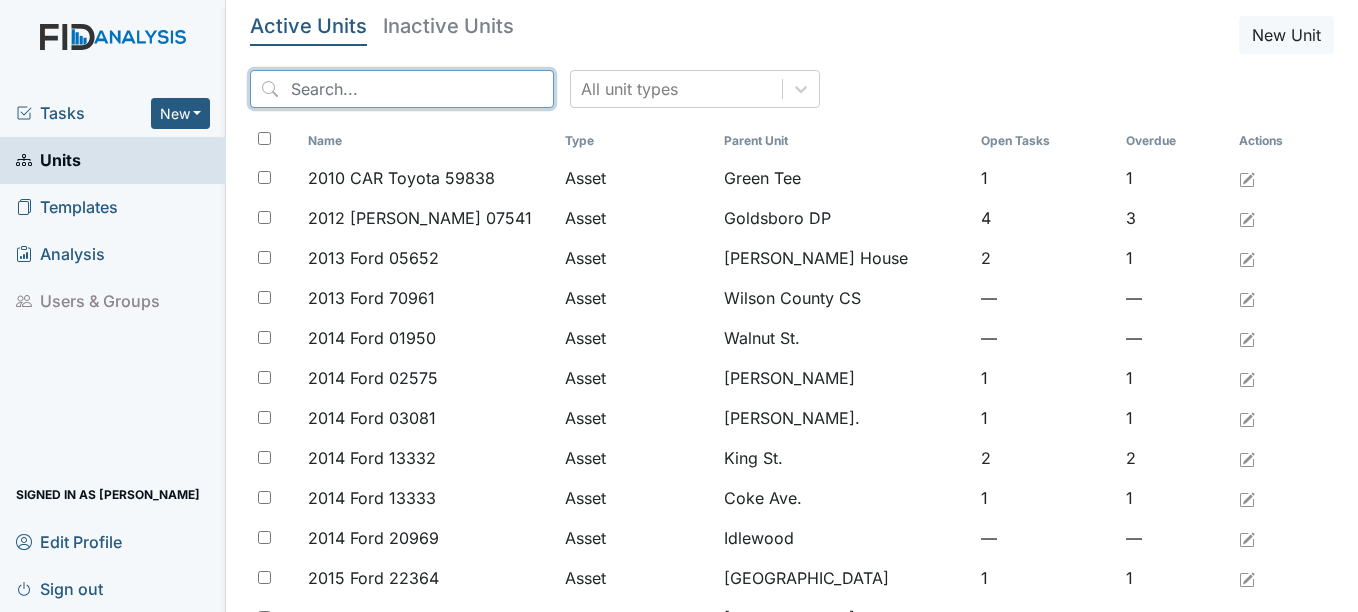 click at bounding box center (402, 89) 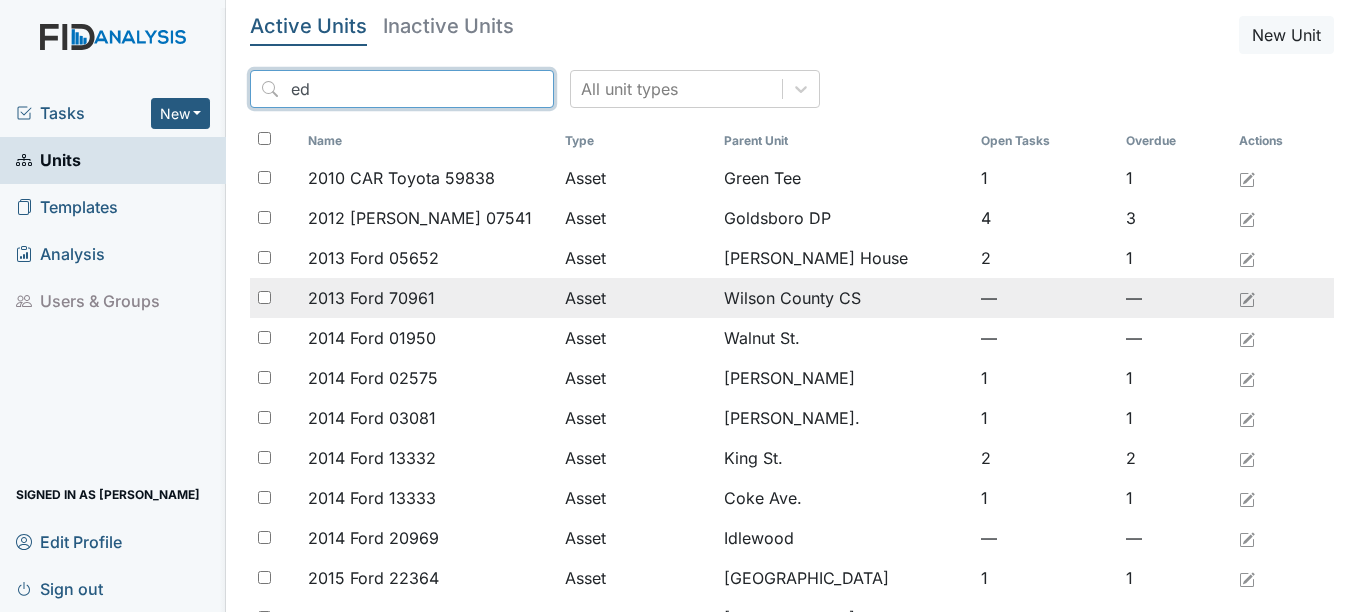 type on "ed" 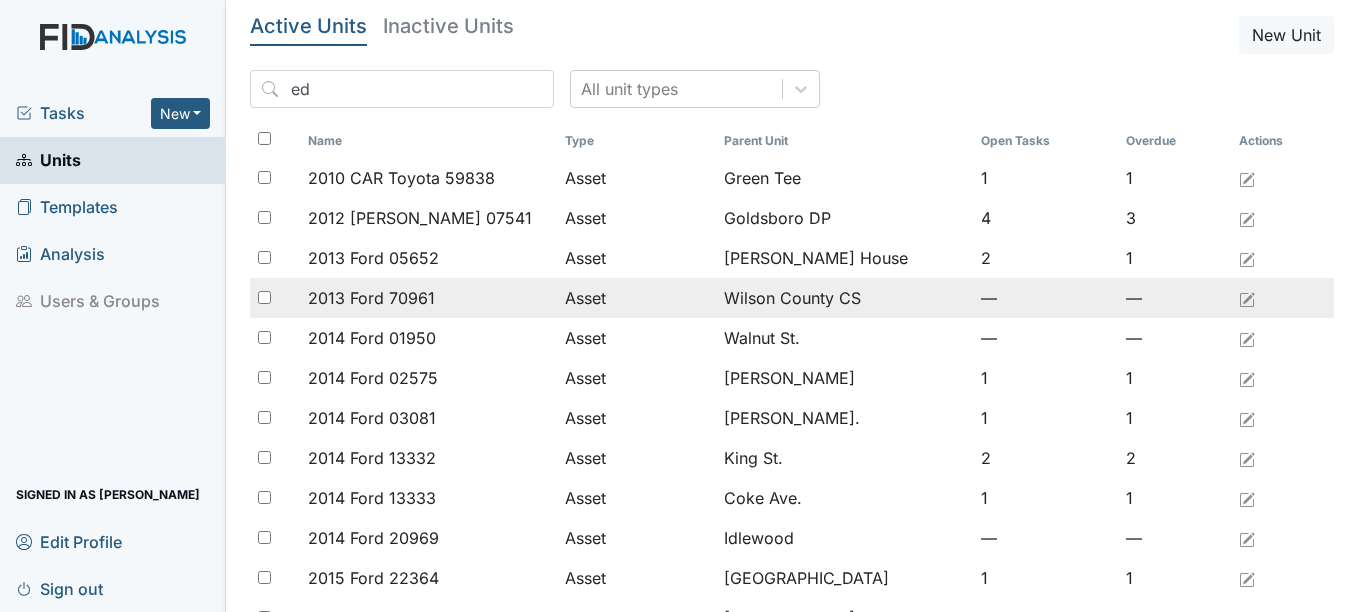 click at bounding box center [1281, 298] 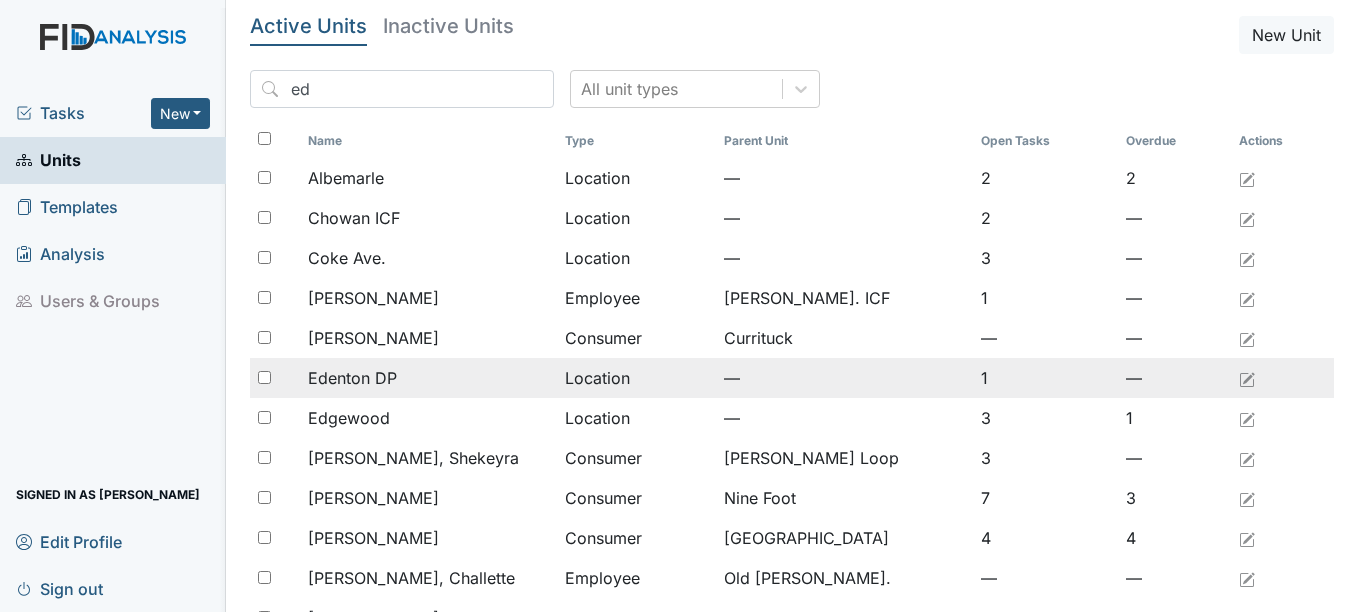 click at bounding box center (1281, 378) 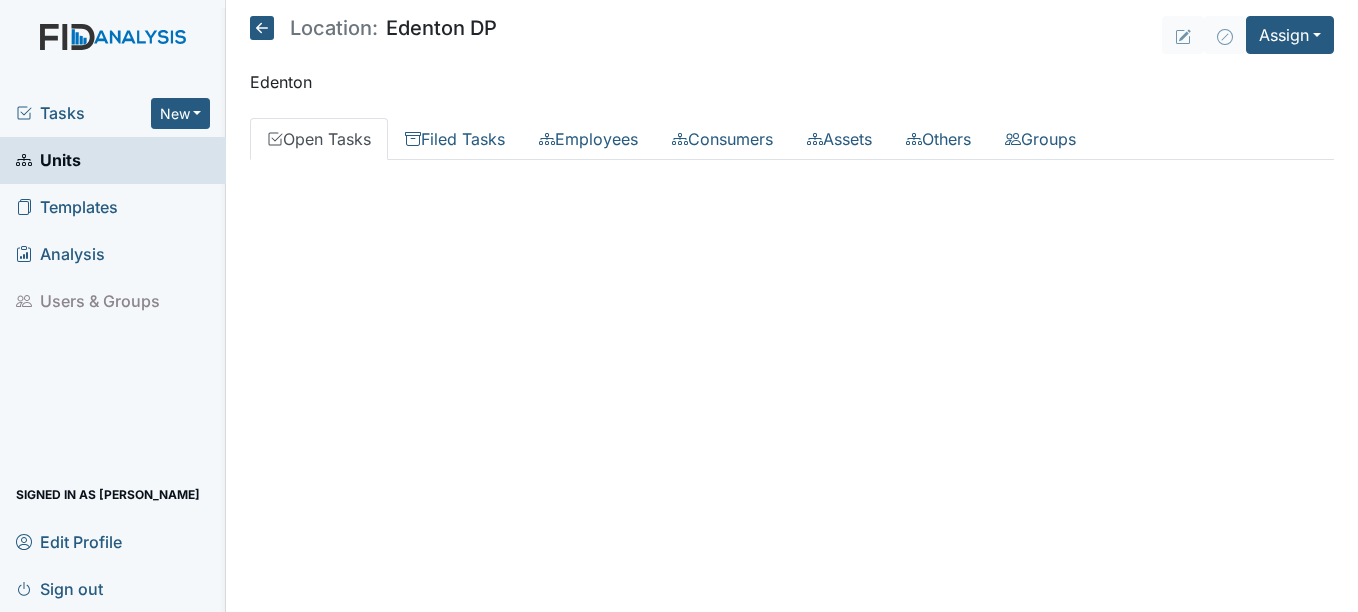 scroll, scrollTop: 0, scrollLeft: 0, axis: both 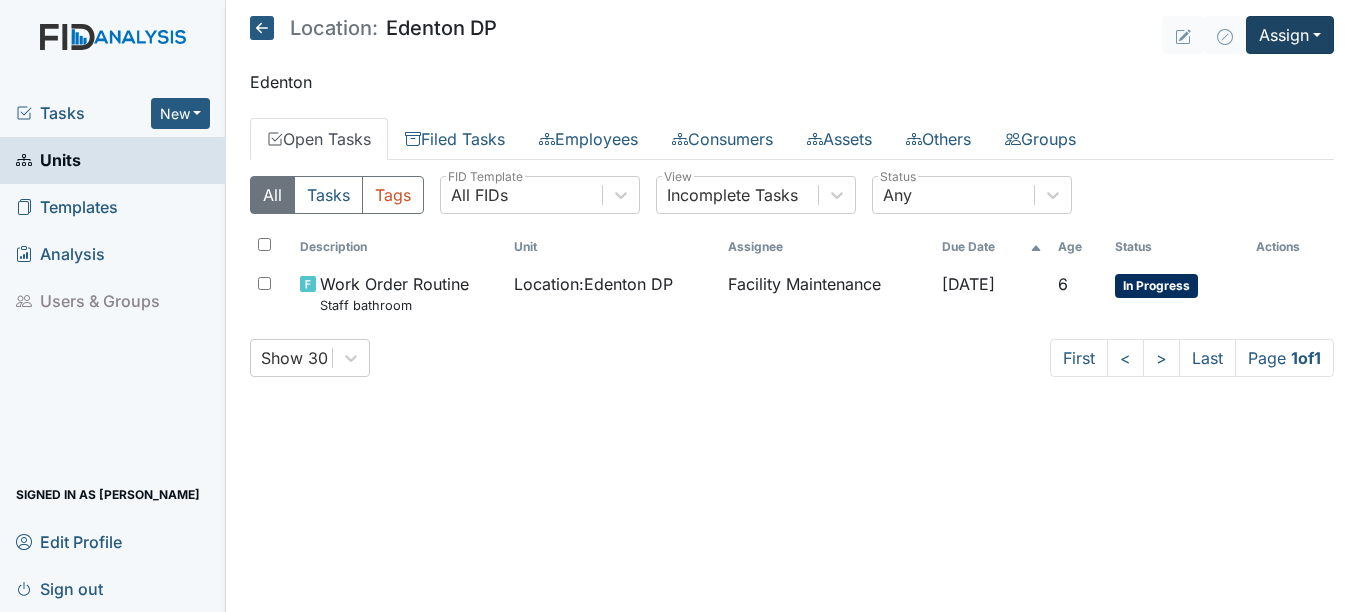 click on "Assign" at bounding box center (1290, 35) 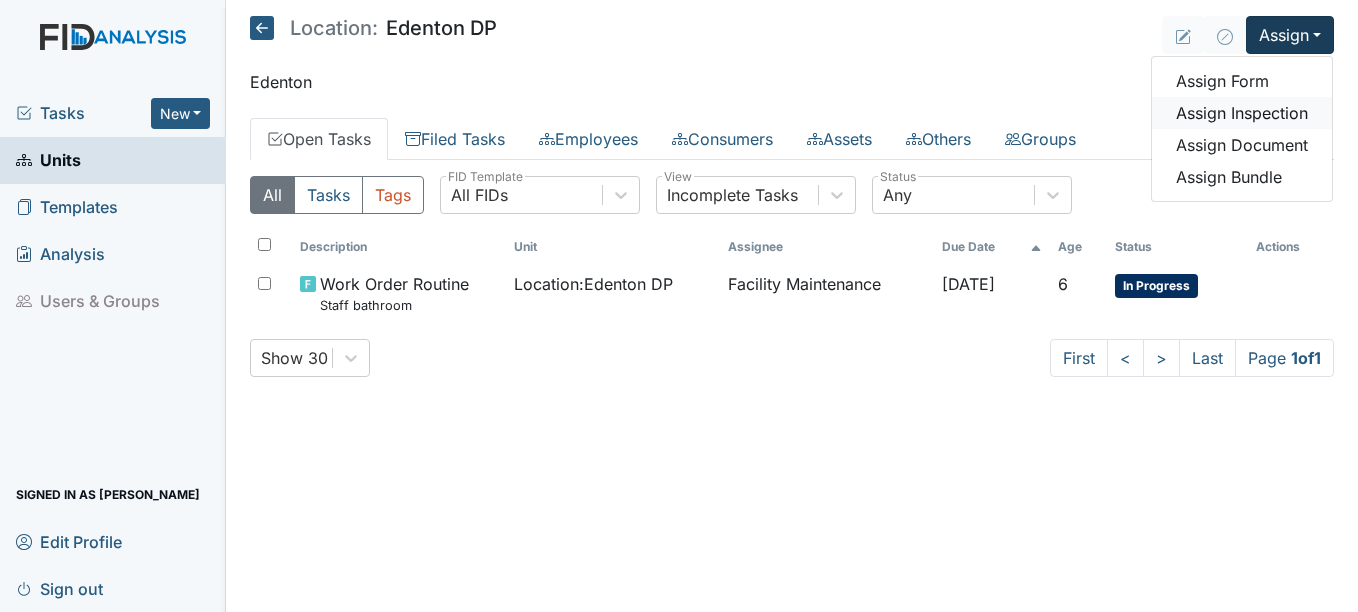 click on "Assign Inspection" at bounding box center (1242, 113) 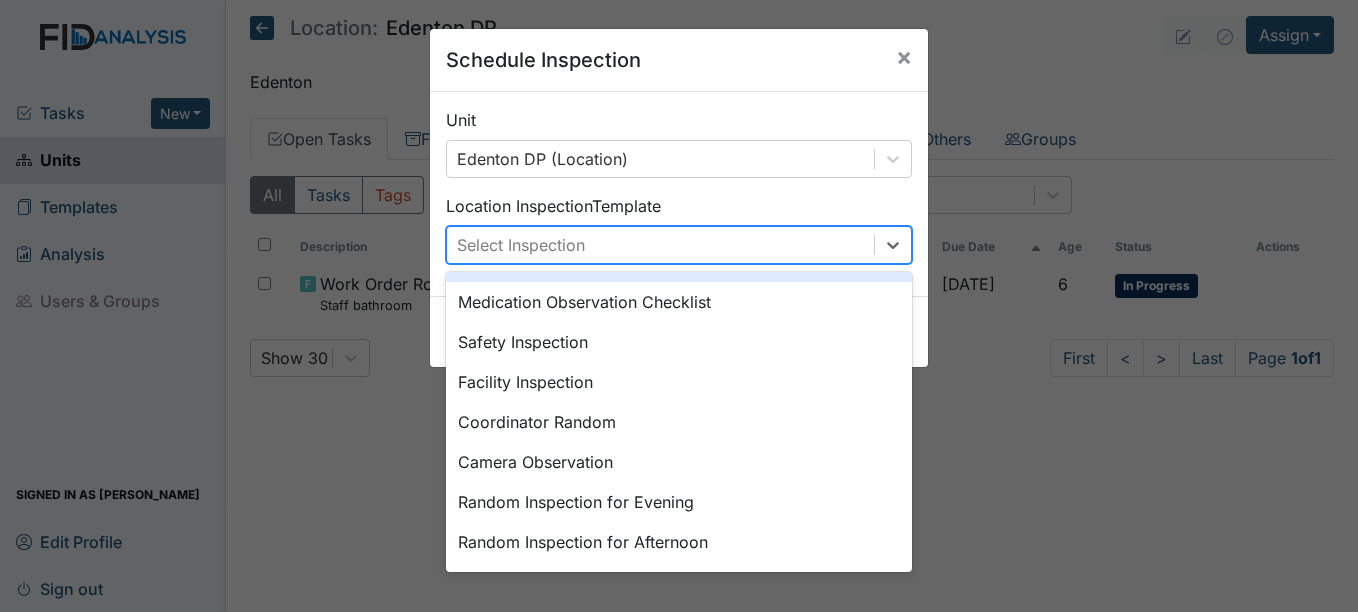 scroll, scrollTop: 0, scrollLeft: 0, axis: both 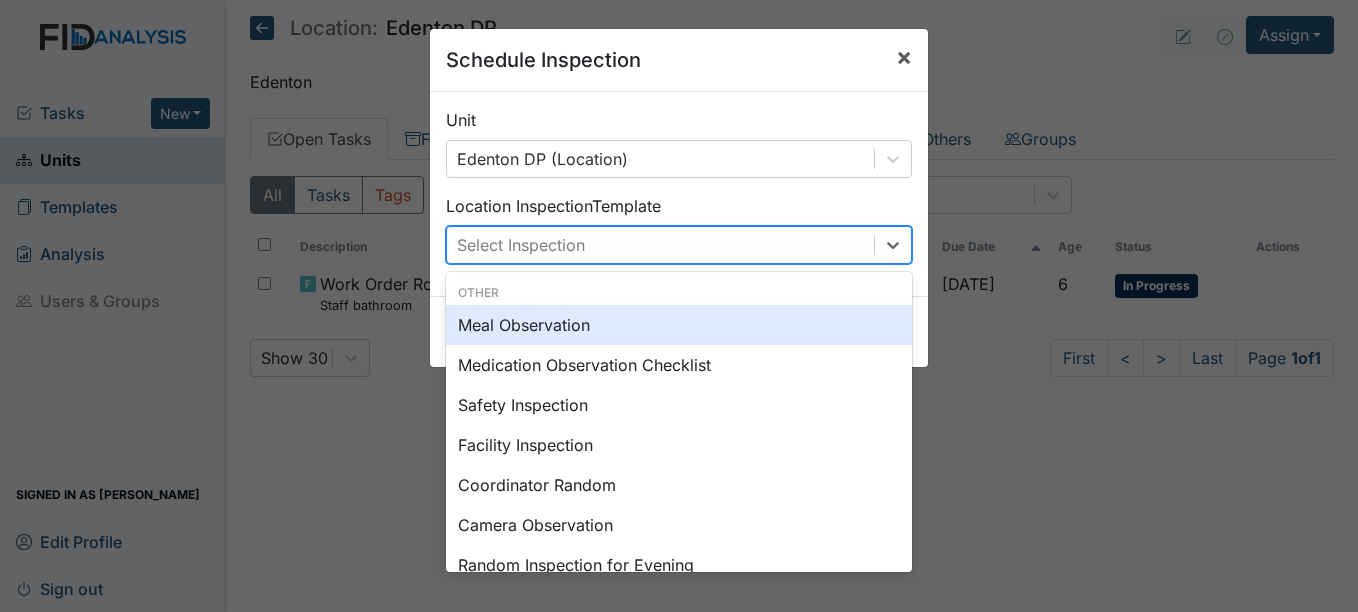 click on "×" at bounding box center [904, 57] 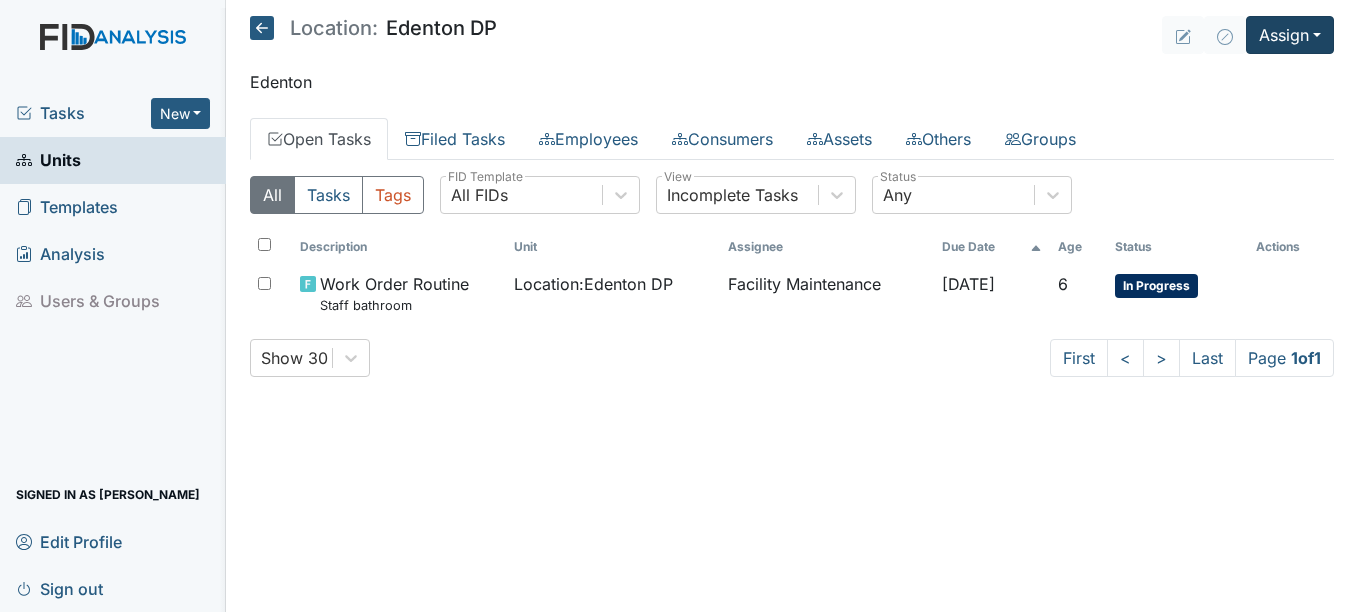 click on "Assign" at bounding box center [1290, 35] 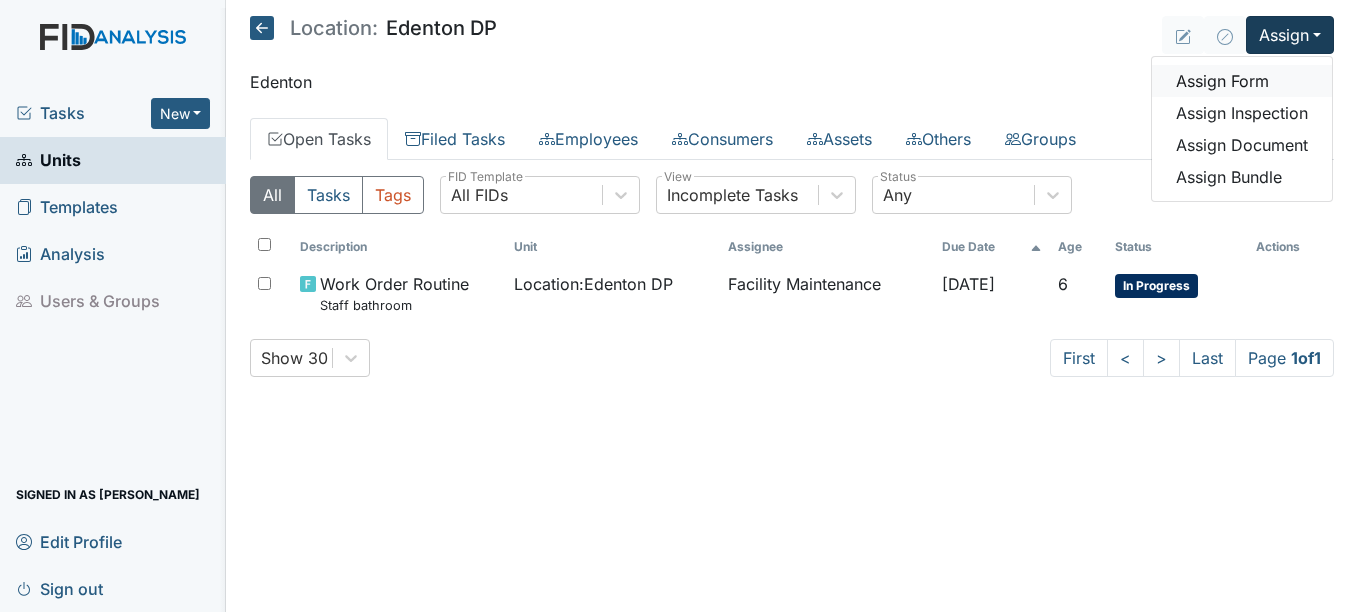 click on "Assign Form" at bounding box center [1242, 81] 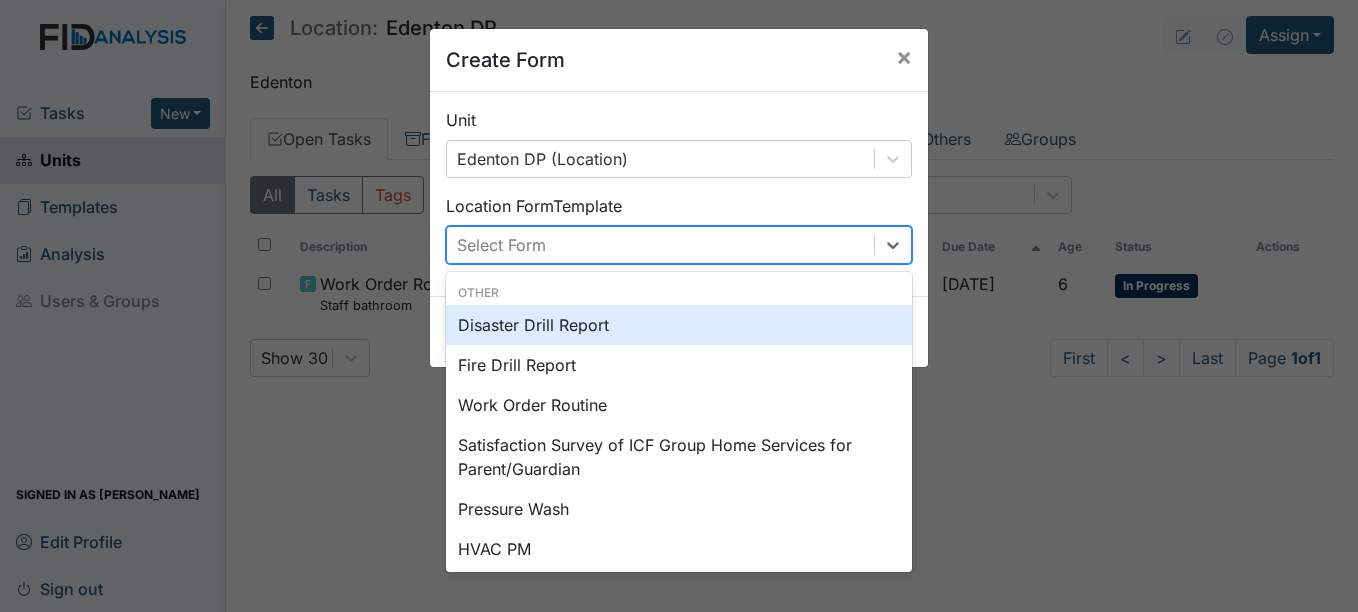 click on "Disaster Drill Report" at bounding box center [679, 325] 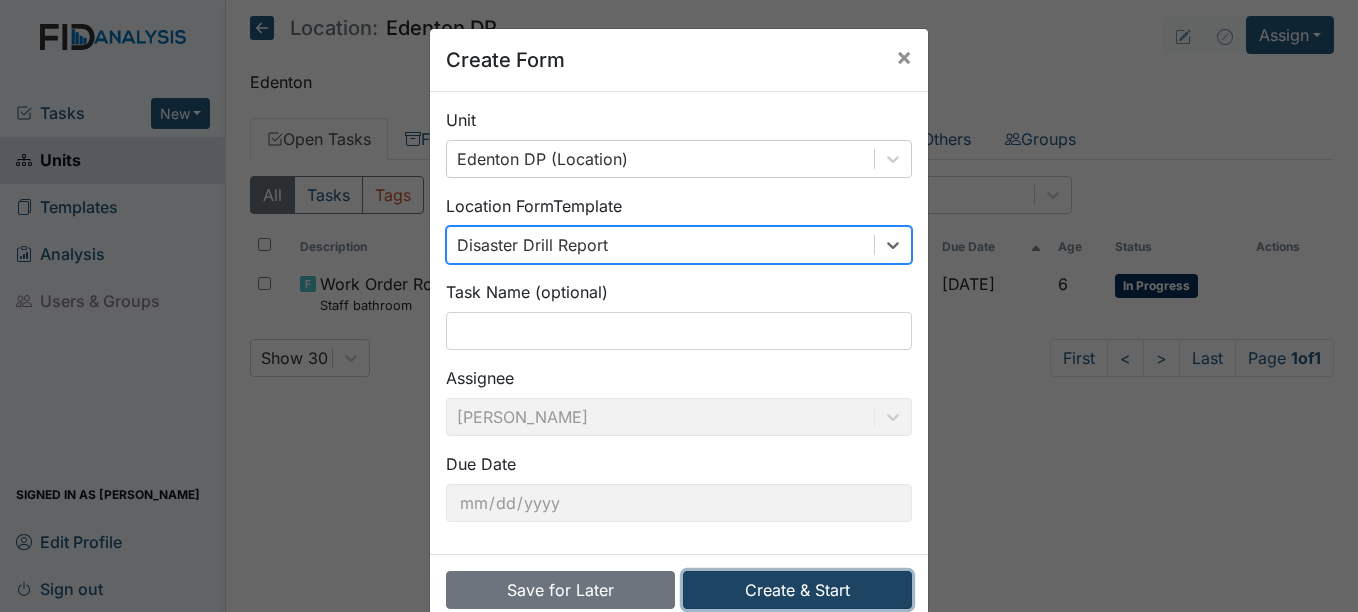 click on "Create & Start" at bounding box center (797, 590) 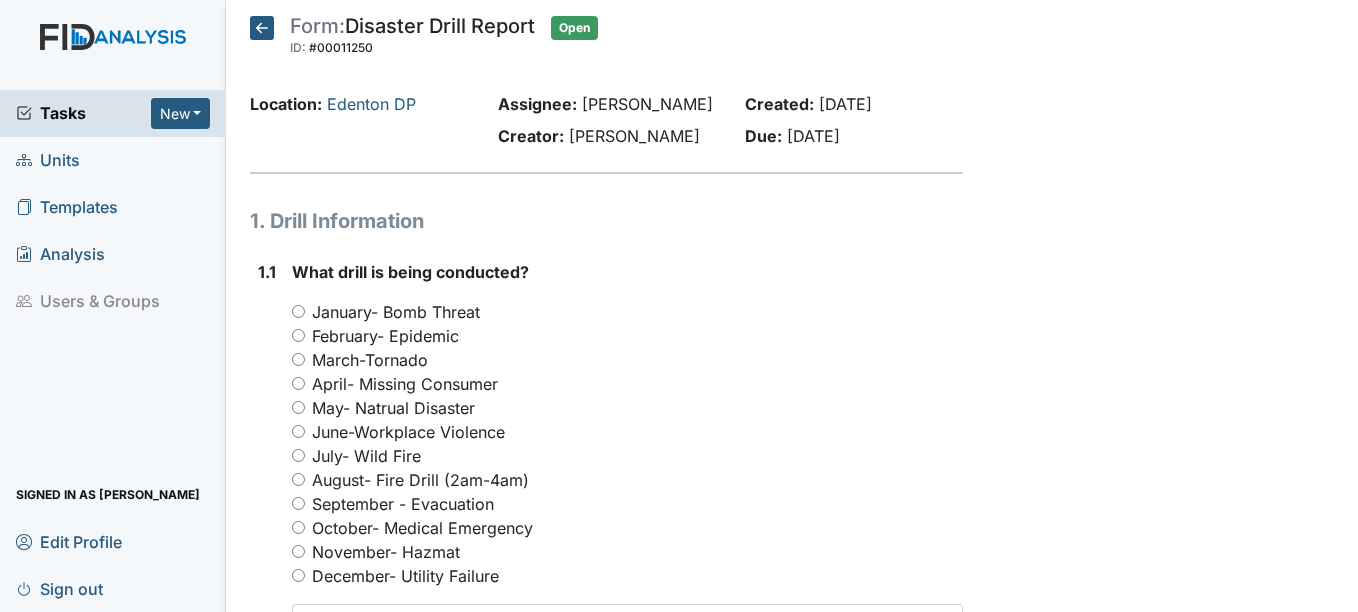 scroll, scrollTop: 0, scrollLeft: 0, axis: both 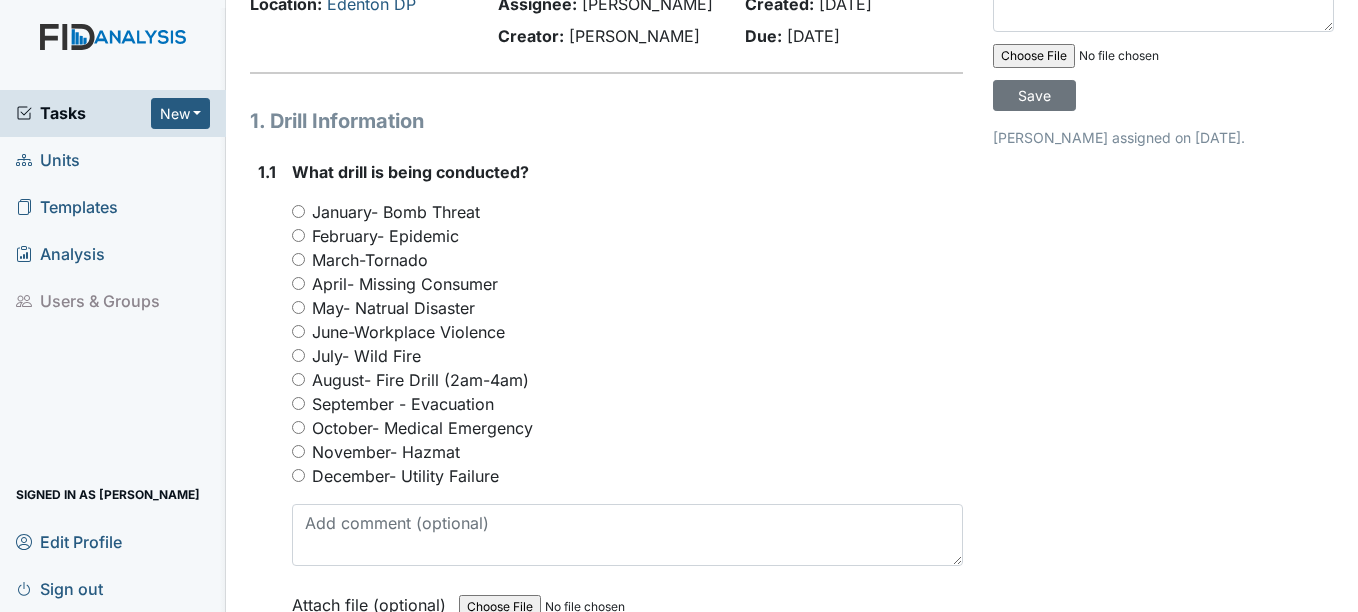 click on "July- Wild Fire" at bounding box center (366, 356) 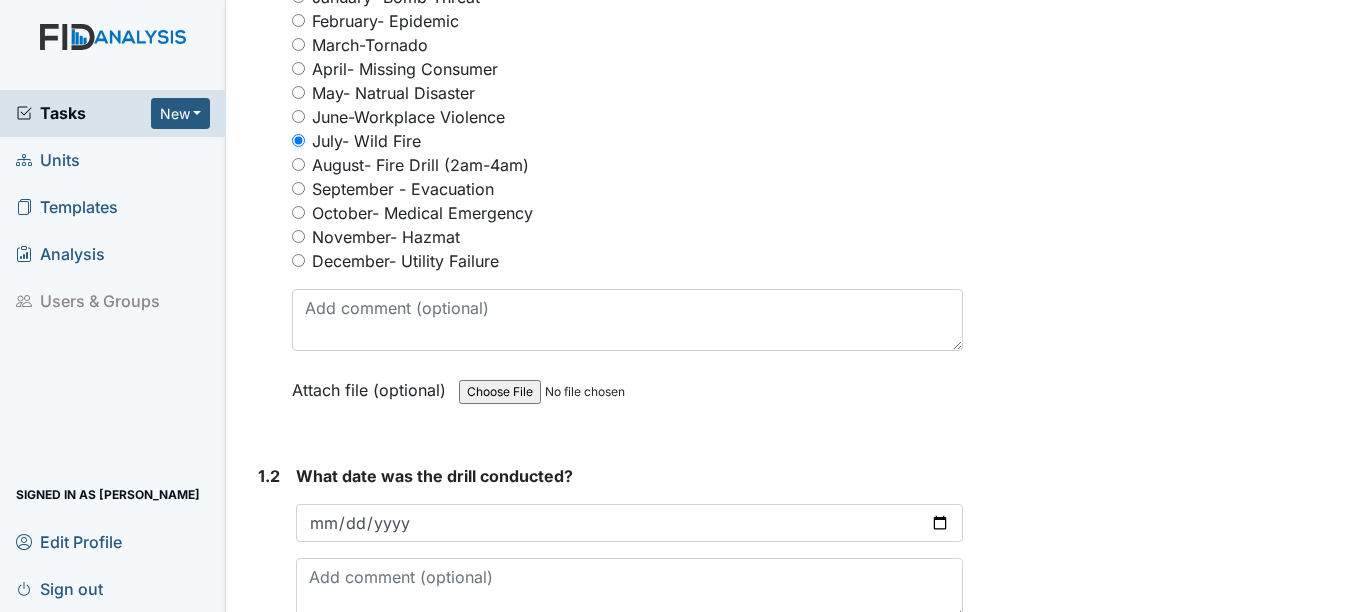 scroll, scrollTop: 500, scrollLeft: 0, axis: vertical 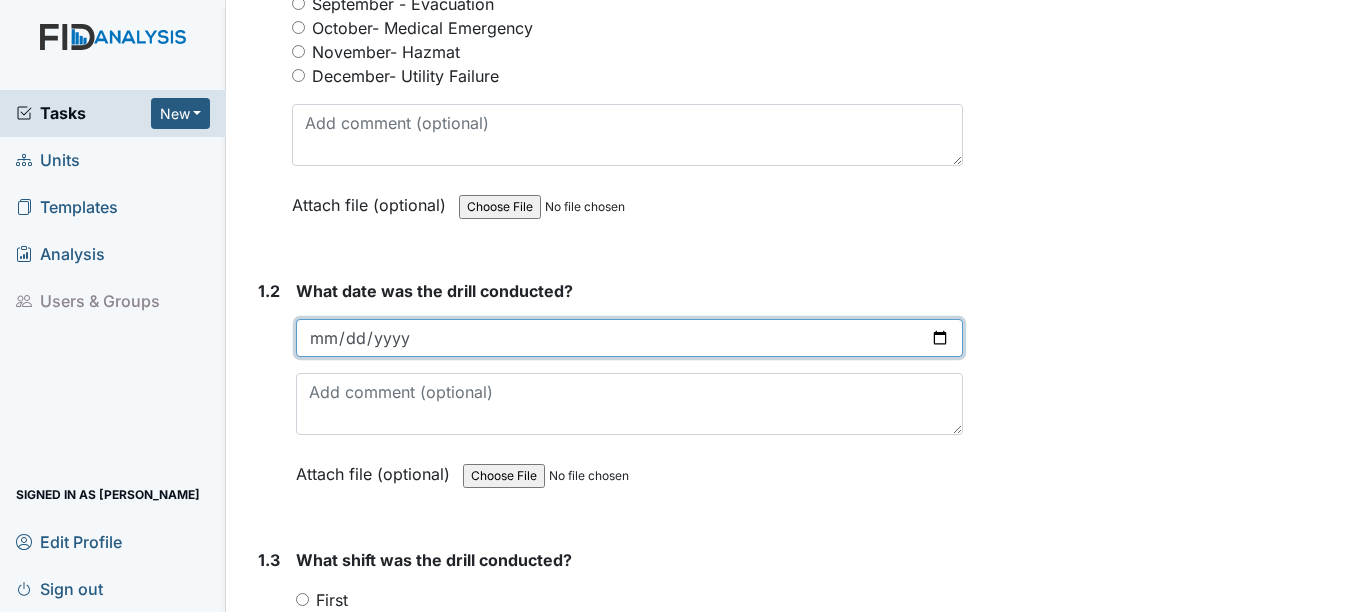 click at bounding box center [629, 338] 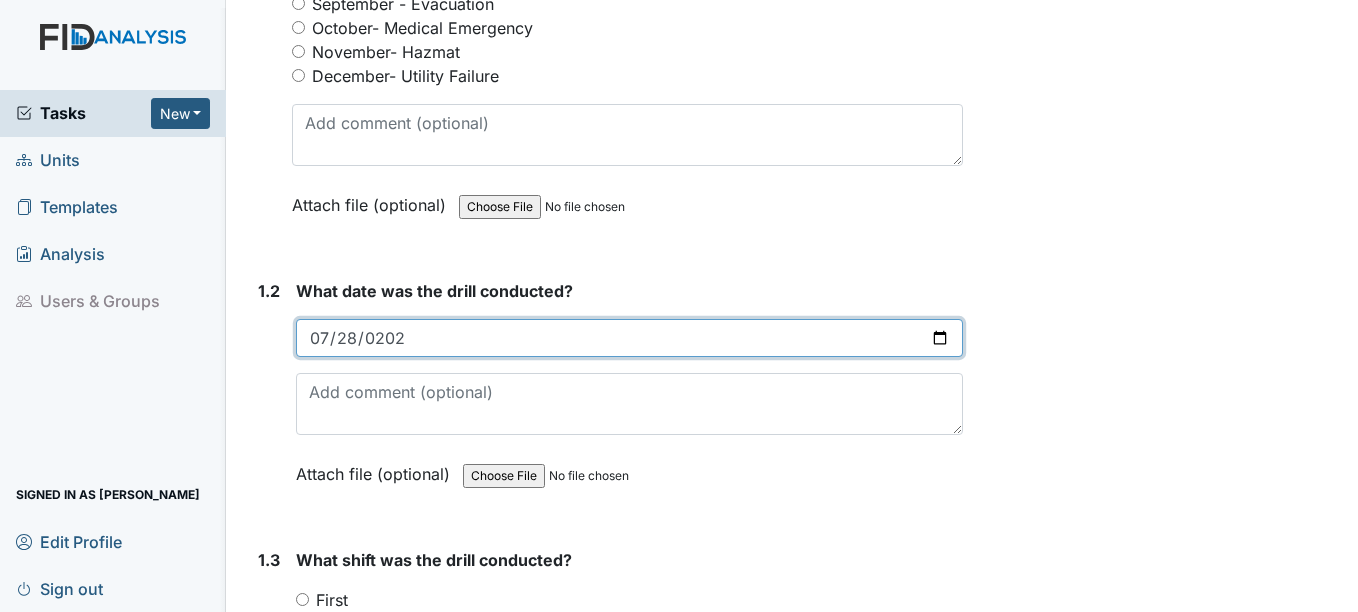 type on "[DATE]" 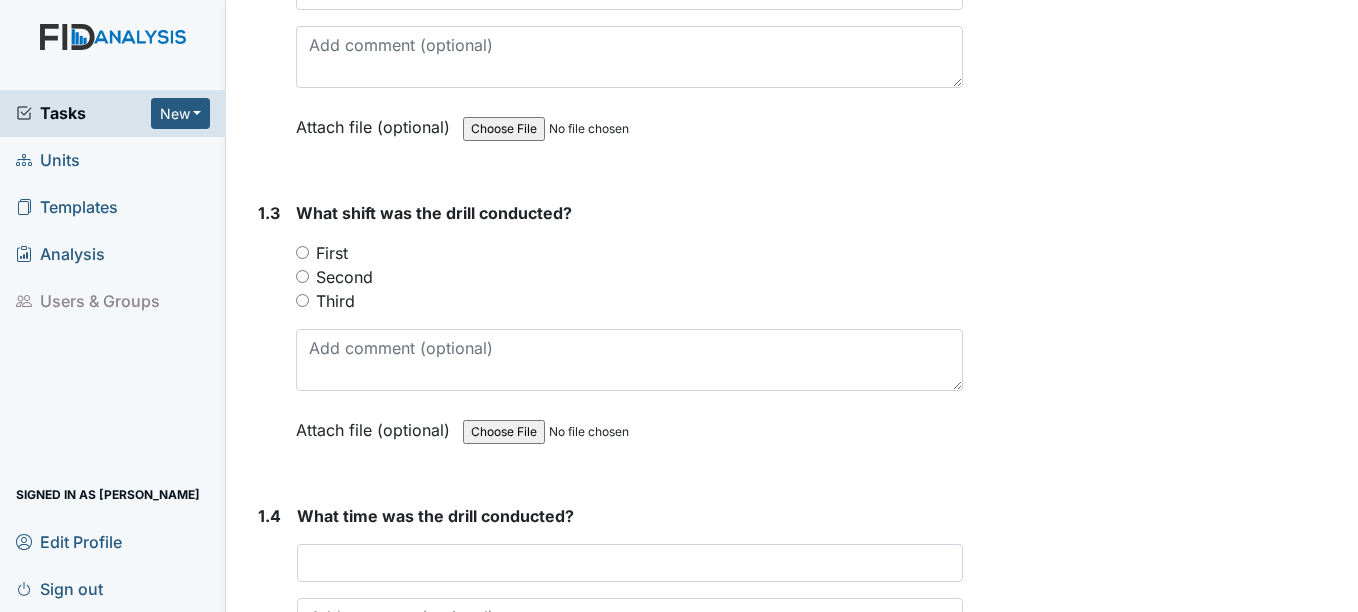 scroll, scrollTop: 900, scrollLeft: 0, axis: vertical 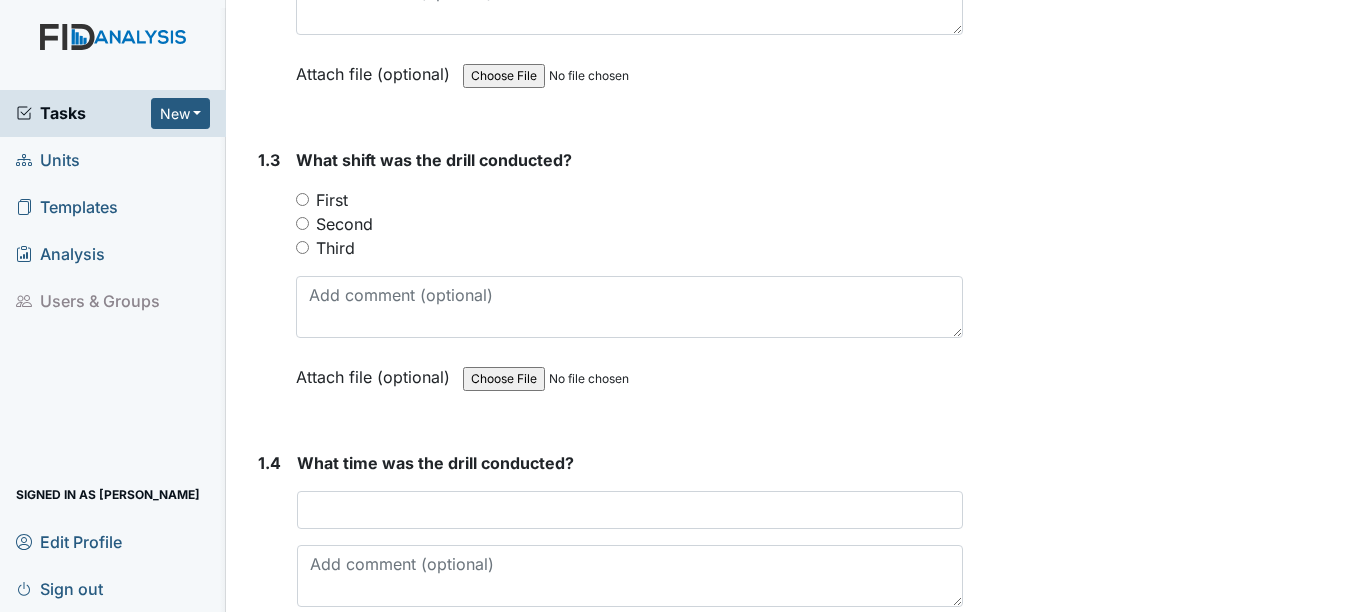 click on "First" at bounding box center [332, 200] 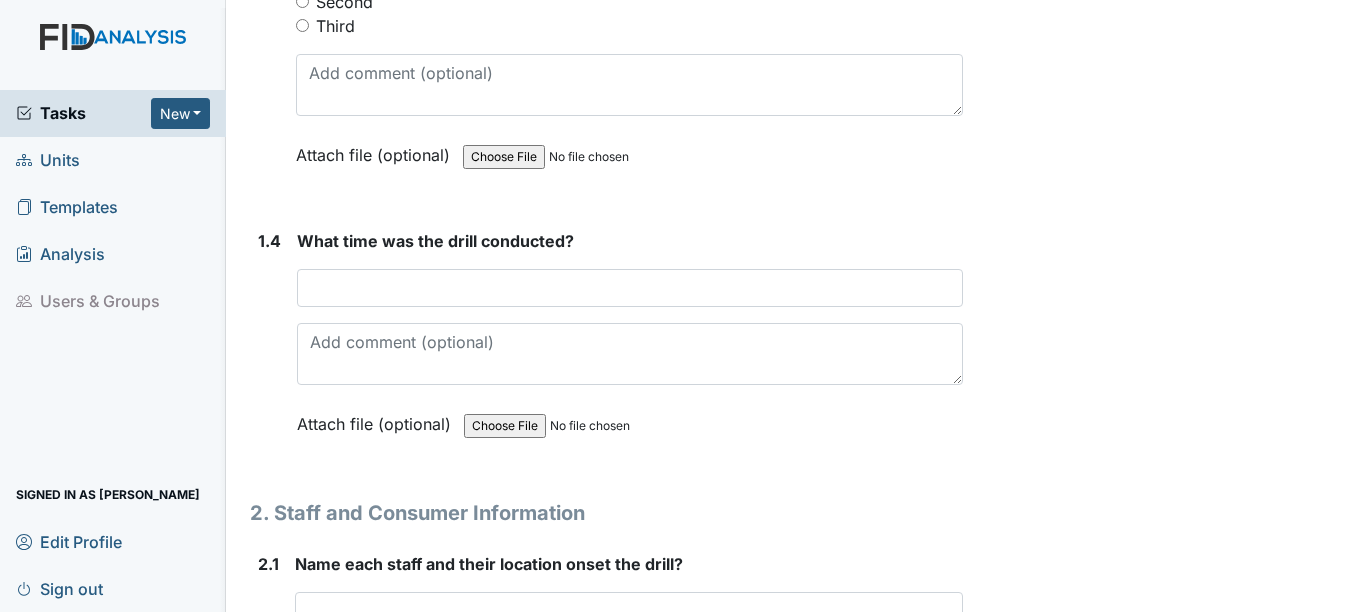 scroll, scrollTop: 1300, scrollLeft: 0, axis: vertical 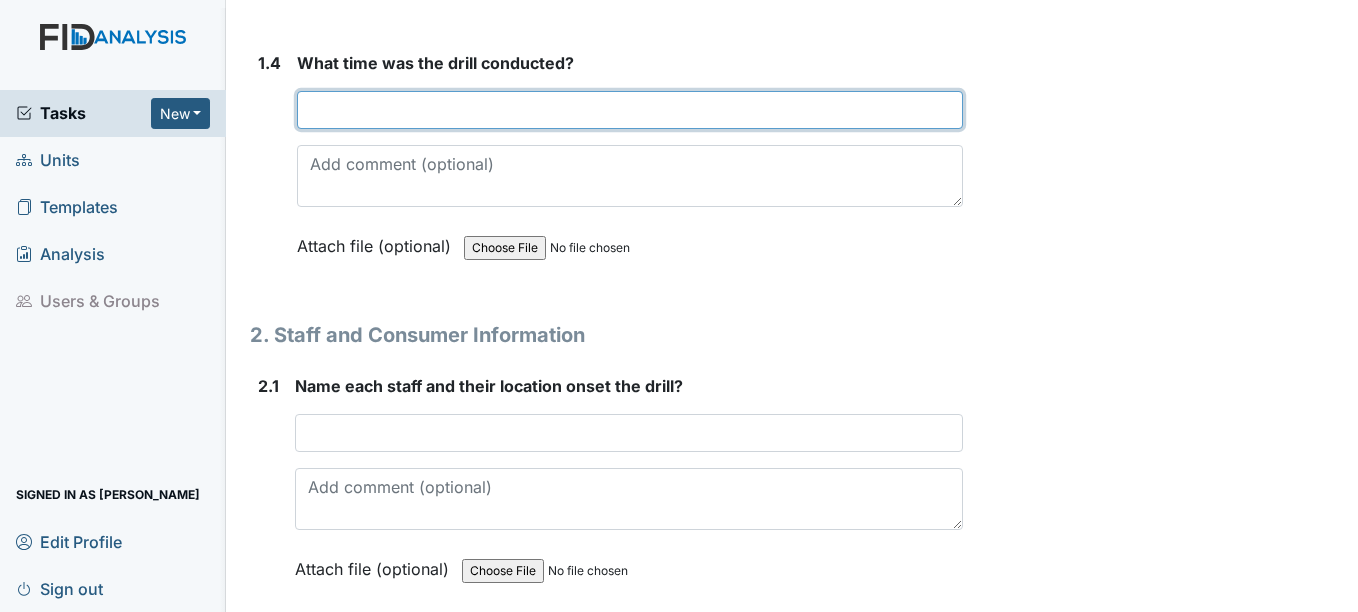 click at bounding box center (629, 110) 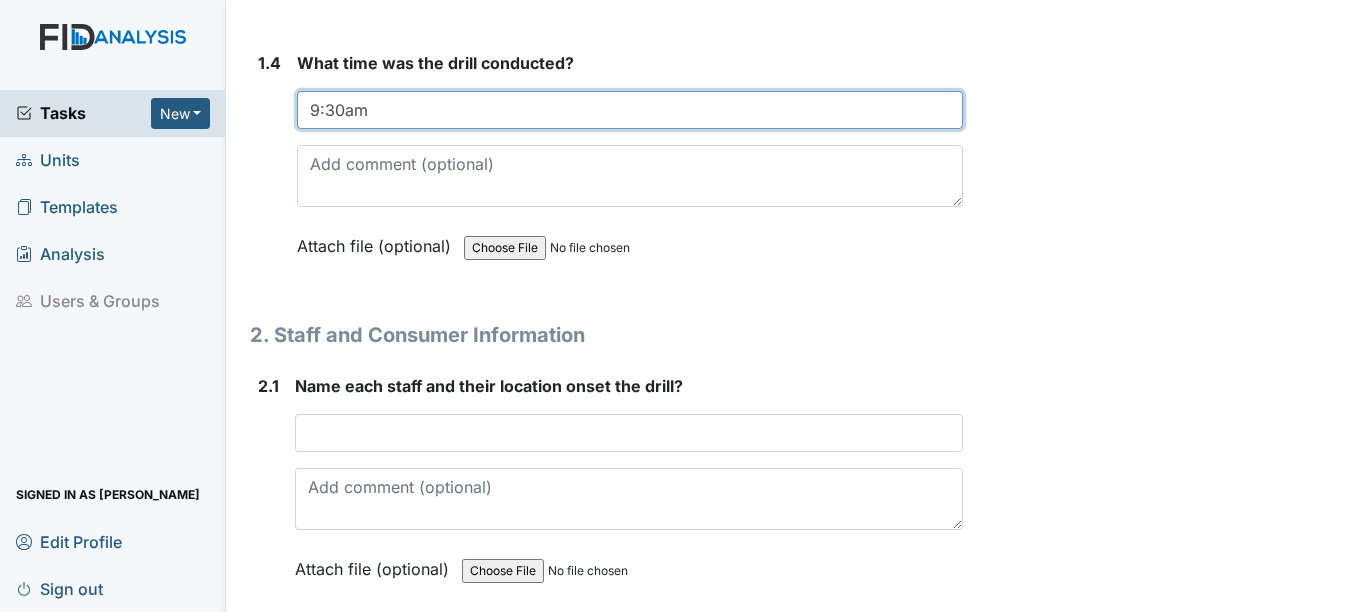 type on "9:30am" 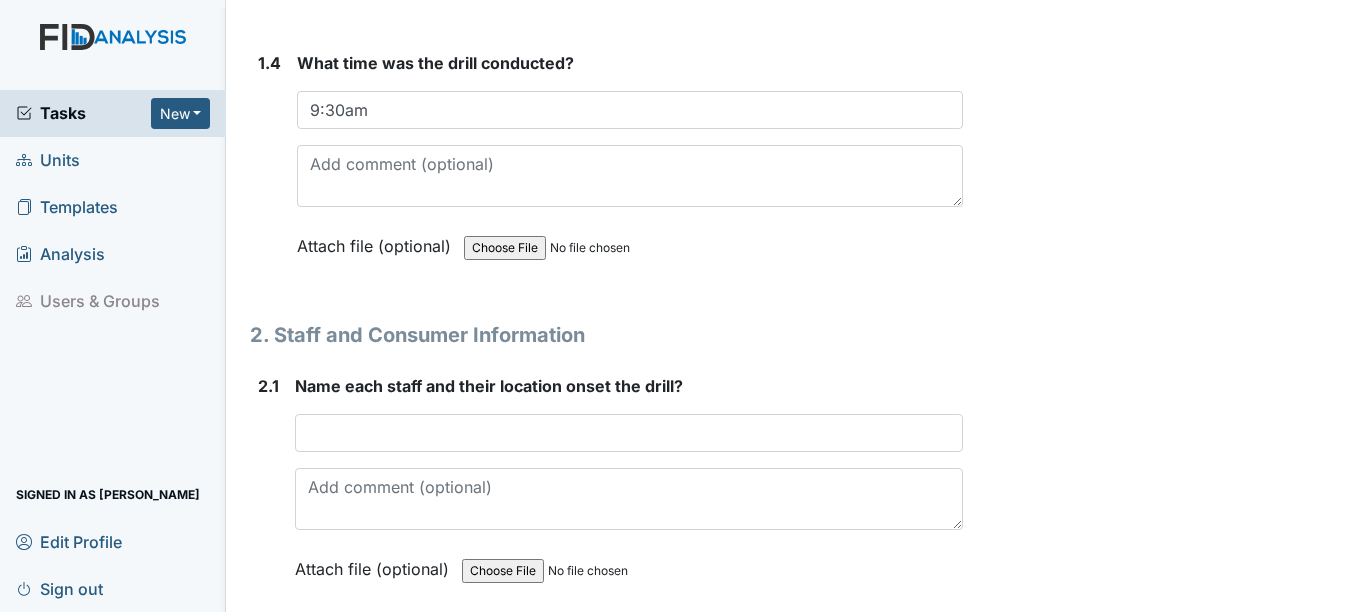 click on "Archive Task
×
Are you sure you want to archive this task? It will appear as incomplete on reports.
Archive
Delete Task
×
Are you sure you want to delete this task?
Delete
Save
Shania Williams assigned on Jul 28, 2025." at bounding box center (1163, 626) 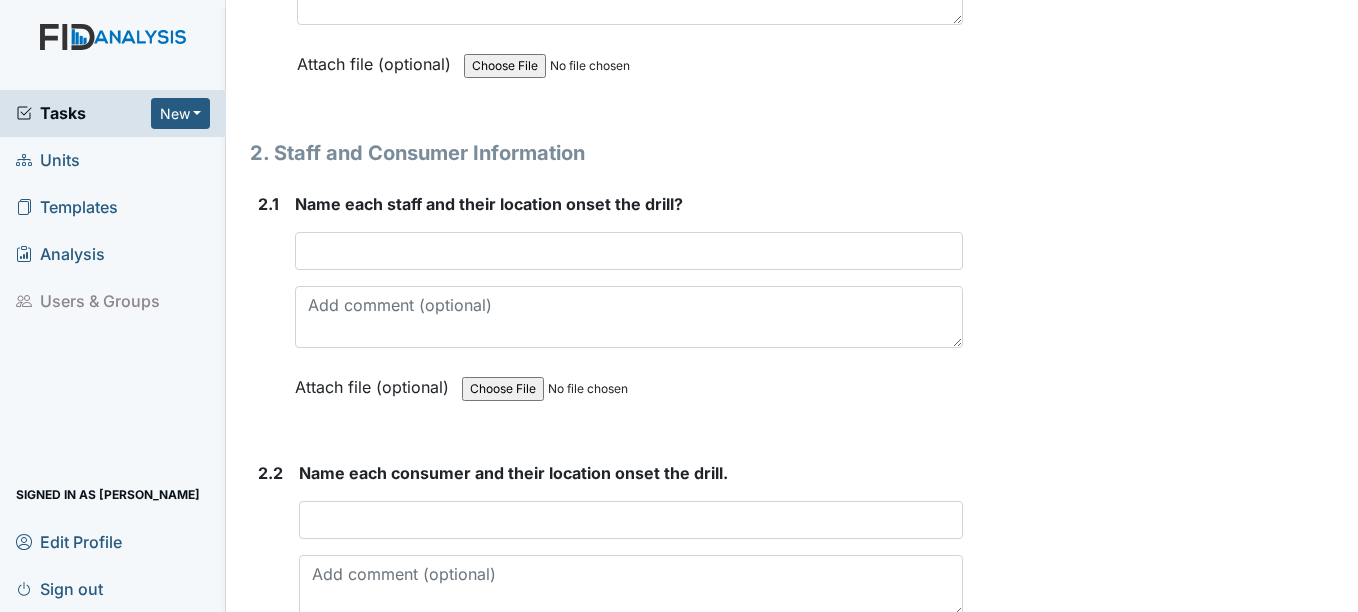 scroll, scrollTop: 1500, scrollLeft: 0, axis: vertical 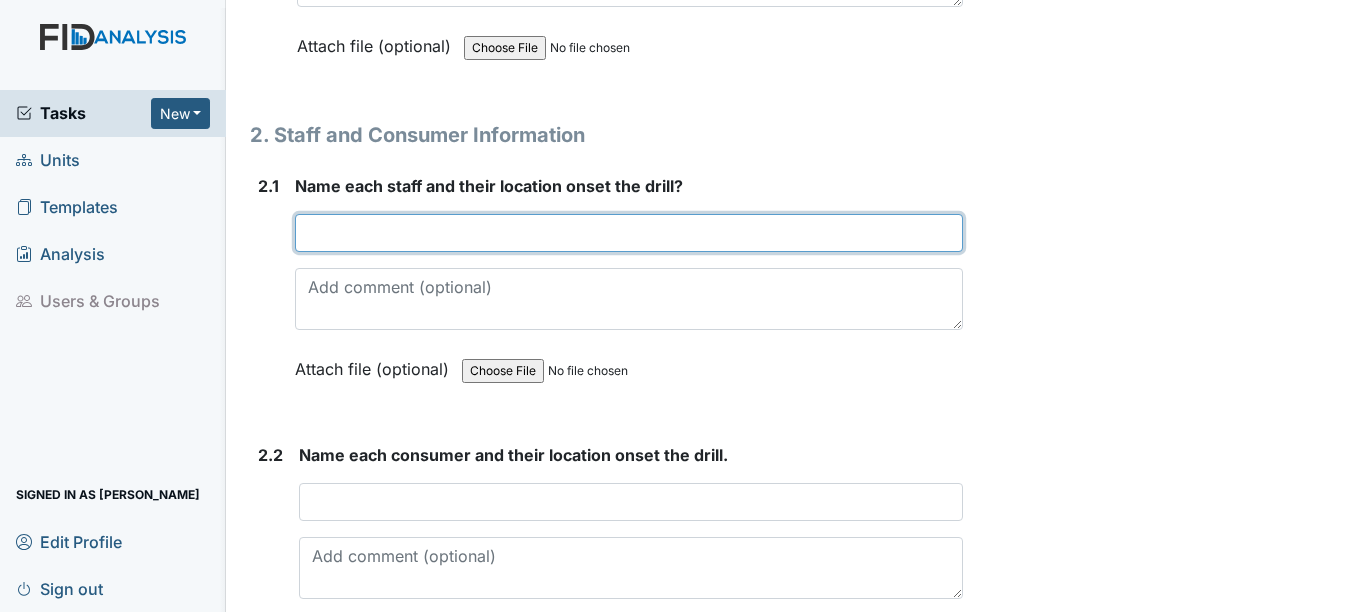 click at bounding box center [628, 233] 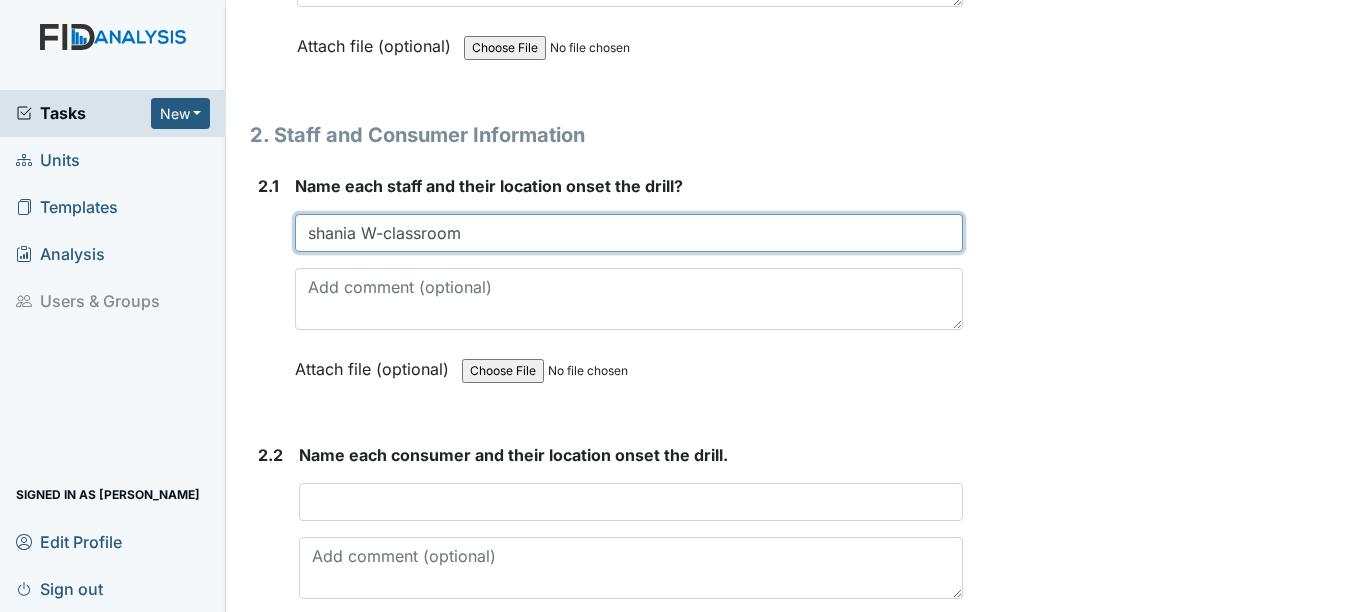 drag, startPoint x: 487, startPoint y: 245, endPoint x: 489, endPoint y: 232, distance: 13.152946 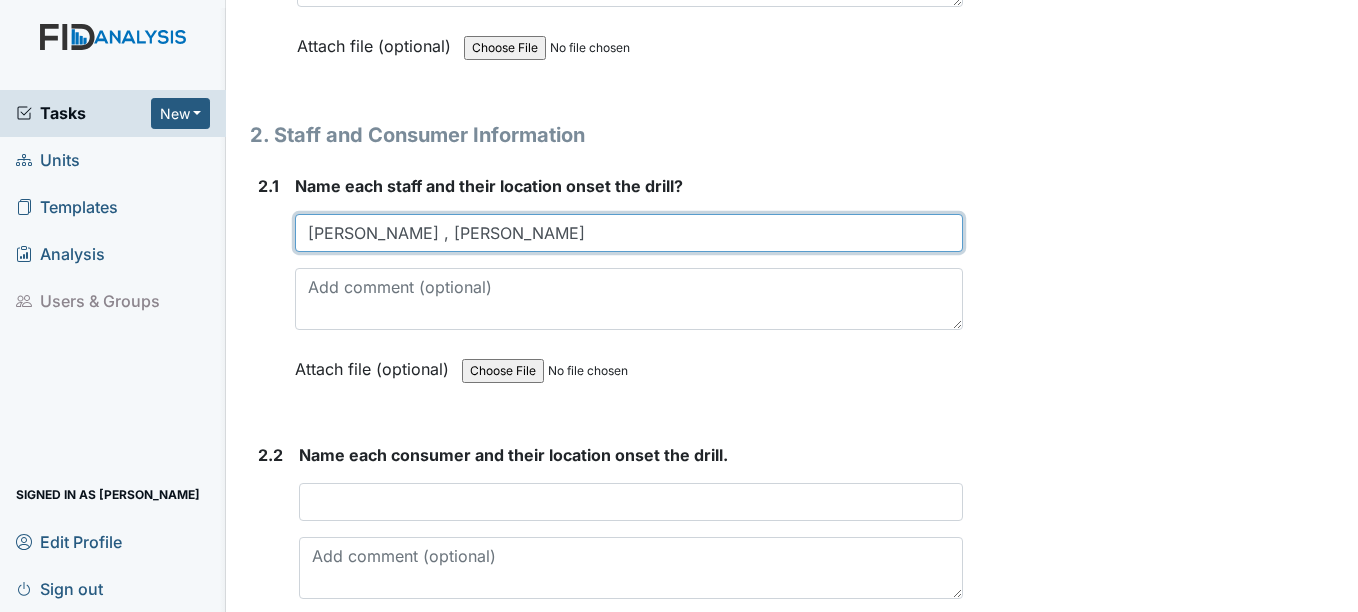 click on "shania W-classroom , Erika h" at bounding box center [628, 233] 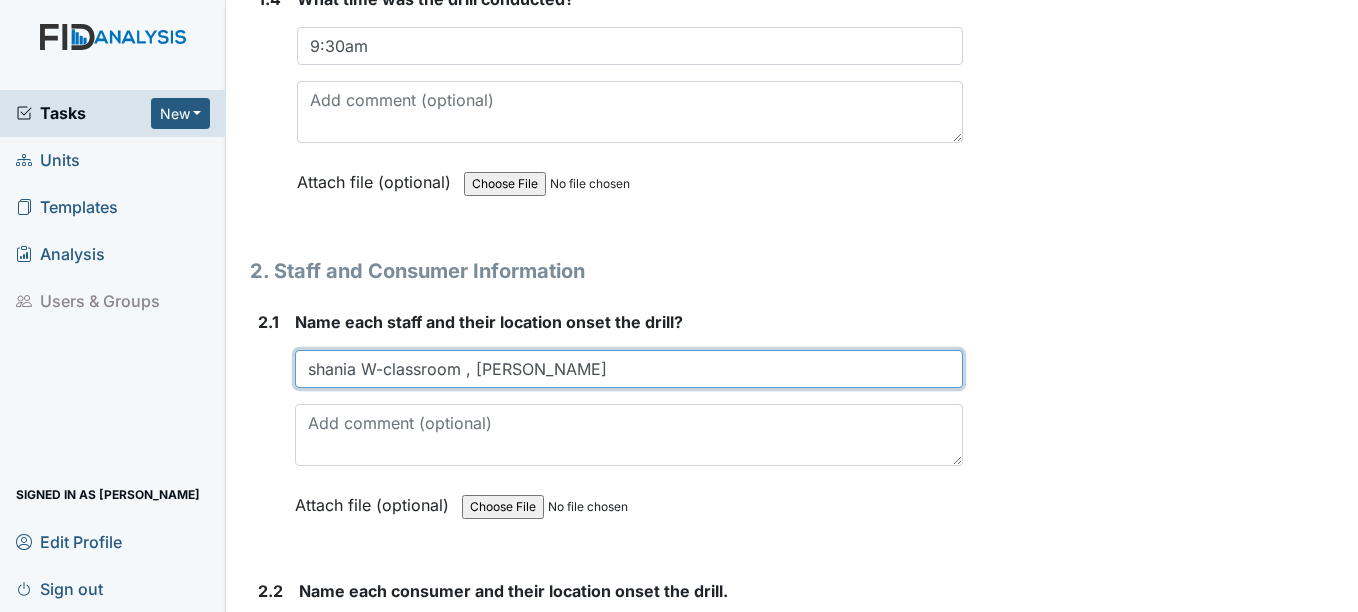 scroll, scrollTop: 1400, scrollLeft: 0, axis: vertical 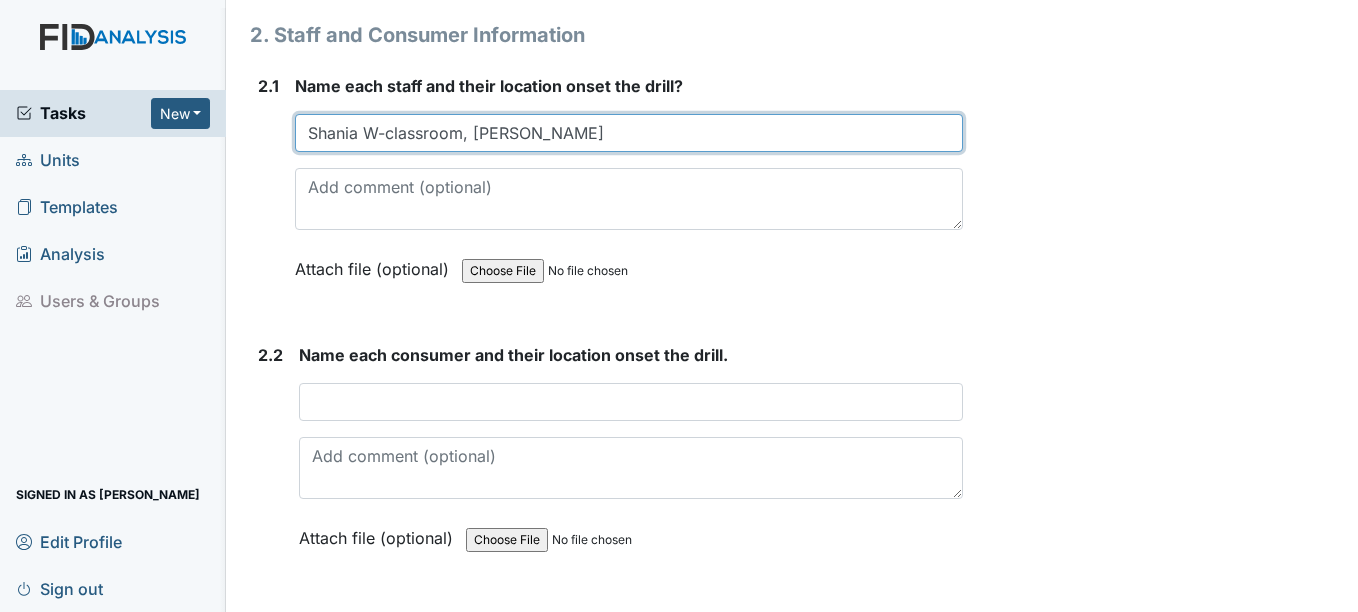 click on "Shania W-classroom, Erika H." at bounding box center [628, 133] 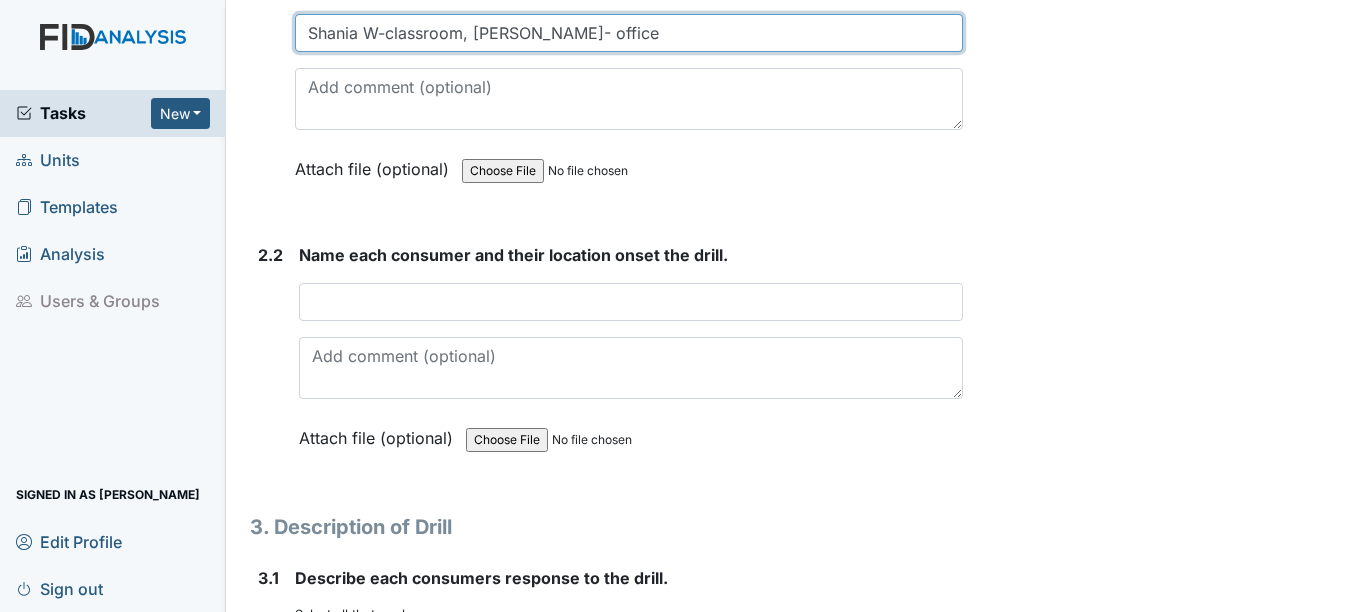 scroll, scrollTop: 1800, scrollLeft: 0, axis: vertical 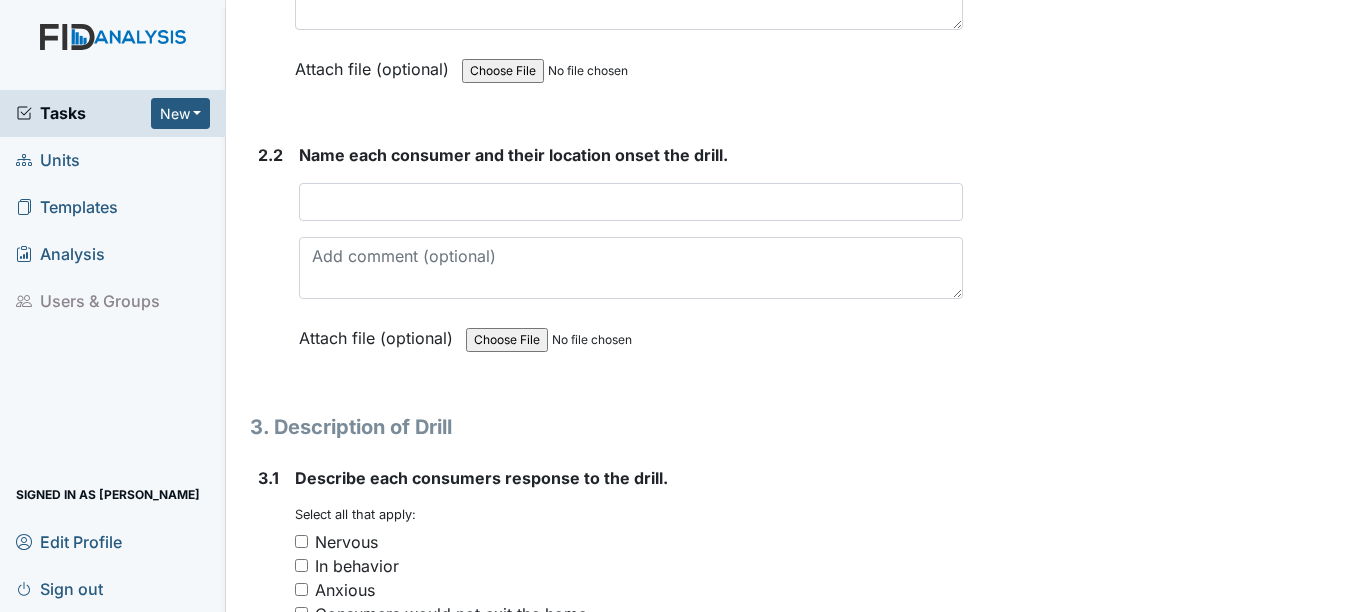 type on "Shania W-classroom, Erika H- office" 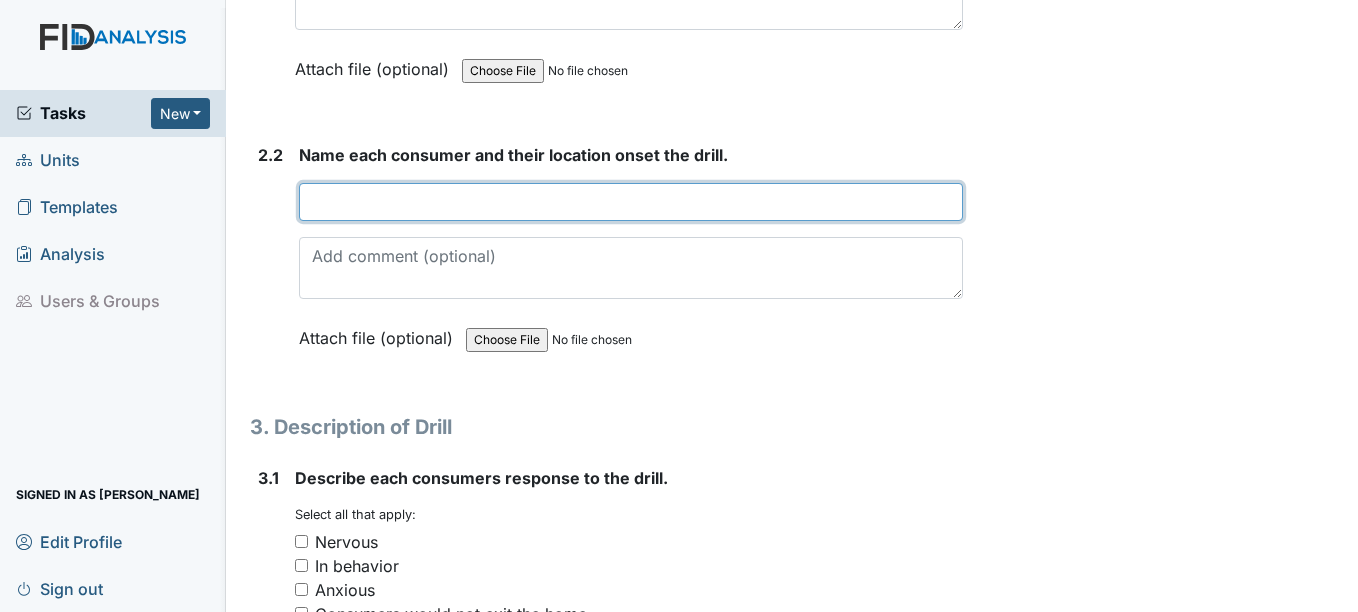 click at bounding box center (630, 202) 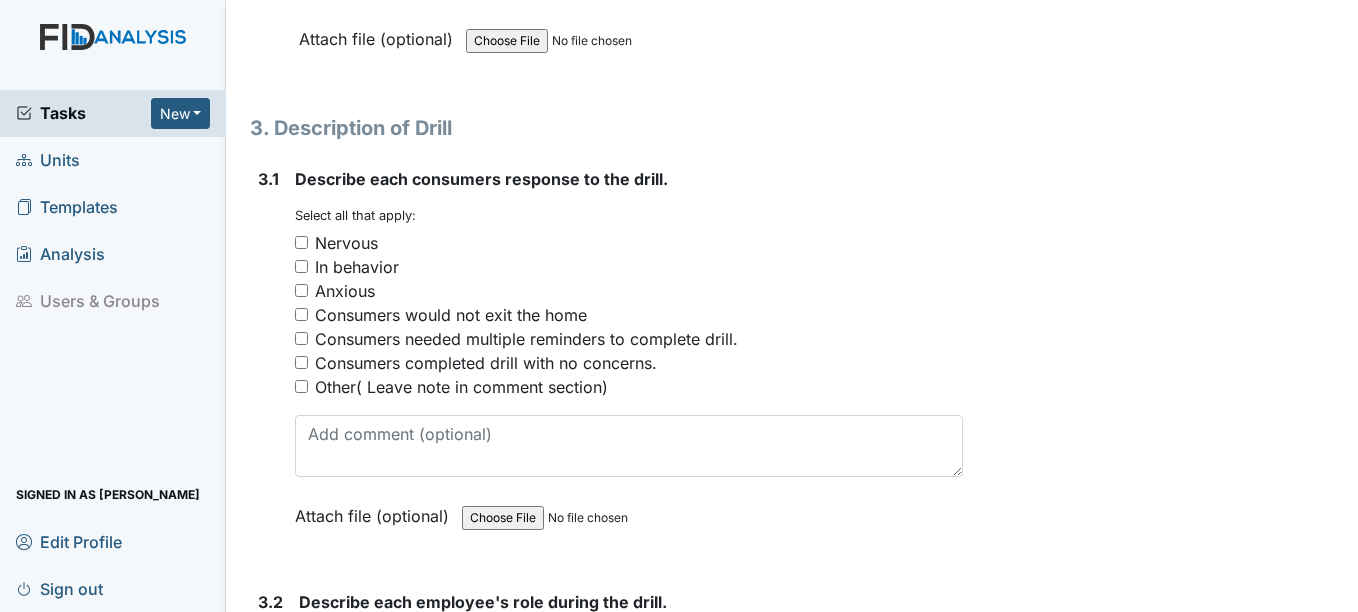 scroll, scrollTop: 2100, scrollLeft: 0, axis: vertical 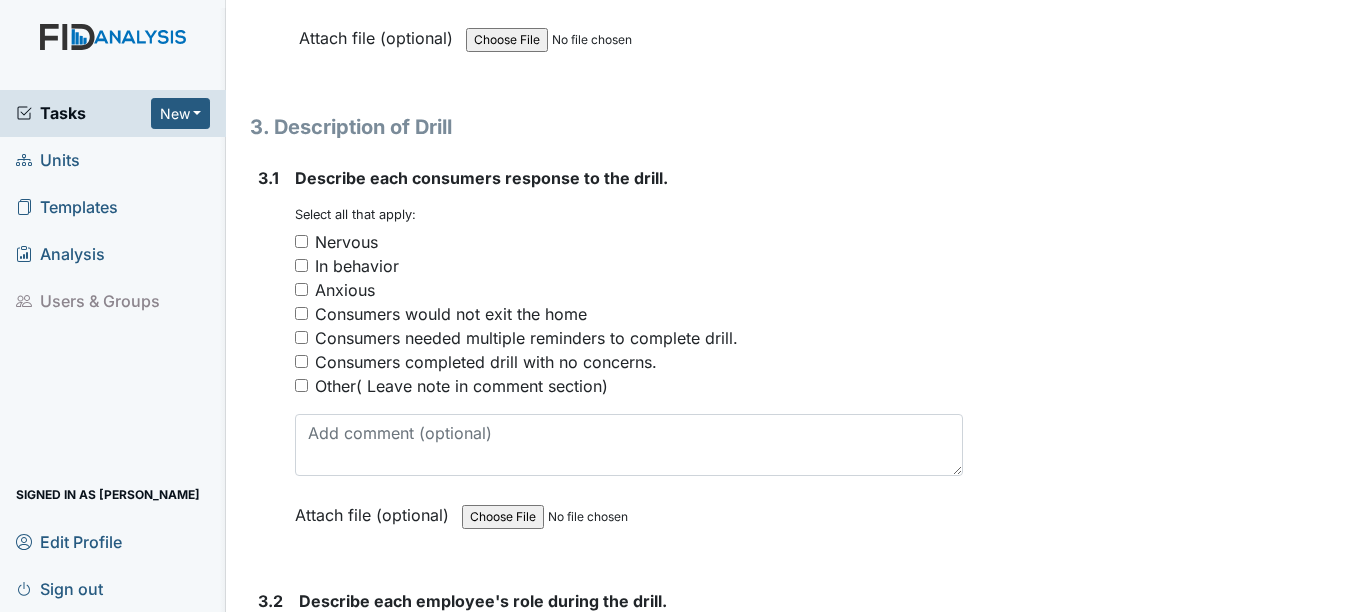 type on "All consumers in assigned classrooms." 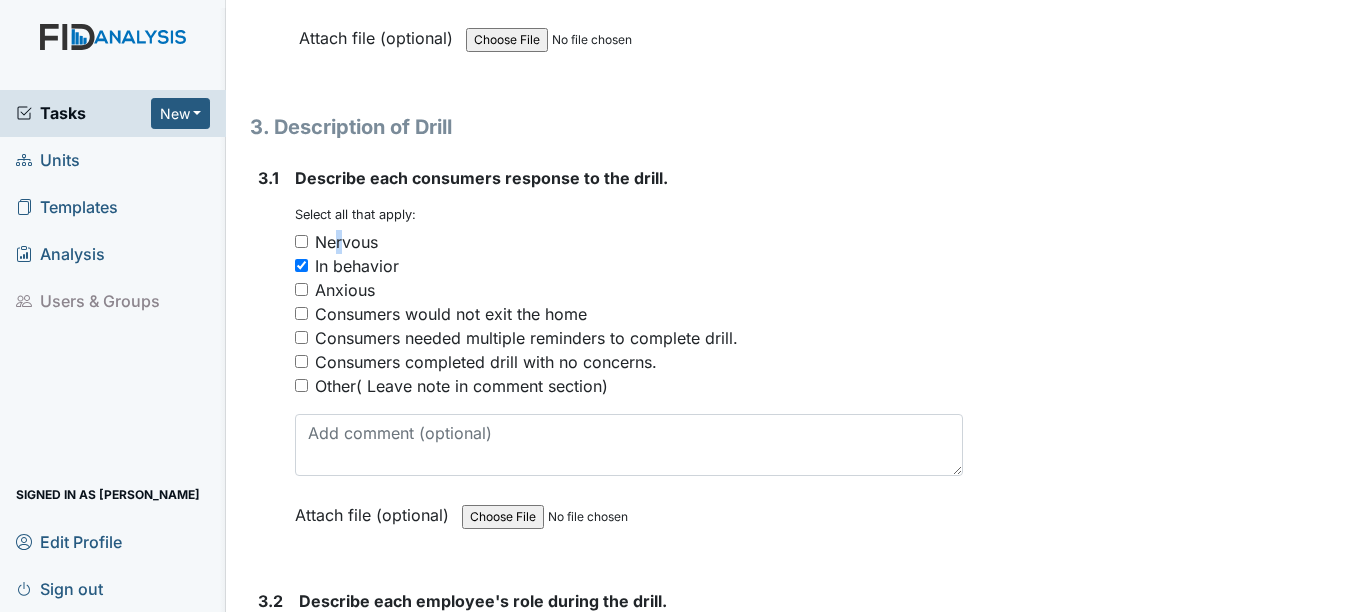 click on "Nervous" at bounding box center (346, 242) 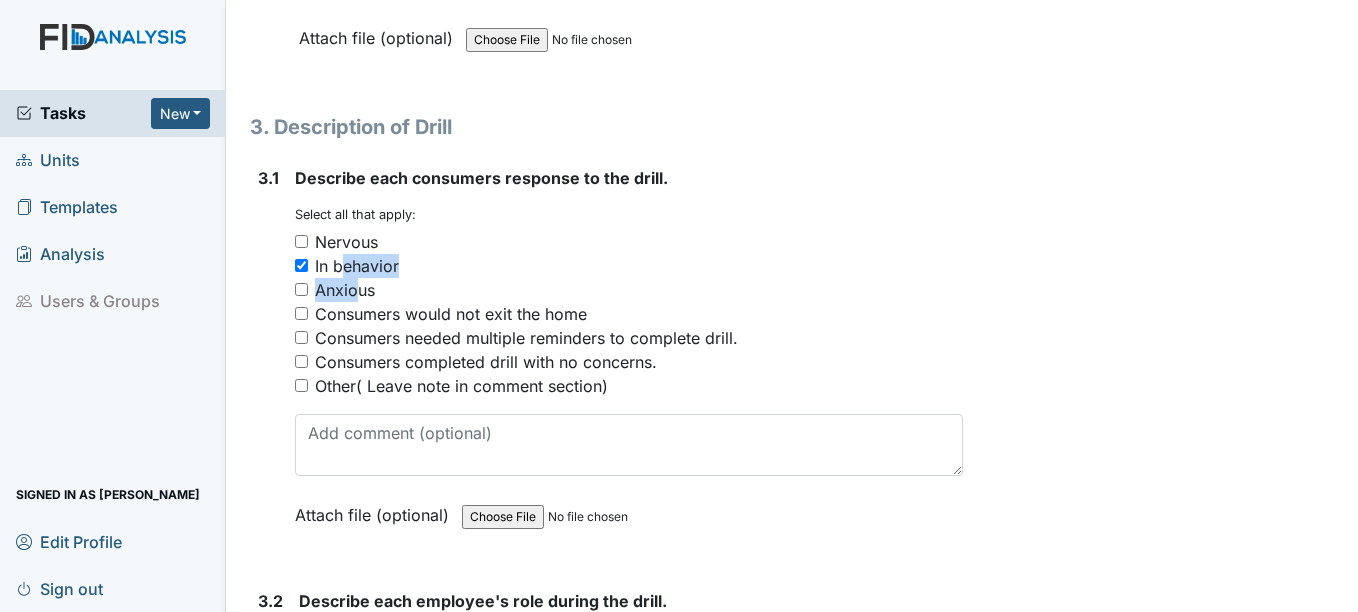 drag, startPoint x: 335, startPoint y: 247, endPoint x: 347, endPoint y: 291, distance: 45.607018 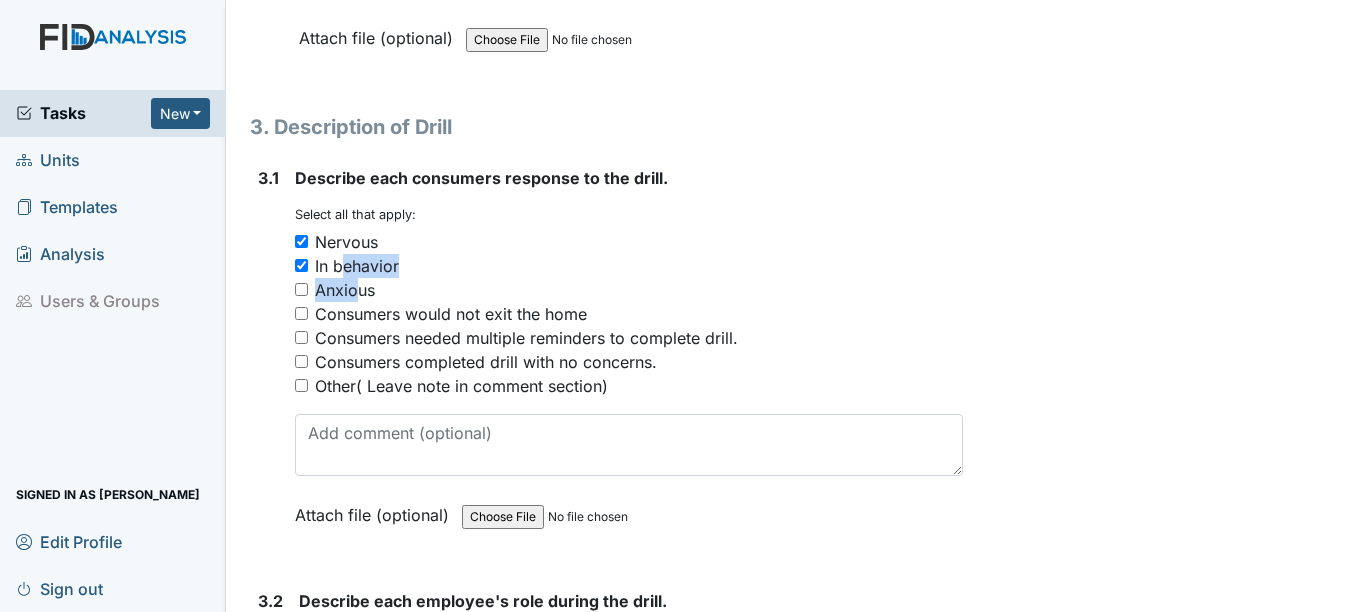 click on "In behavior" at bounding box center (628, 266) 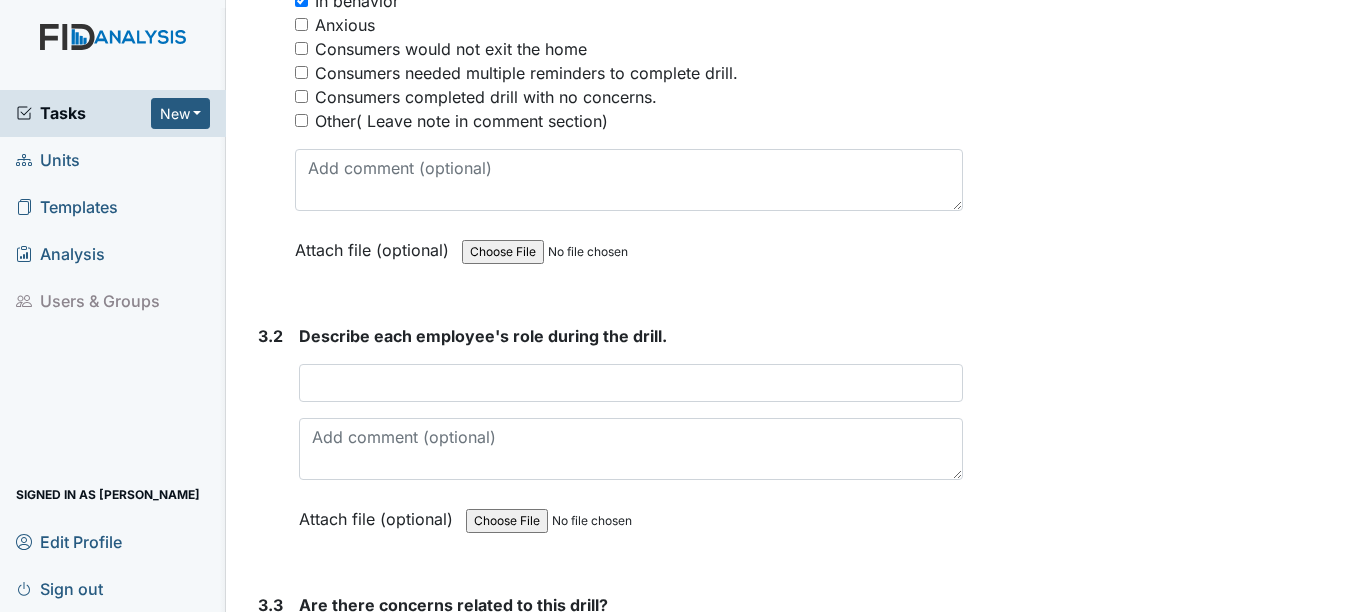 scroll, scrollTop: 2400, scrollLeft: 0, axis: vertical 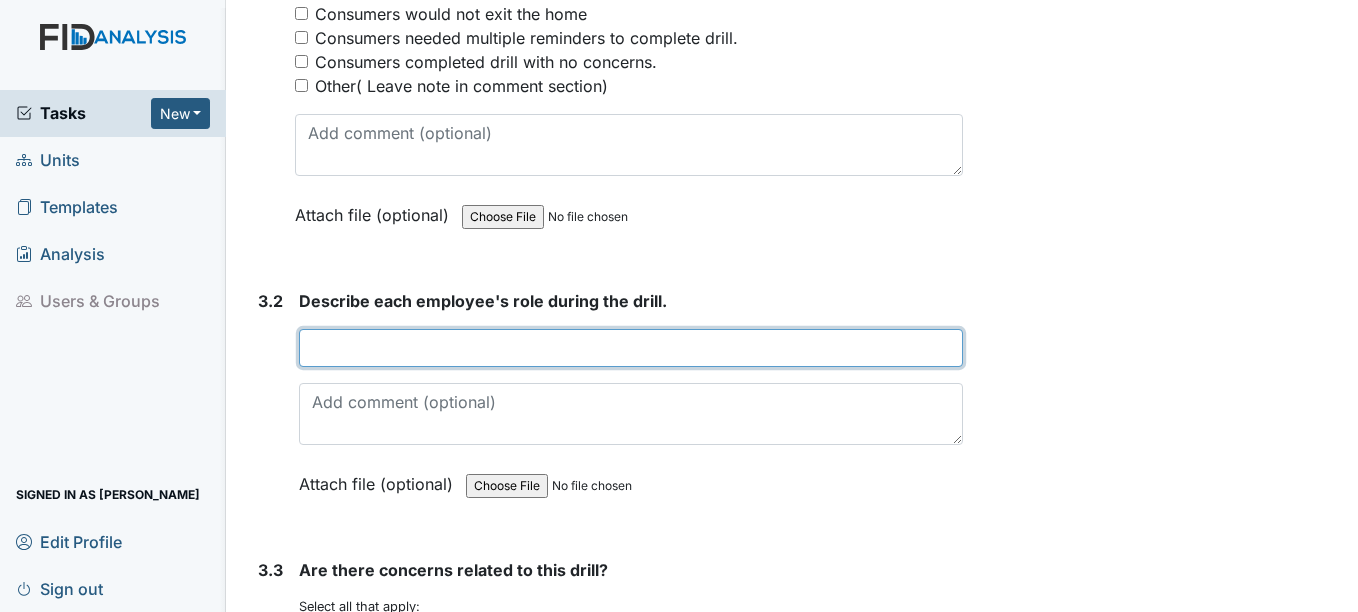click at bounding box center [630, 348] 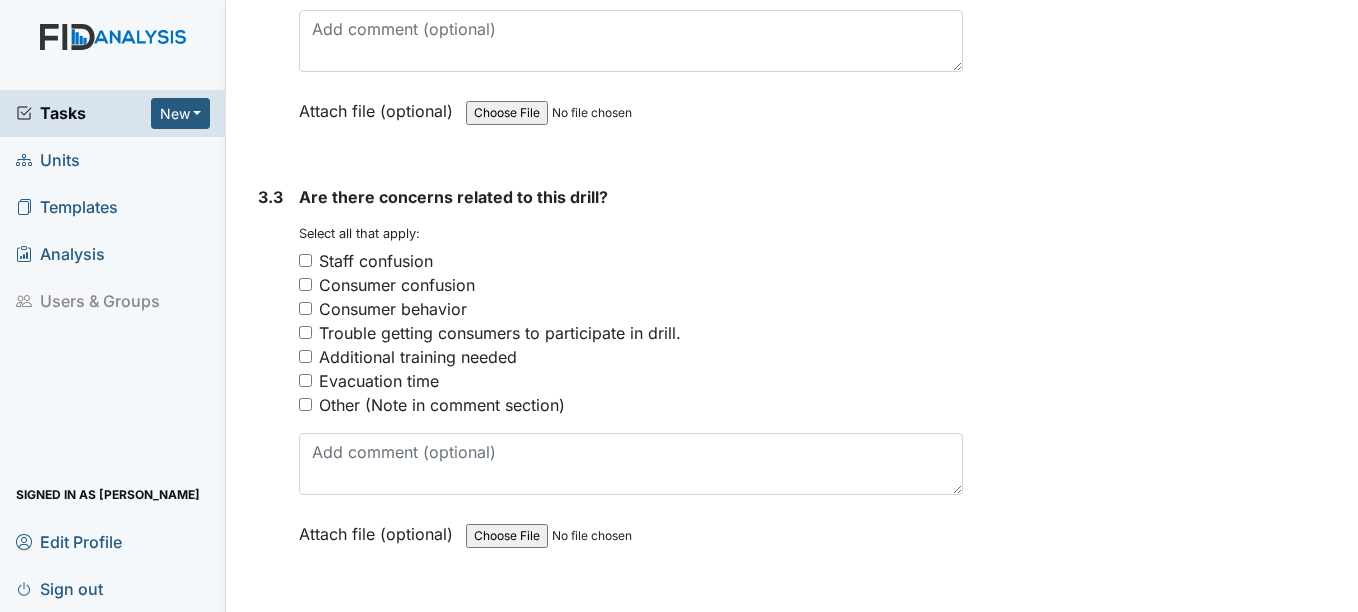 scroll, scrollTop: 2800, scrollLeft: 0, axis: vertical 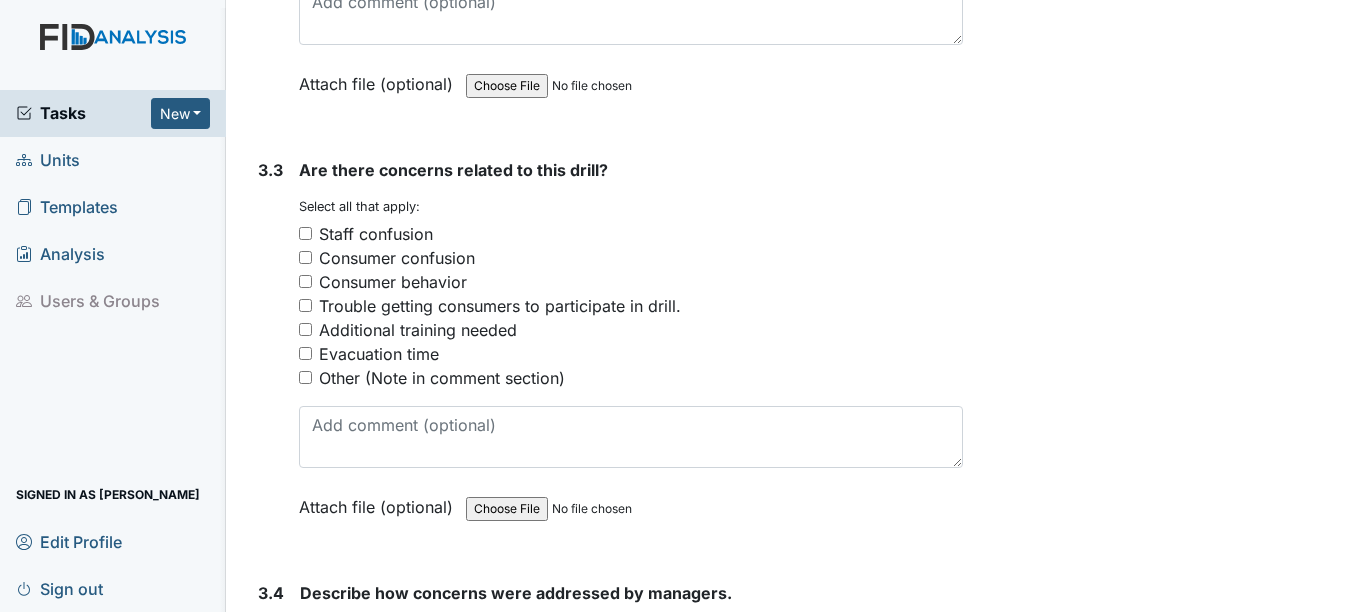 click on "Consumer behavior" at bounding box center (630, 282) 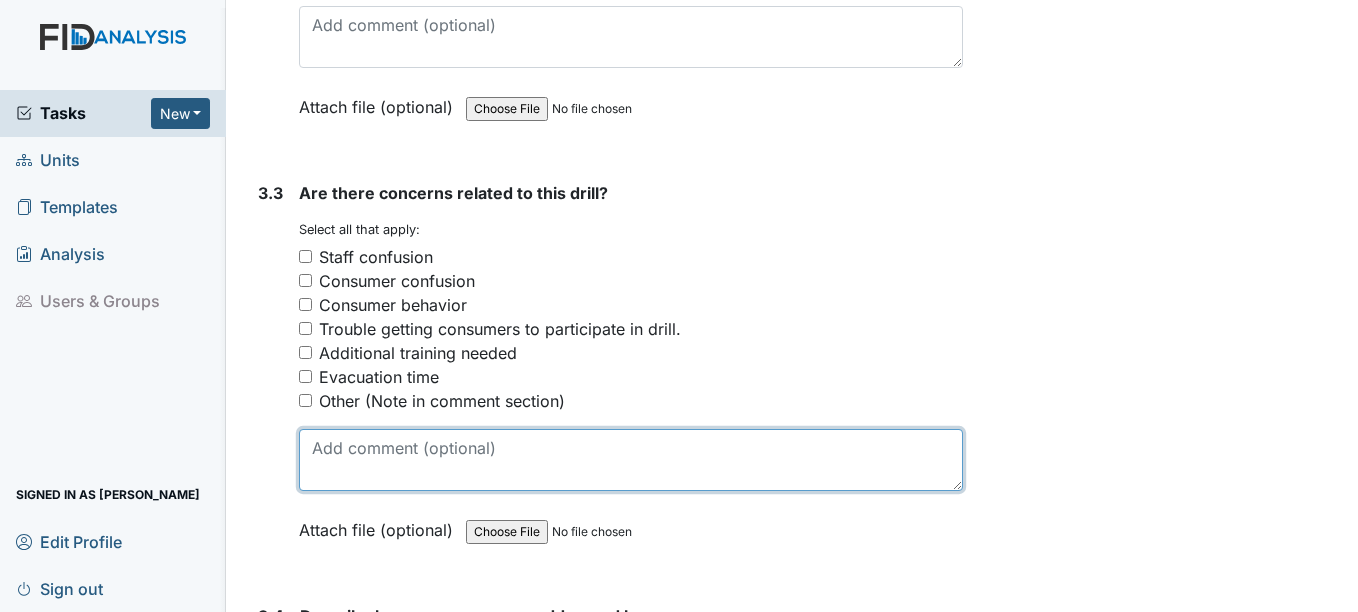 click at bounding box center (630, 460) 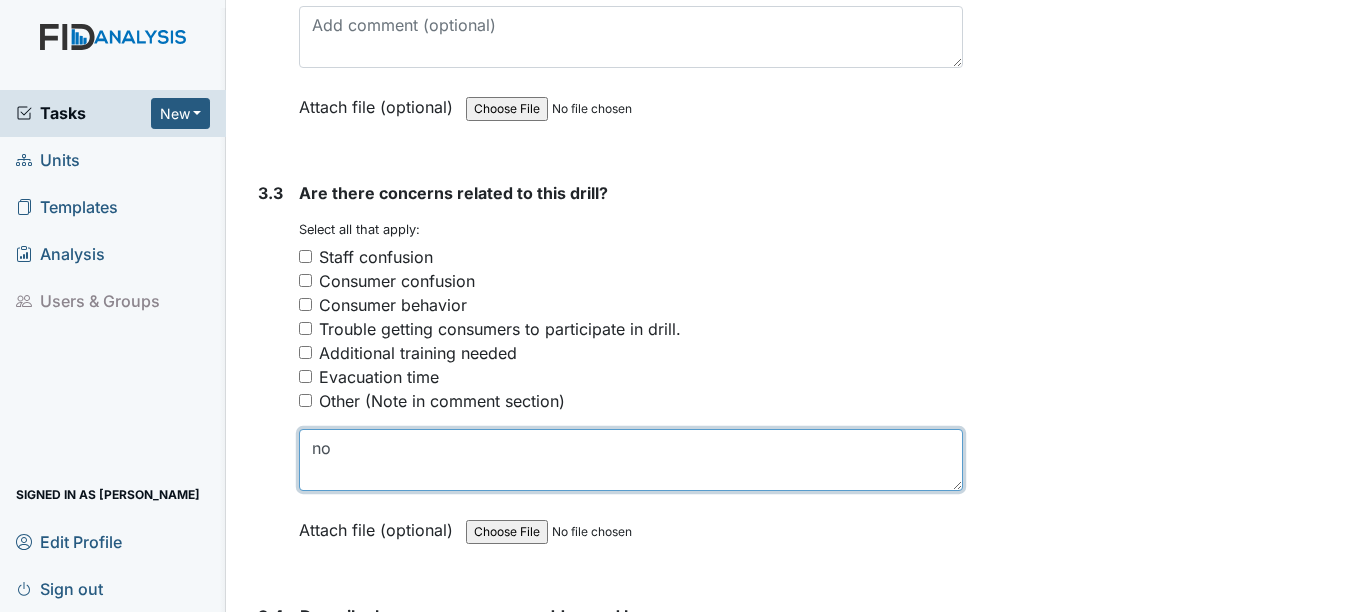 type on "n" 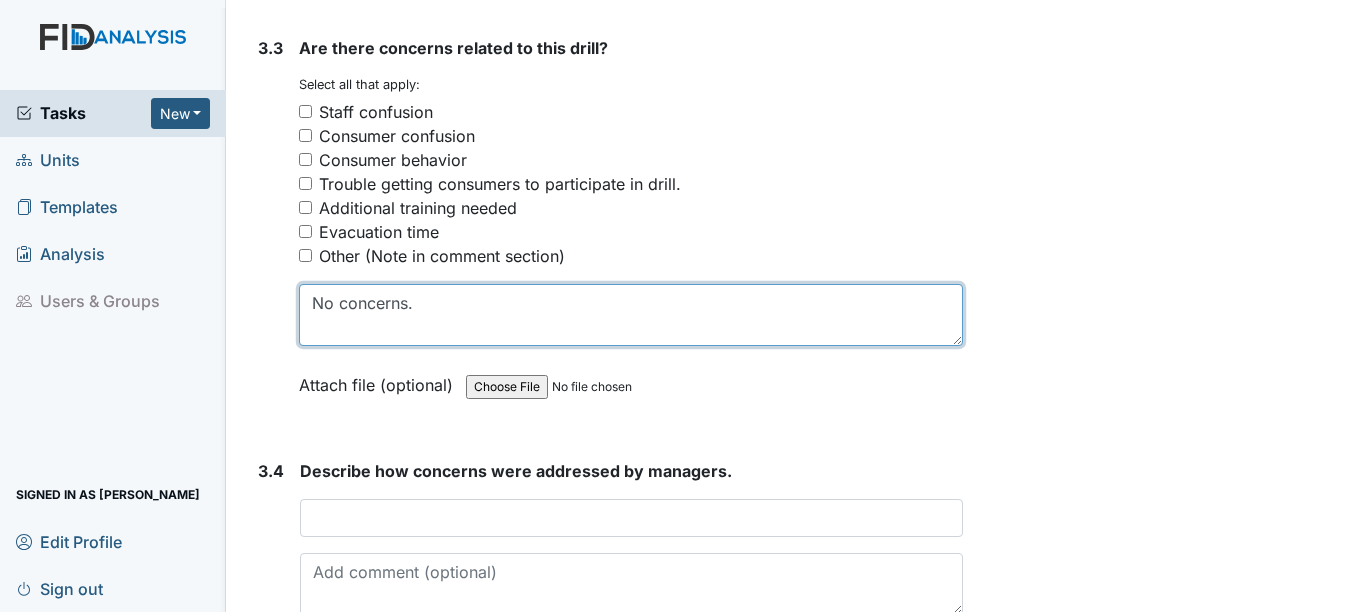 scroll, scrollTop: 3000, scrollLeft: 0, axis: vertical 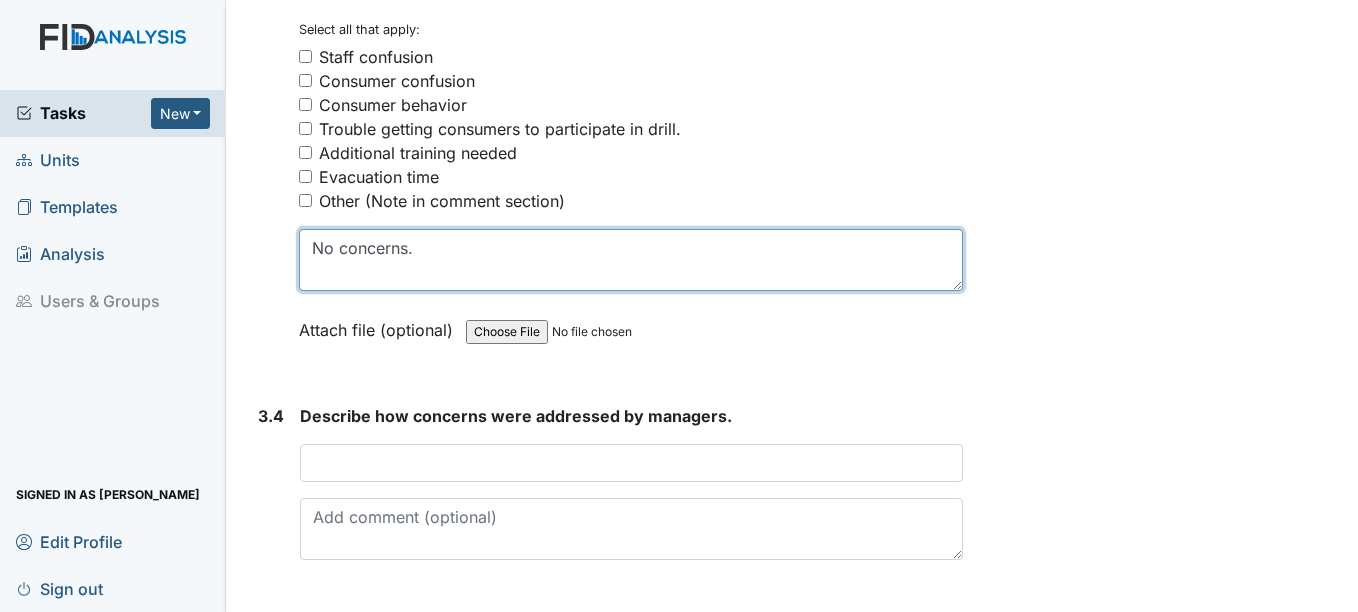 type on "No concerns." 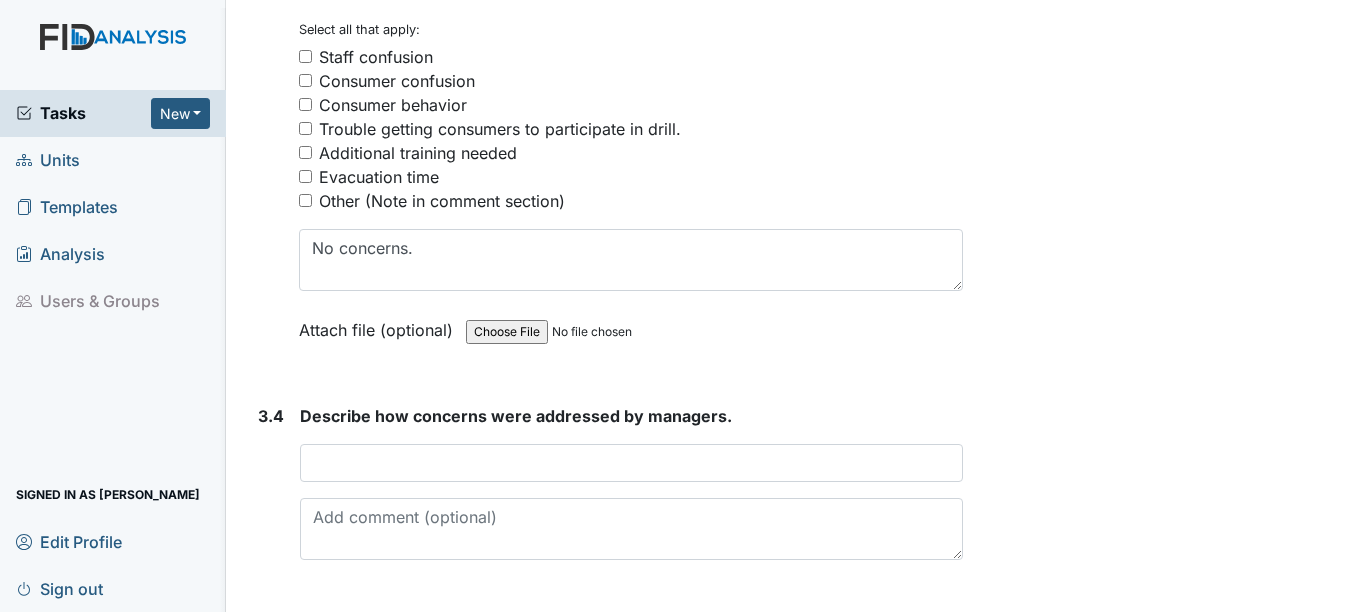 click on "Other (Note in comment section)" at bounding box center (442, 201) 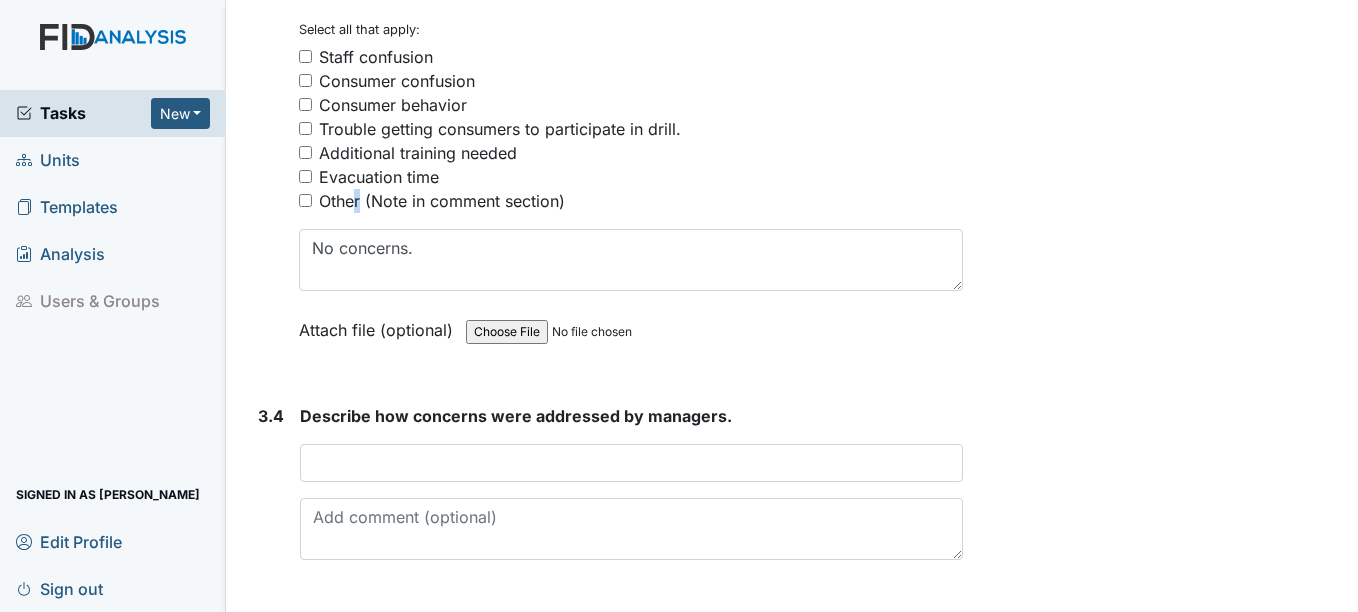 drag, startPoint x: 350, startPoint y: 203, endPoint x: 302, endPoint y: 199, distance: 48.166378 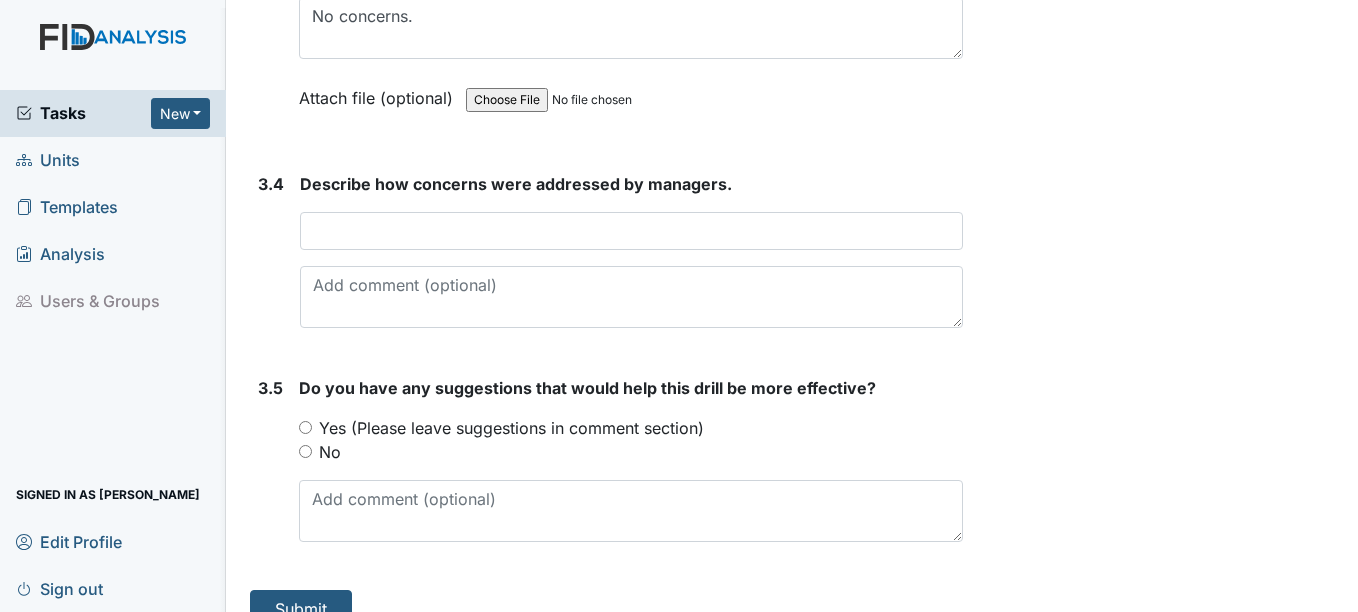 scroll, scrollTop: 3264, scrollLeft: 0, axis: vertical 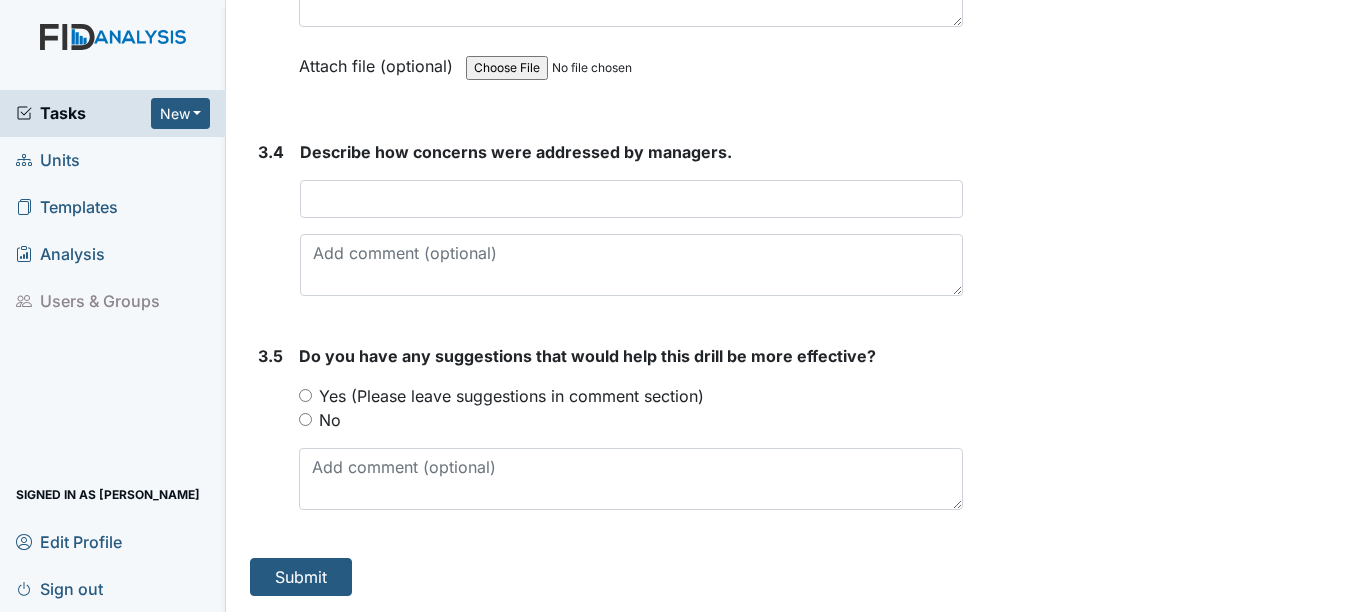 click on "No" at bounding box center [330, 420] 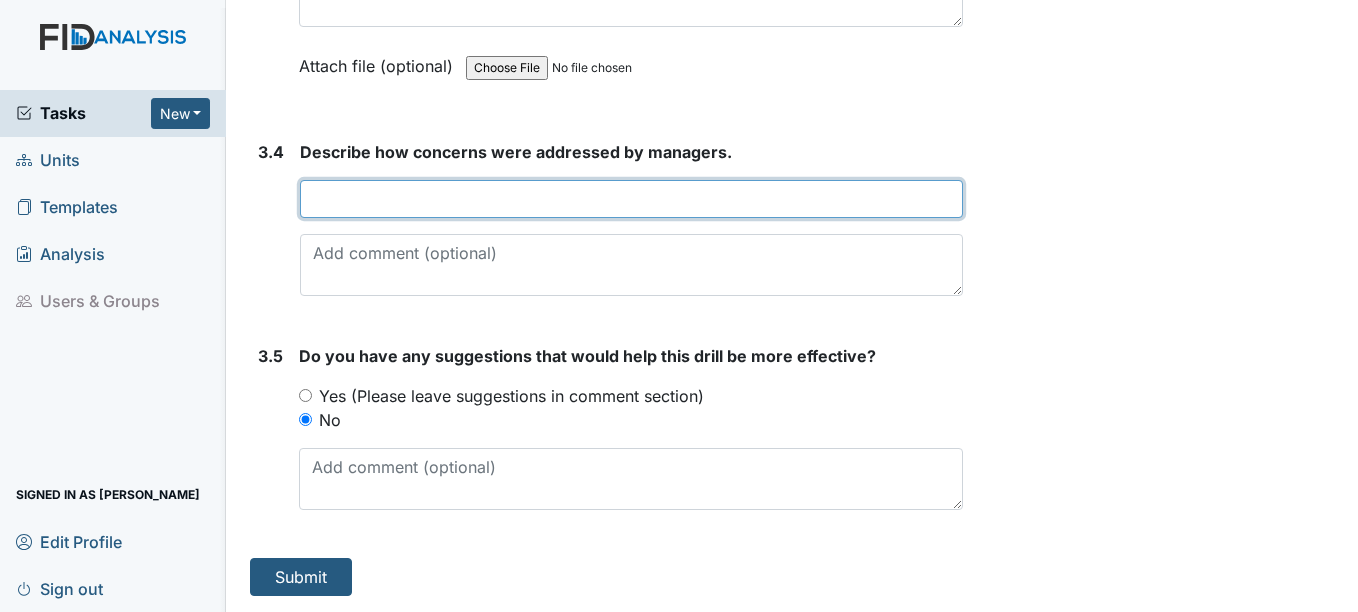 click at bounding box center (631, 199) 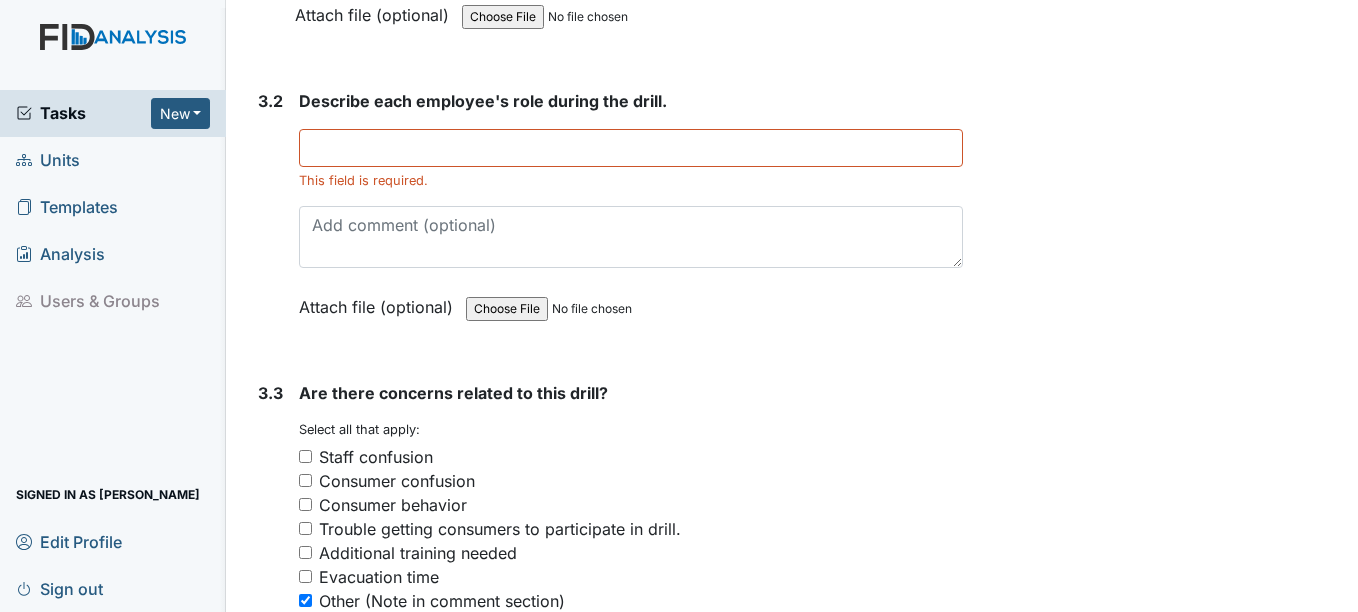 scroll, scrollTop: 2564, scrollLeft: 0, axis: vertical 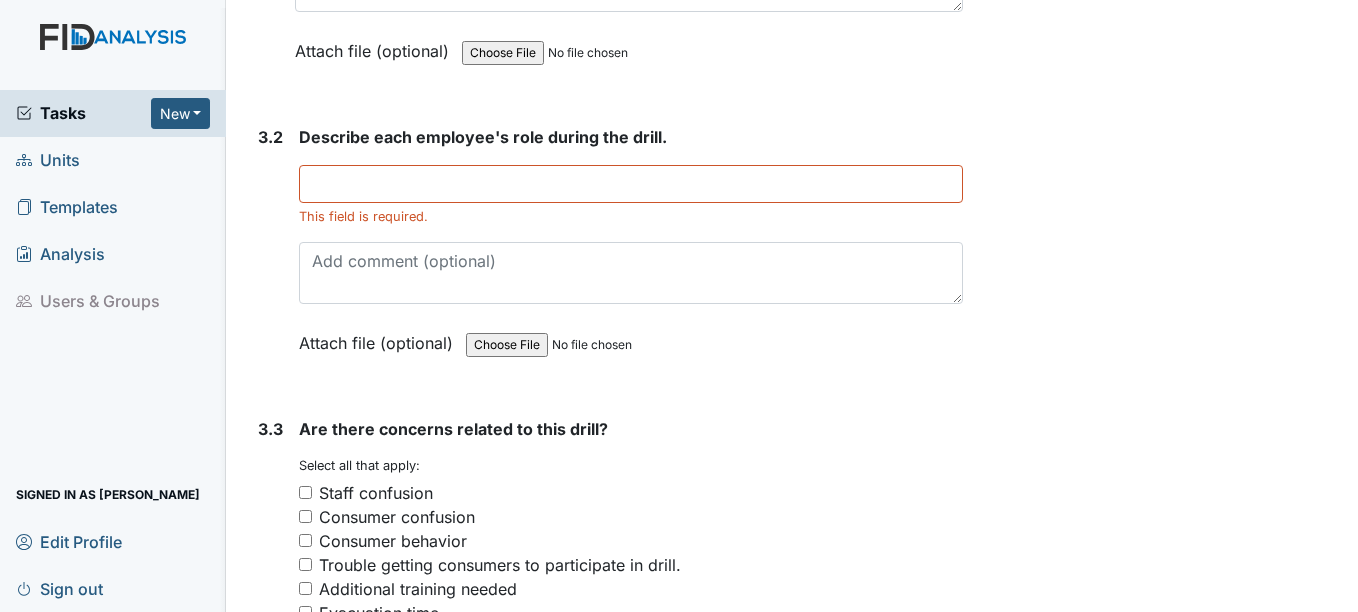 type on "N/A" 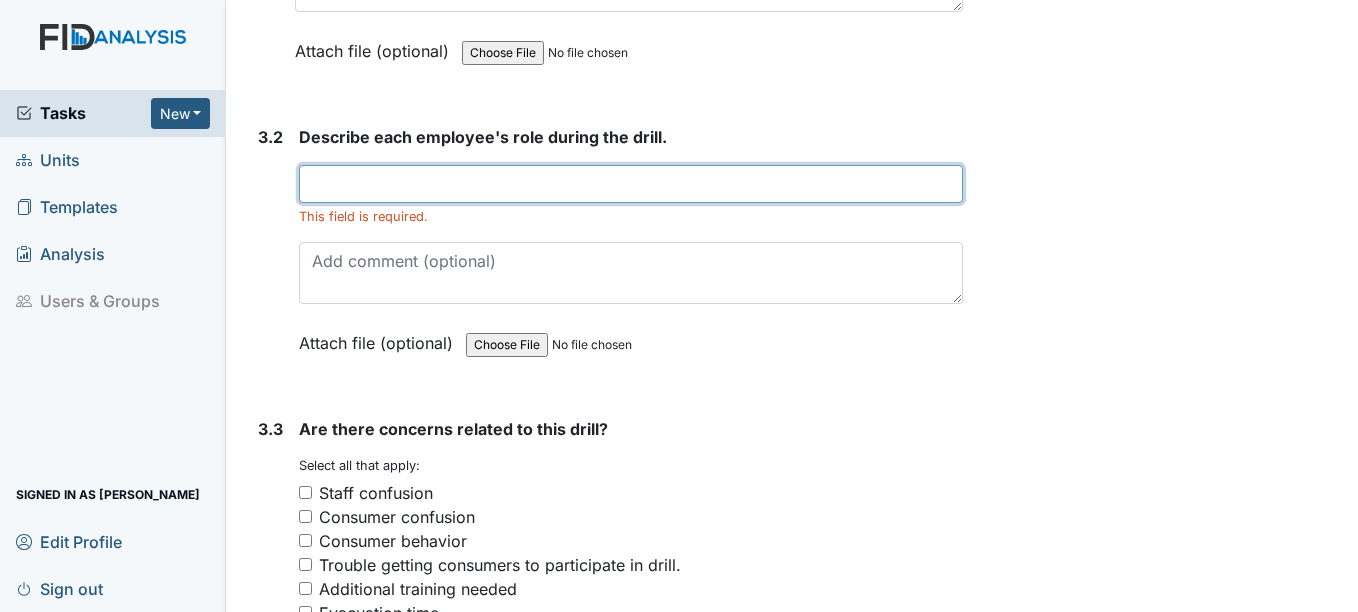 click at bounding box center (630, 184) 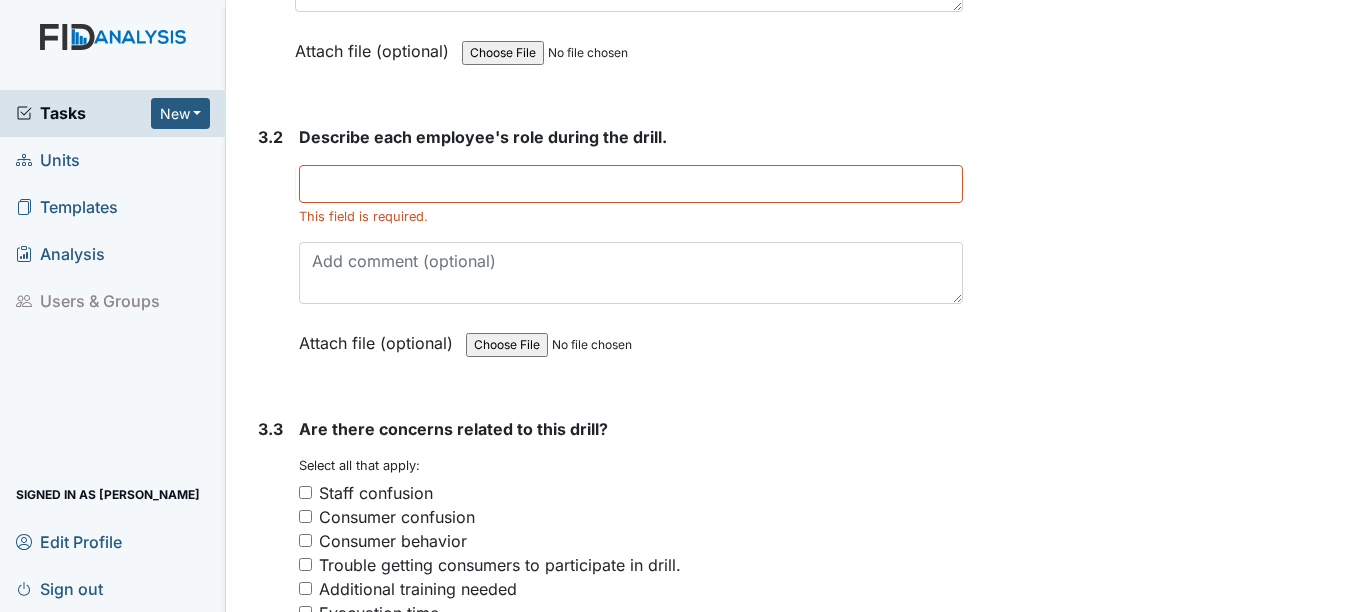 click on "1. Drill Information
1.1
What drill is being conducted?
You must select one of the below options.
January- Bomb Threat
February- Epidemic
March-Tornado
April- Missing Consumer
May- Natrual Disaster
June-Workplace Violence
July- Wild Fire
August- Fire Drill (2am-4am)
September - Evacuation
October- Medical Emergency
November- Hazmat
December- Utility Failure
Attach file (optional)
You can upload .pdf, .txt, .jpg, .jpeg, .png, .csv, .xls, or .doc files under 100MB.
1.2
What date was the drill conducted?
2025-07-28
Attach file (optional)
You can upload .pdf, .txt, .jpg, .jpeg, .png, .csv, .xls, or .doc files under 100MB.
1.3
What shift was the drill conducted?
You must select one of the below options.
First
Second
Third" at bounding box center [606, -531] 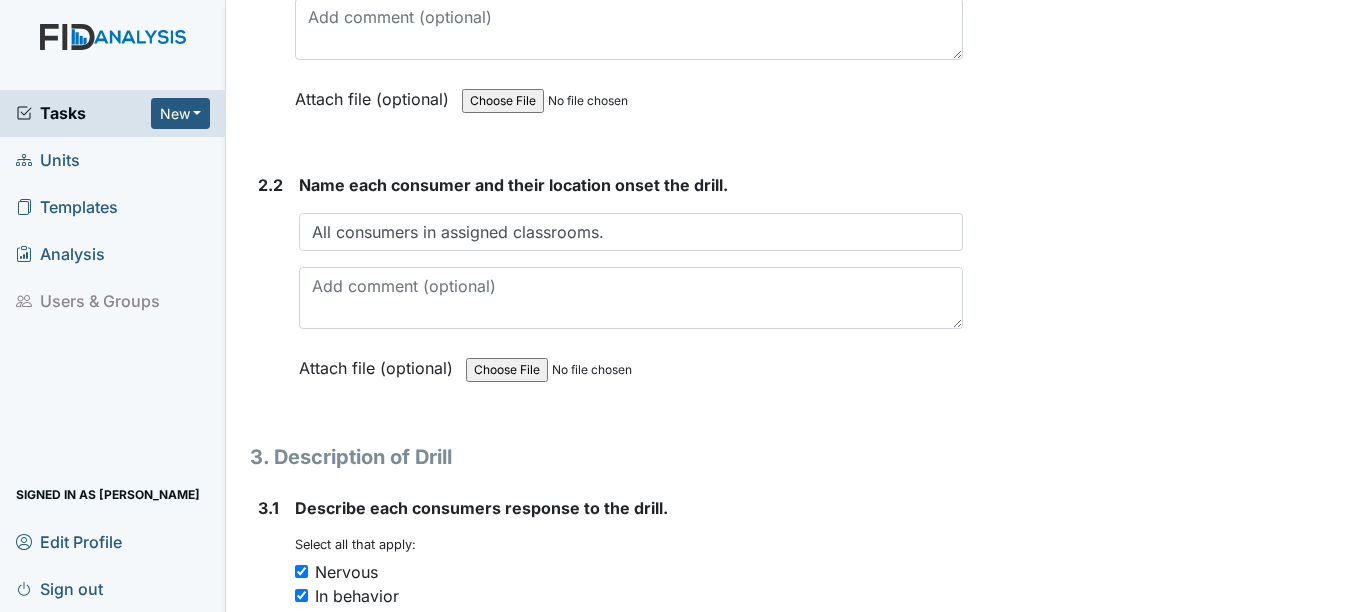 scroll, scrollTop: 1764, scrollLeft: 0, axis: vertical 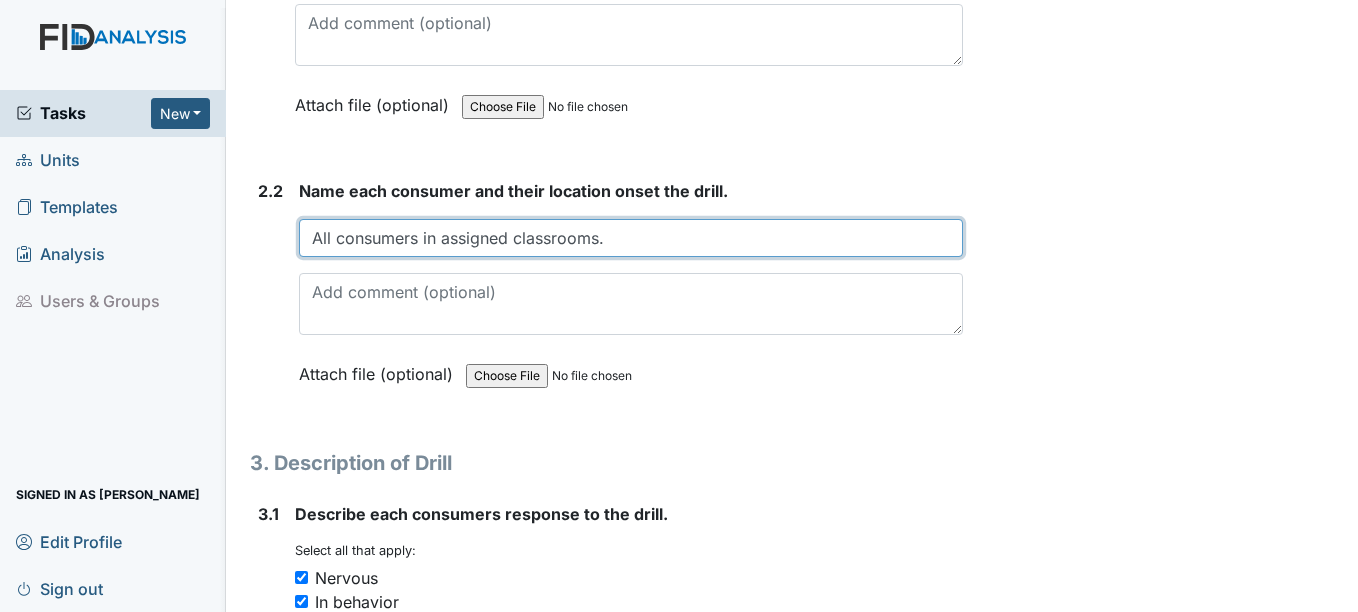 click on "All consumers in assigned classrooms." at bounding box center [630, 238] 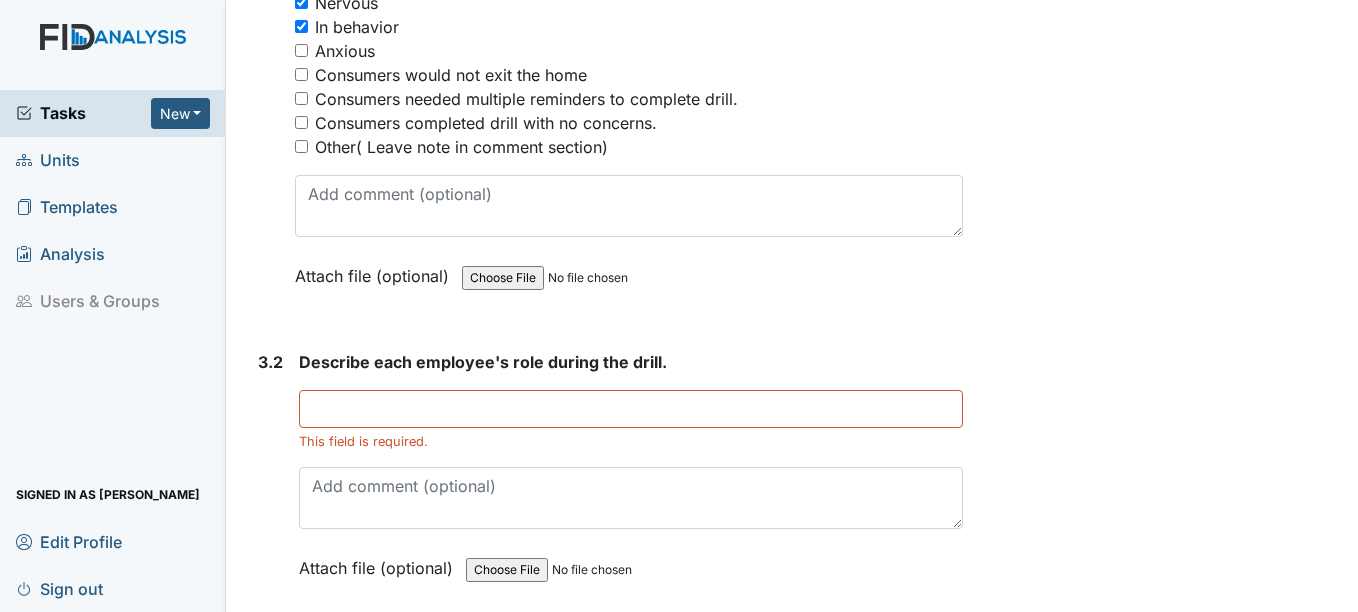 scroll, scrollTop: 2364, scrollLeft: 0, axis: vertical 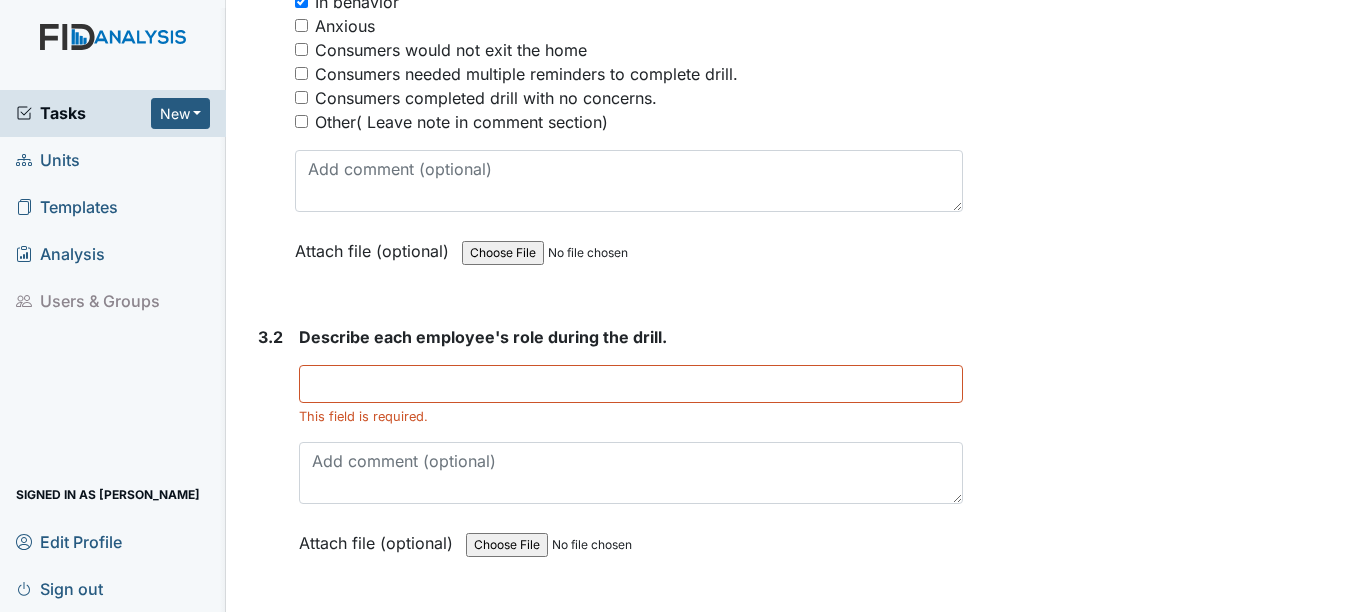 type on "All consumers in assigned classrooms and outside doing they daily exercise." 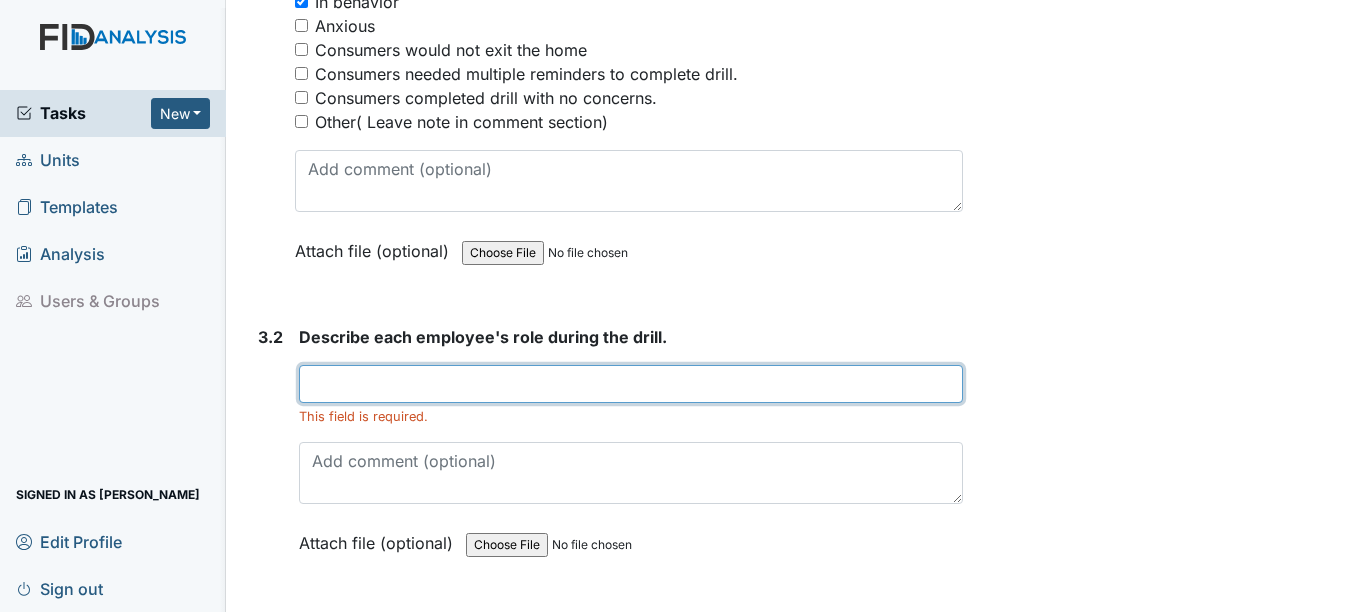 click at bounding box center [630, 384] 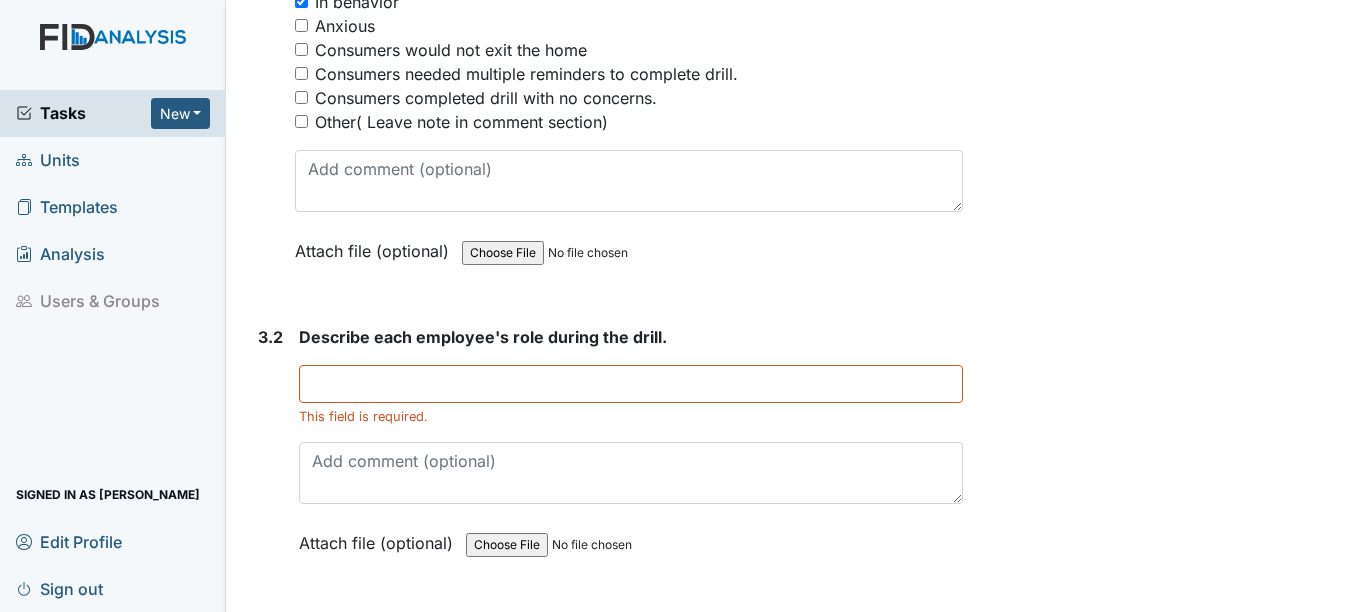 click on "Attach file (optional)
You can upload .pdf, .txt, .jpg, .jpeg, .png, .csv, .xls, or .doc files under 100MB." at bounding box center (628, 252) 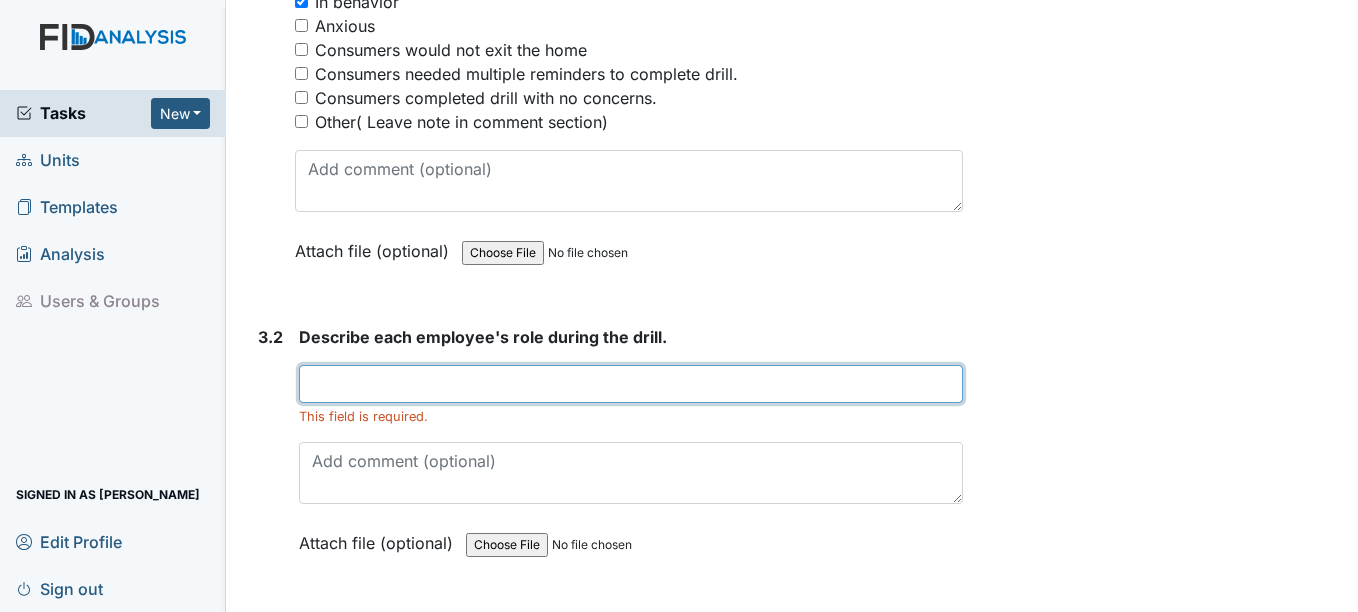click at bounding box center (630, 384) 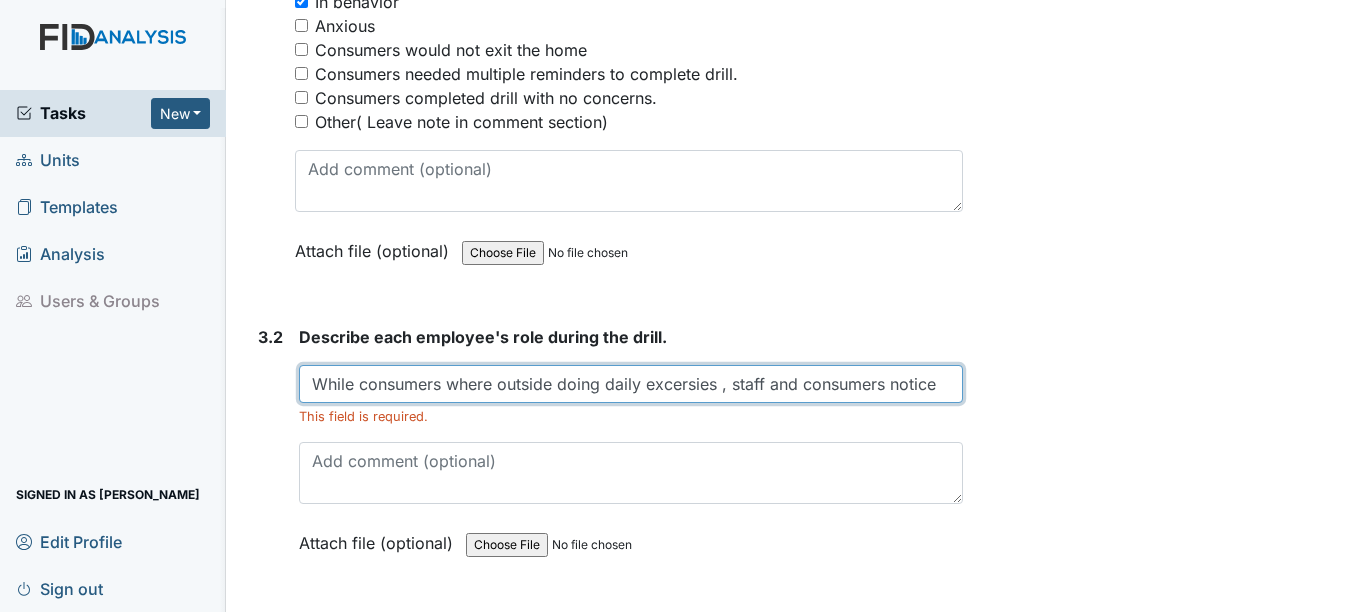 scroll, scrollTop: 0, scrollLeft: 3, axis: horizontal 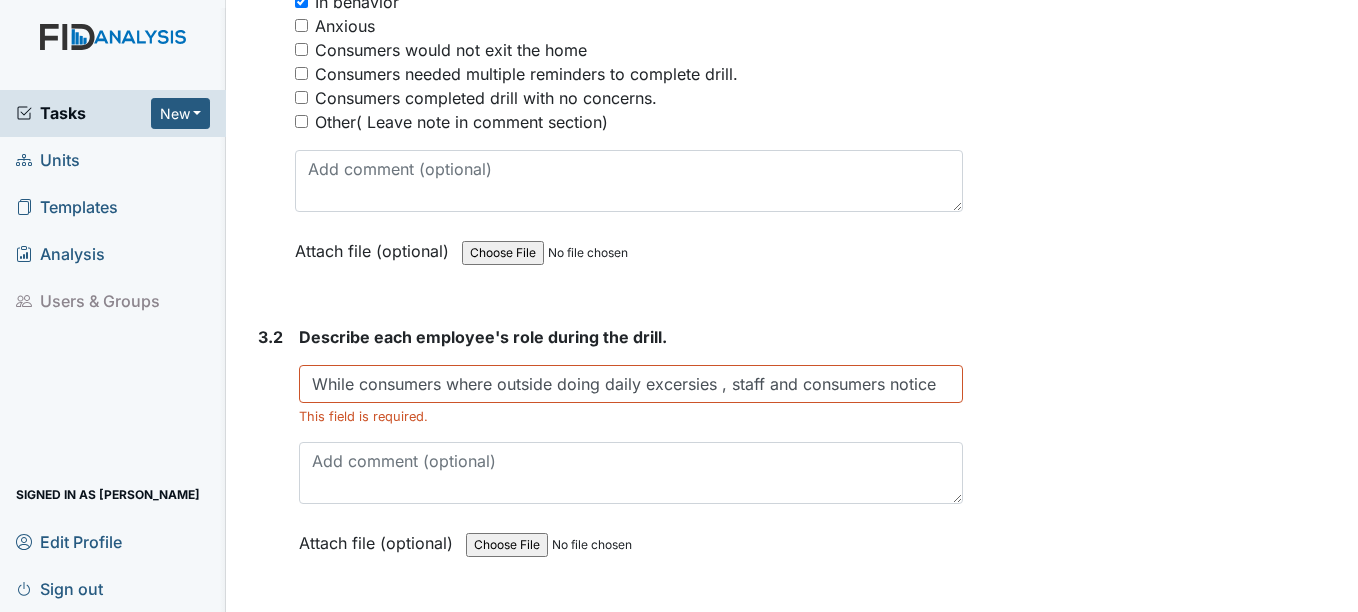 drag, startPoint x: 681, startPoint y: 388, endPoint x: 929, endPoint y: 276, distance: 272.1176 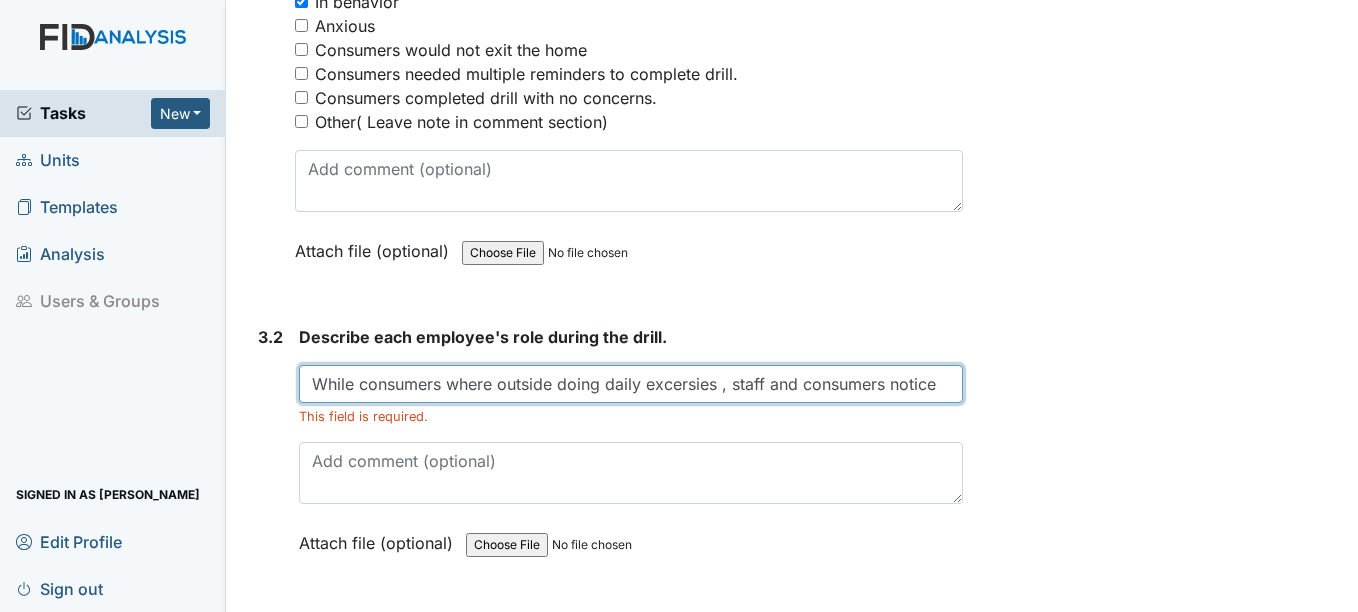 click on "While consumers where outside doing daily excersies , staff and consumers notice" at bounding box center [630, 384] 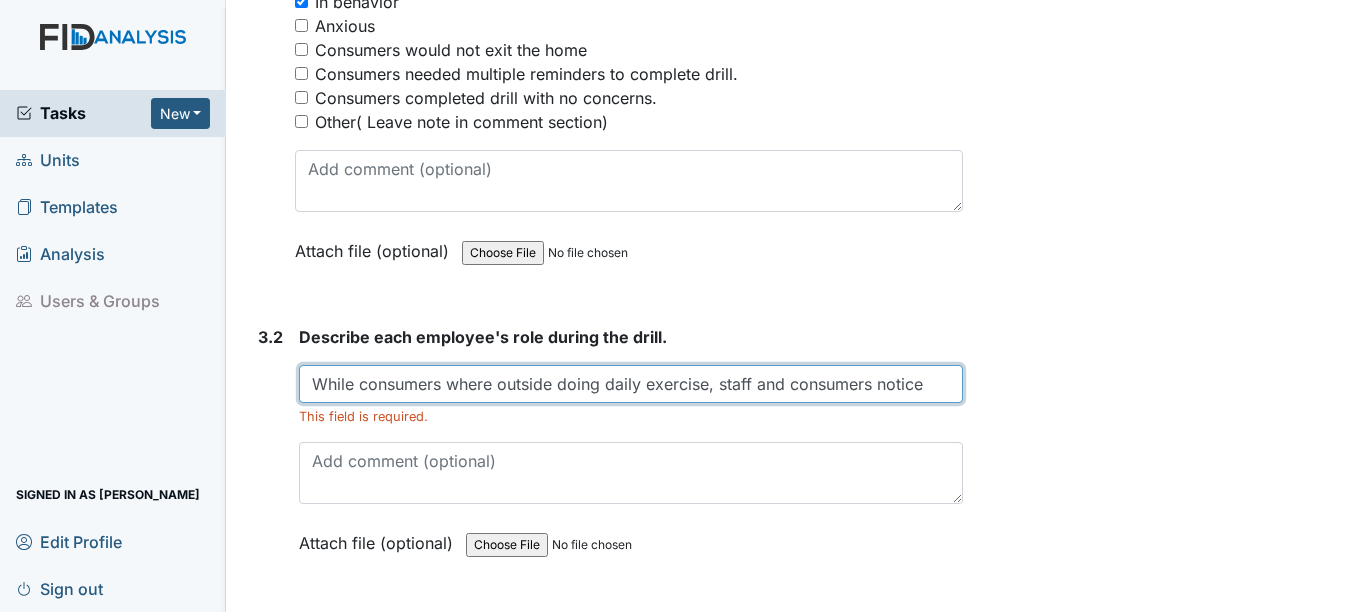click on "While consumers where outside doing daily exercise, staff and consumers notice" at bounding box center [630, 384] 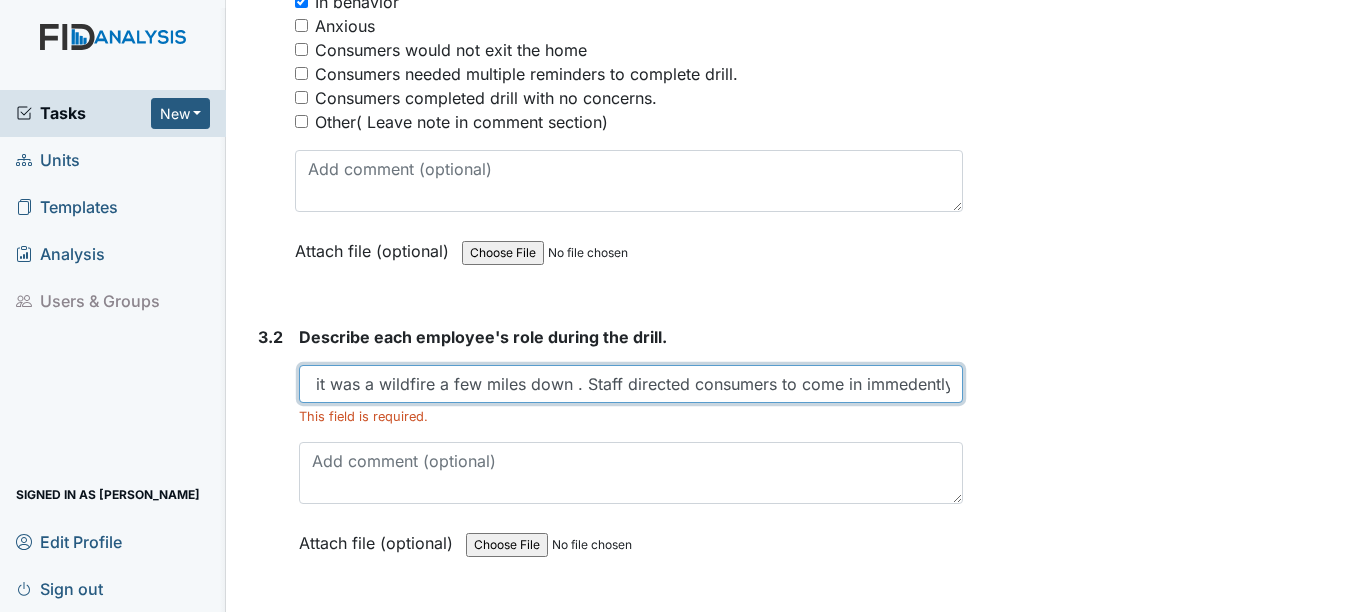 scroll, scrollTop: 0, scrollLeft: 818, axis: horizontal 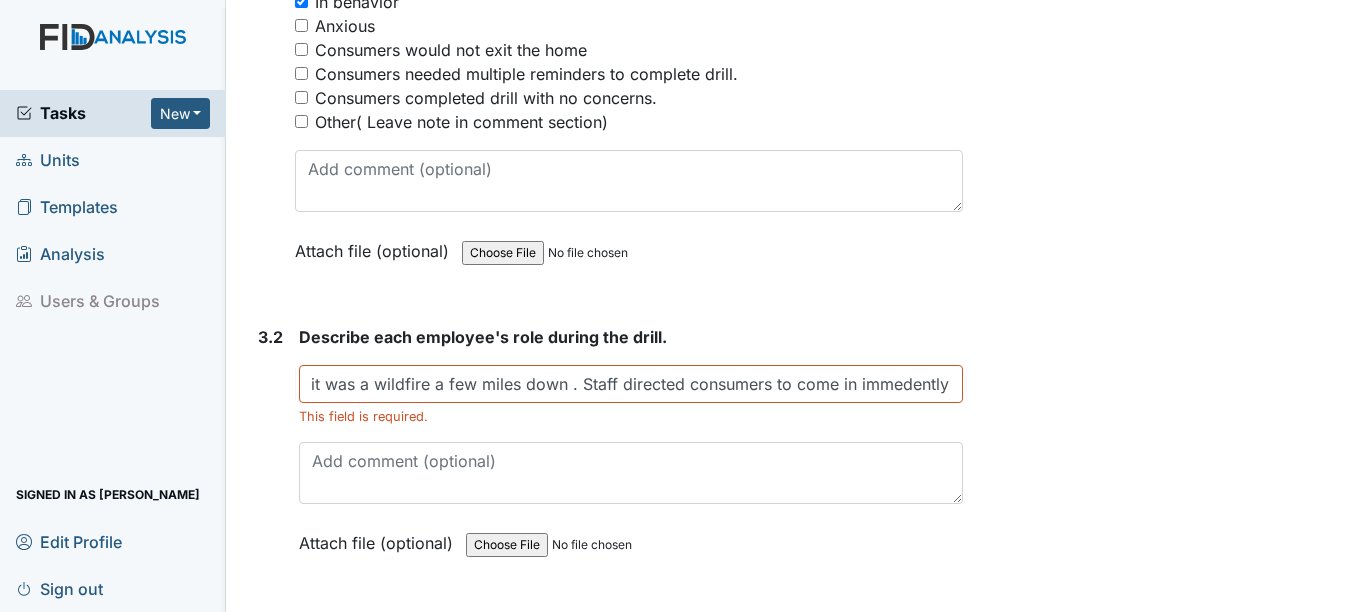 drag, startPoint x: 876, startPoint y: 382, endPoint x: 1068, endPoint y: 189, distance: 272.23703 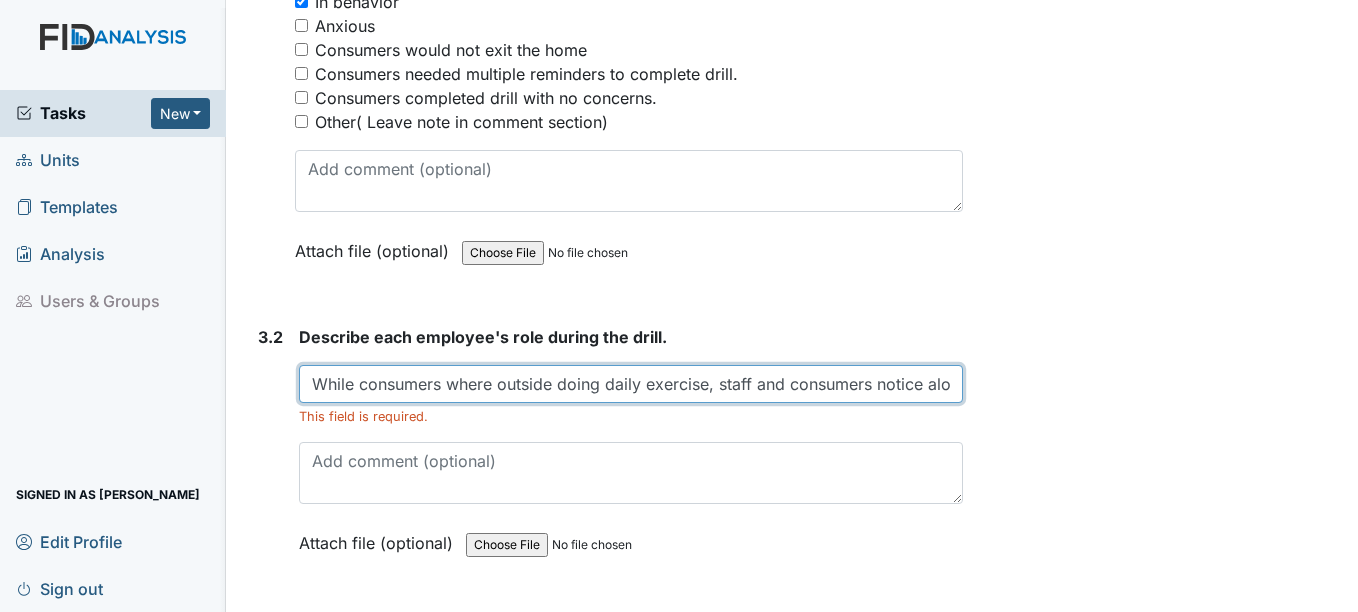 click on "While consumers where outside doing daily exercise, staff and consumers notice alot of smoke and notice it was a wildfire a few miles down . Staff directed consumers to come in immedently" at bounding box center [630, 384] 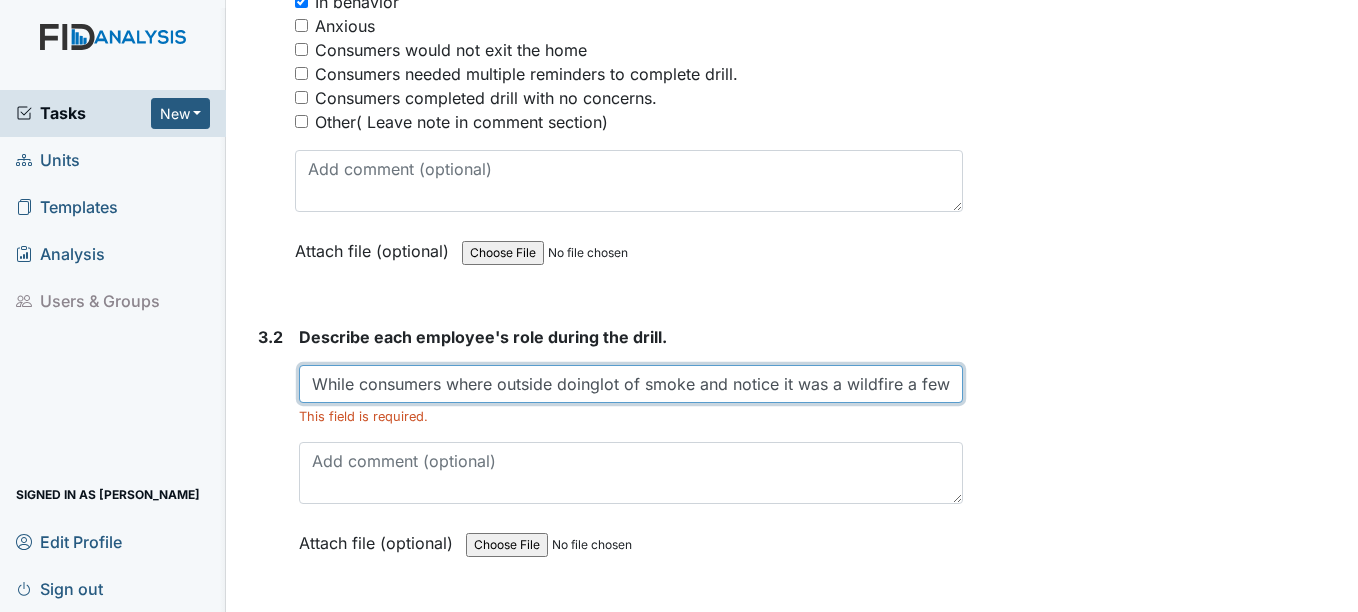 scroll, scrollTop: 0, scrollLeft: 38, axis: horizontal 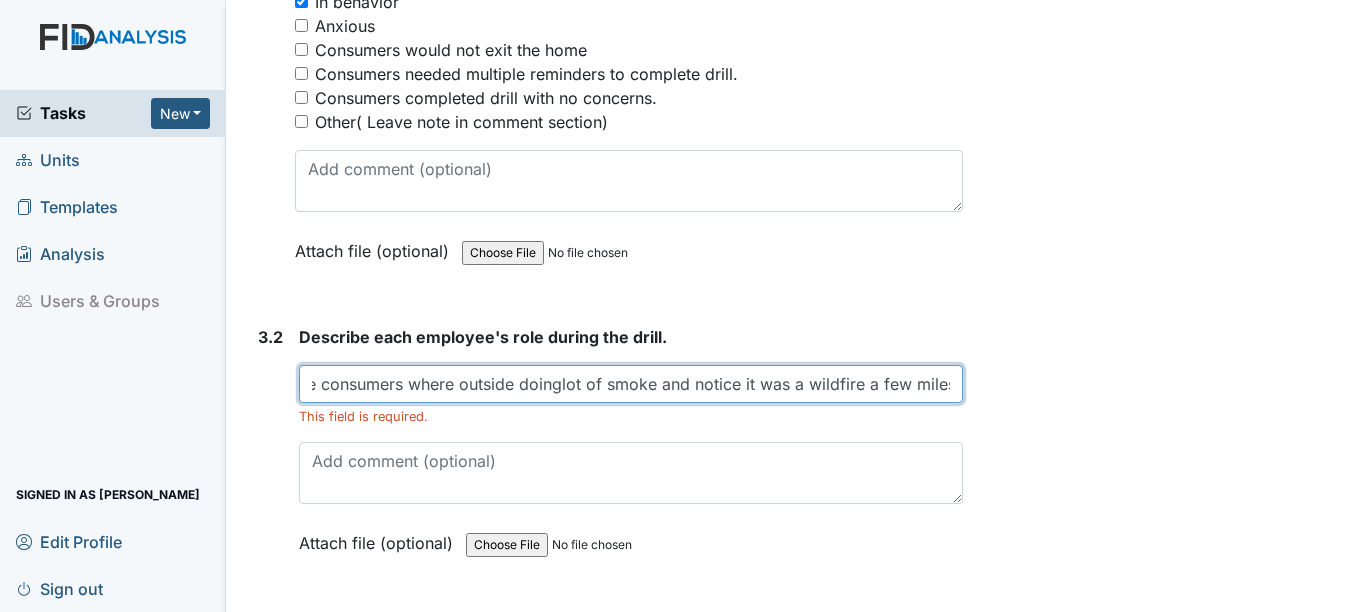 drag, startPoint x: 949, startPoint y: 382, endPoint x: 633, endPoint y: 369, distance: 316.2673 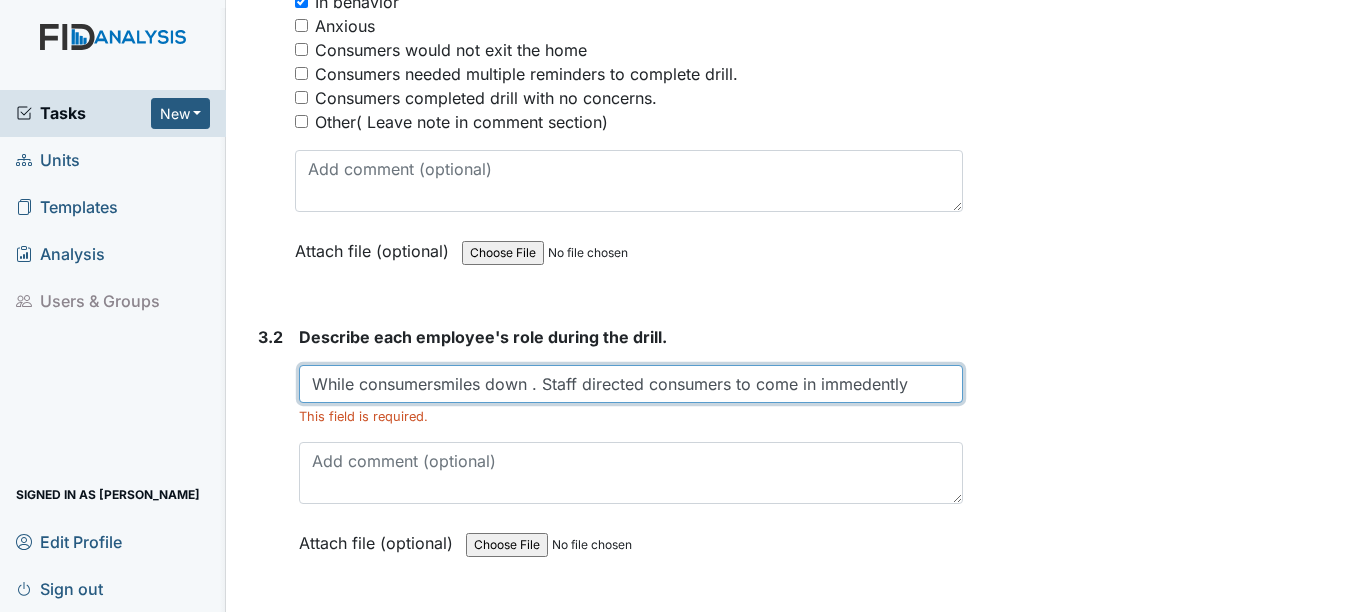 scroll, scrollTop: 0, scrollLeft: 0, axis: both 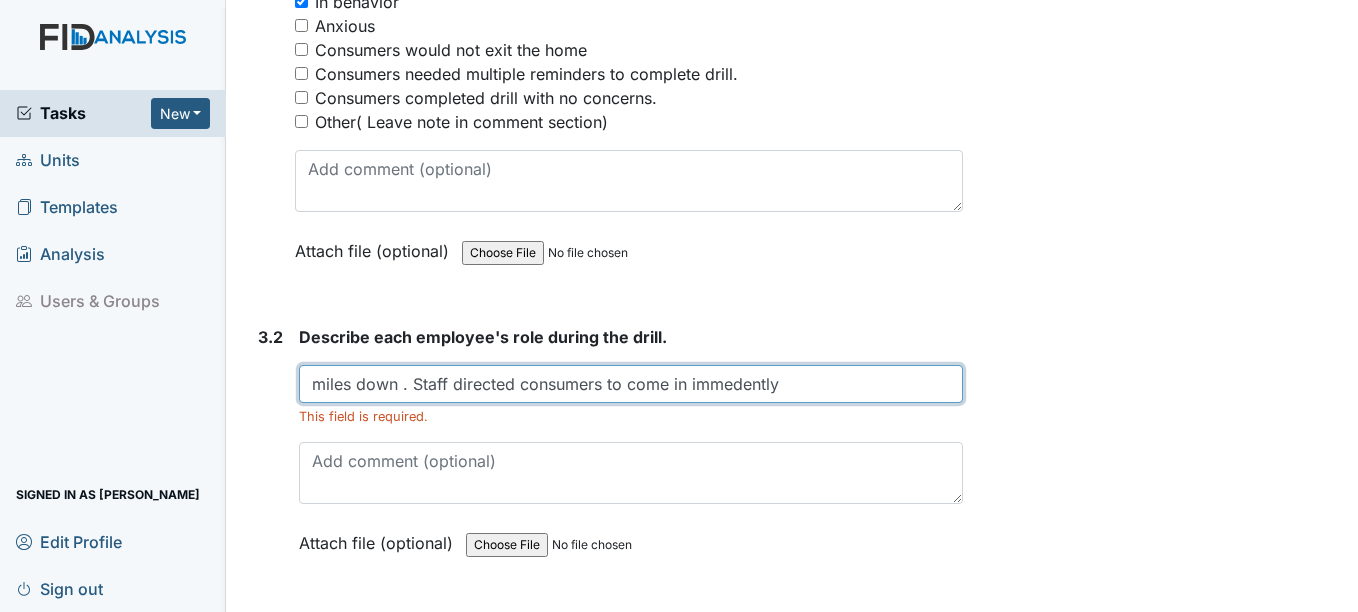 click on "miles down . Staff directed consumers to come in immedently" at bounding box center [630, 384] 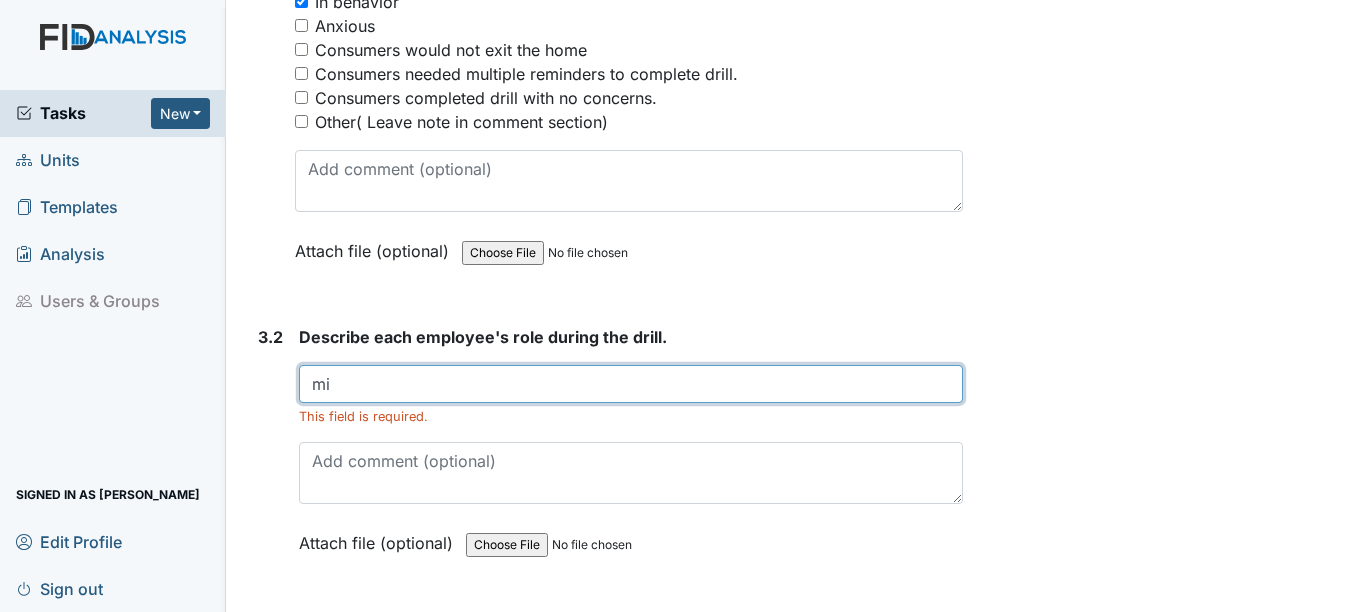 type on "m" 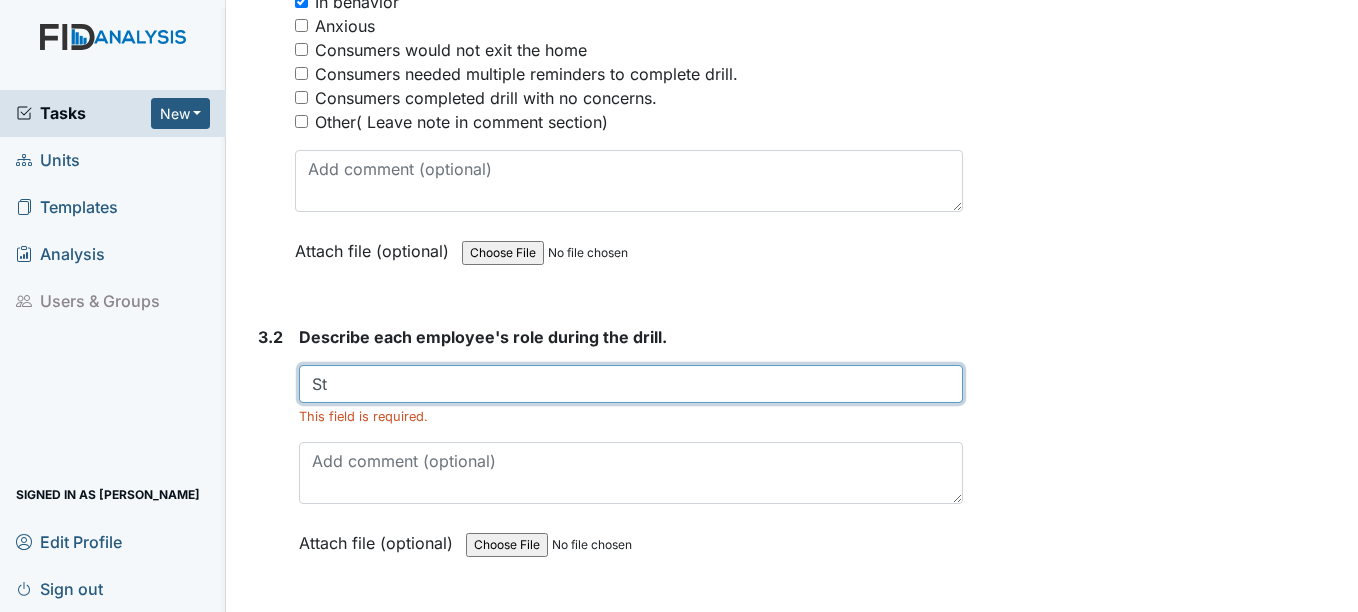 type on "S" 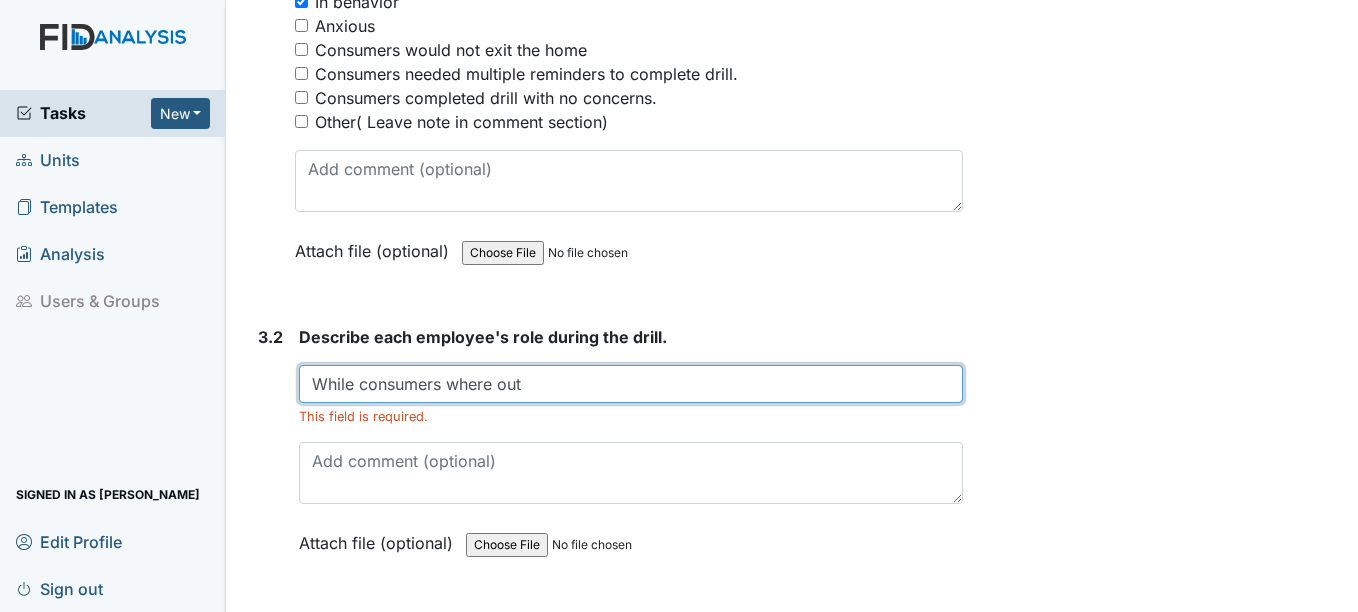 click on "While consumers where out" at bounding box center (630, 384) 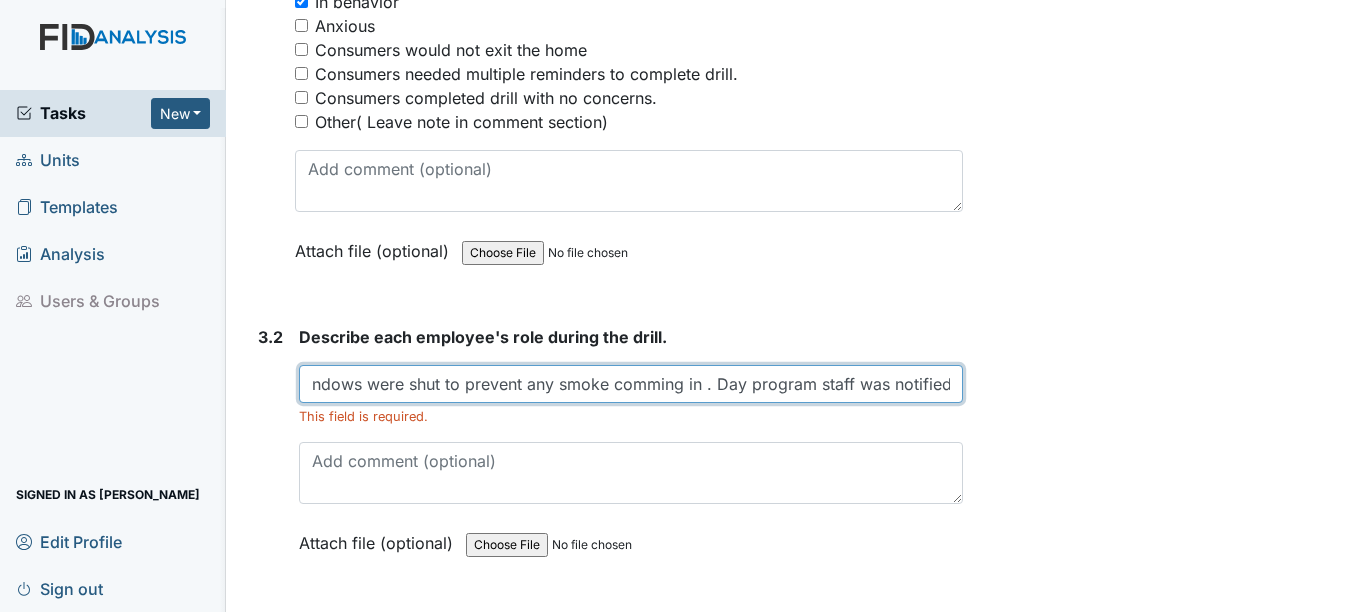 scroll, scrollTop: 0, scrollLeft: 1645, axis: horizontal 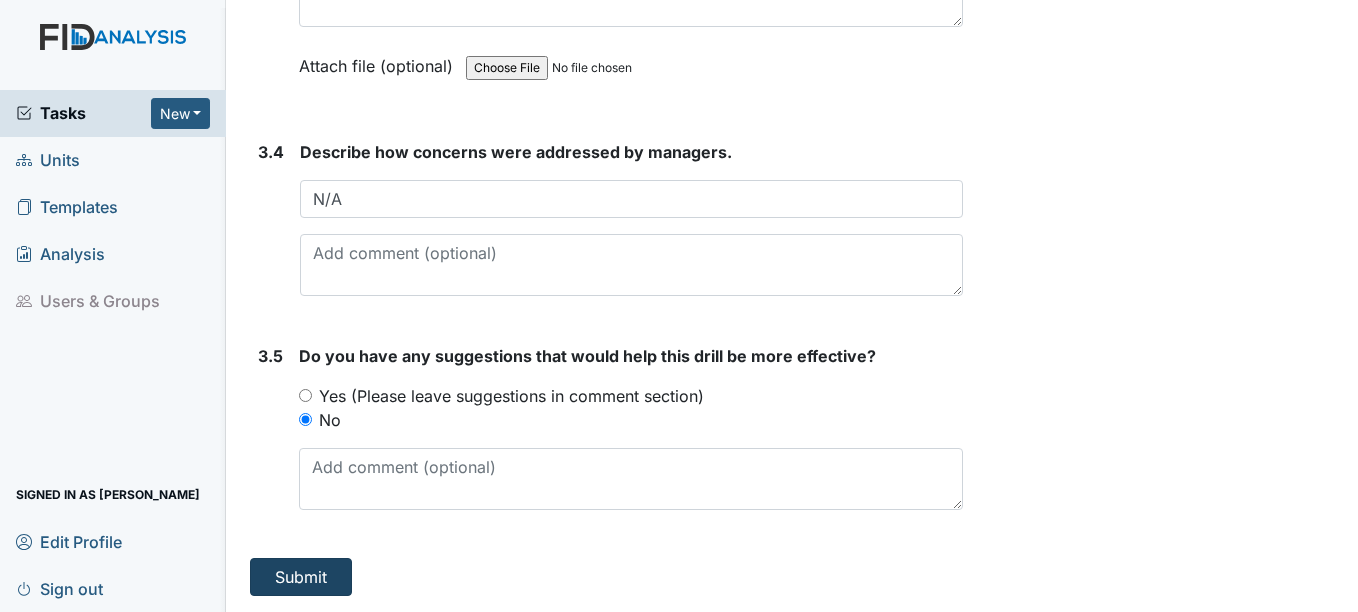 type on "While consumers where out doing their daily exercise , Staff and consumers notice a big cloud of smoke and notice their was a wildfire a few miles down . Staff gathered consumers inside and made sure doors and windows were shut to prevent any smoke coming in. Day program staff was notified." 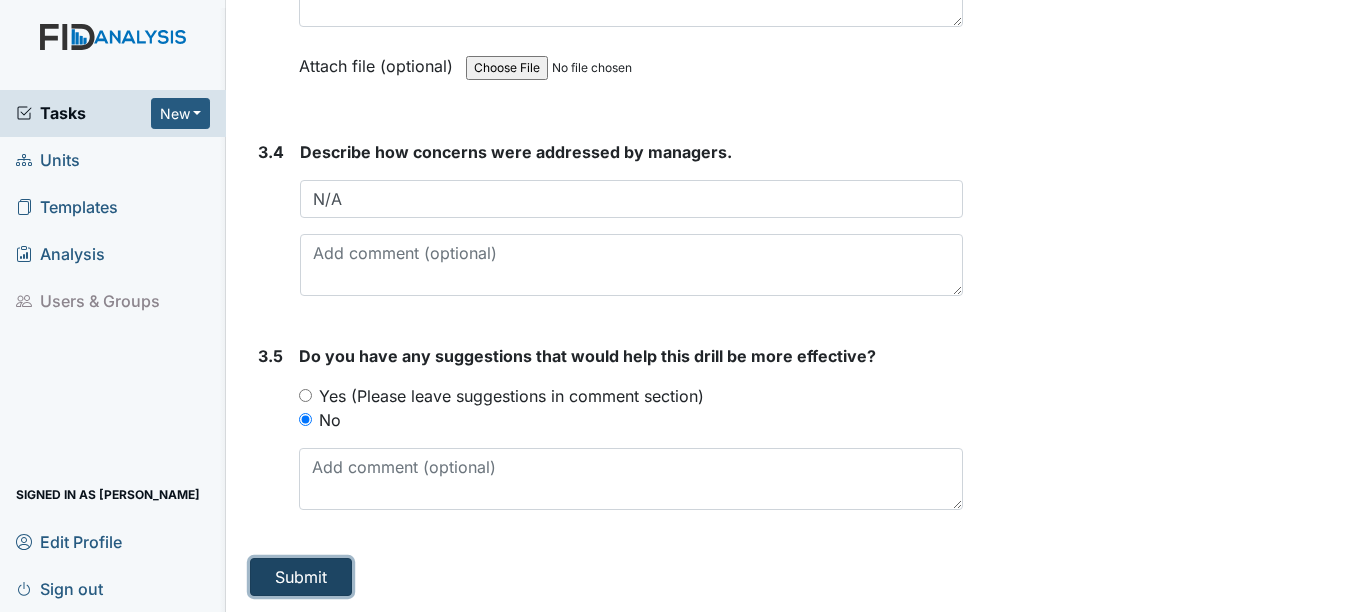click on "Submit" at bounding box center [301, 577] 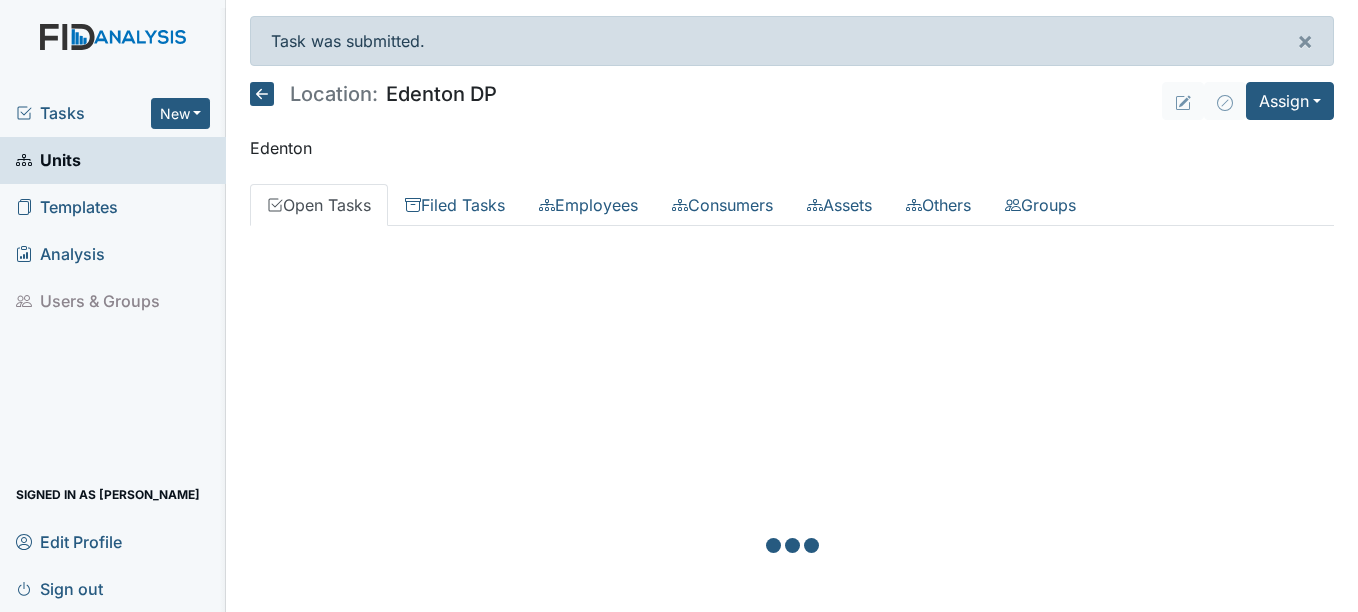scroll, scrollTop: 0, scrollLeft: 0, axis: both 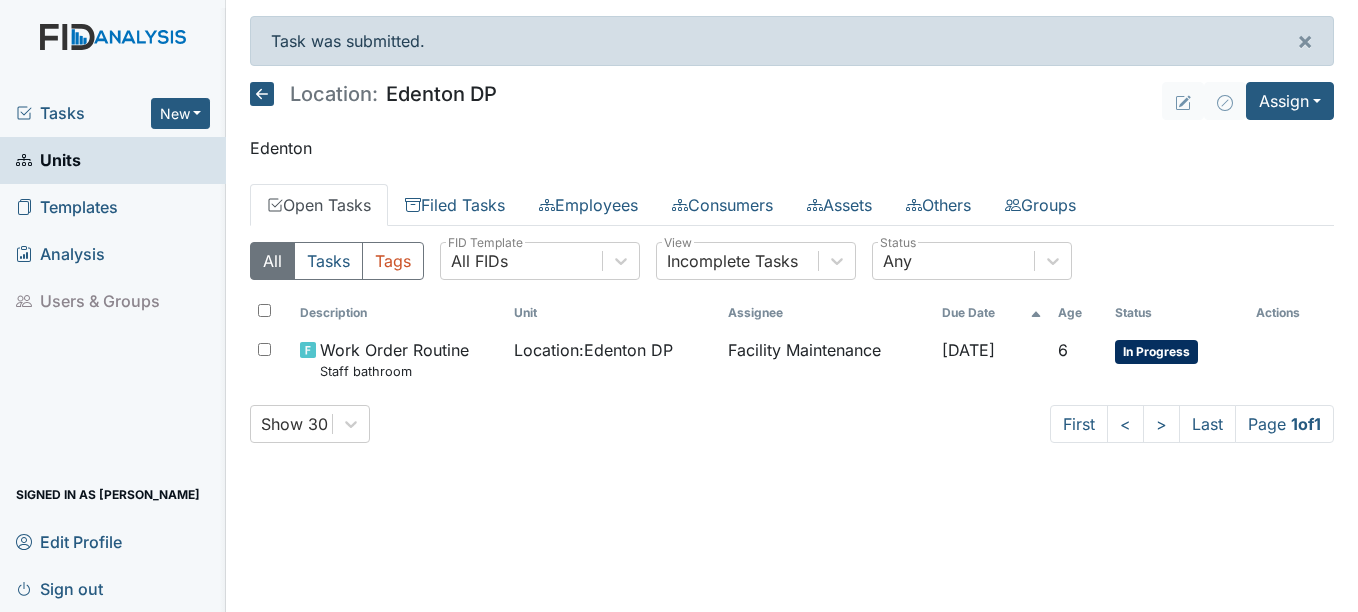 click 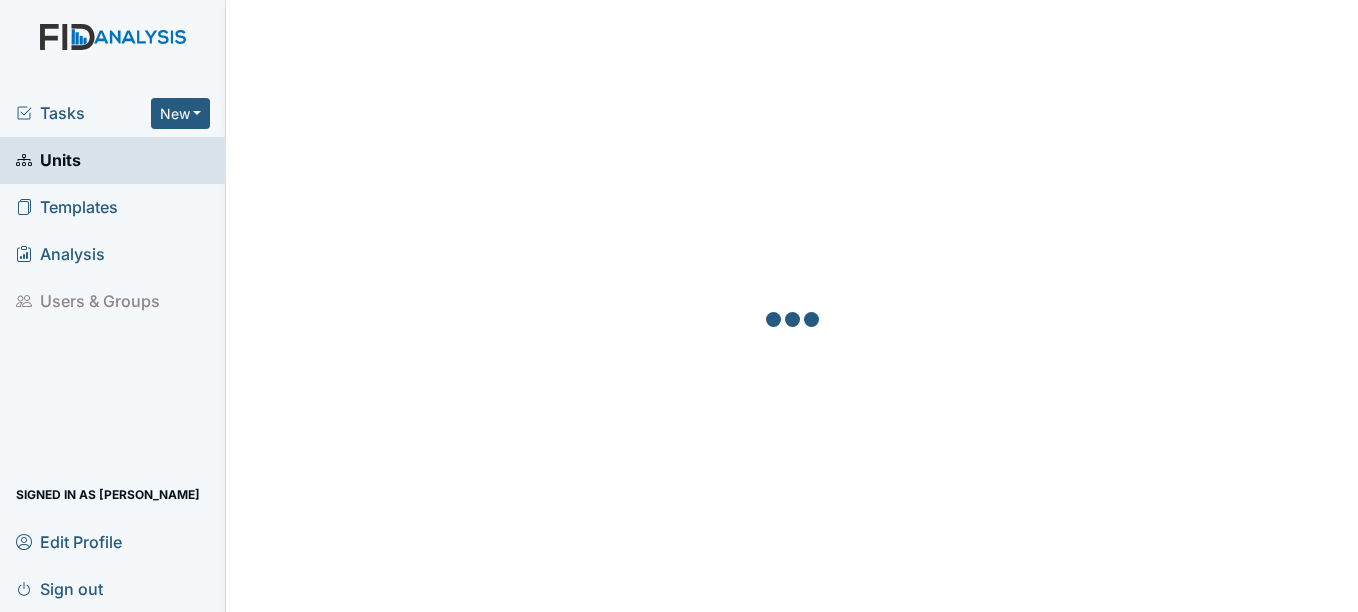 scroll, scrollTop: 0, scrollLeft: 0, axis: both 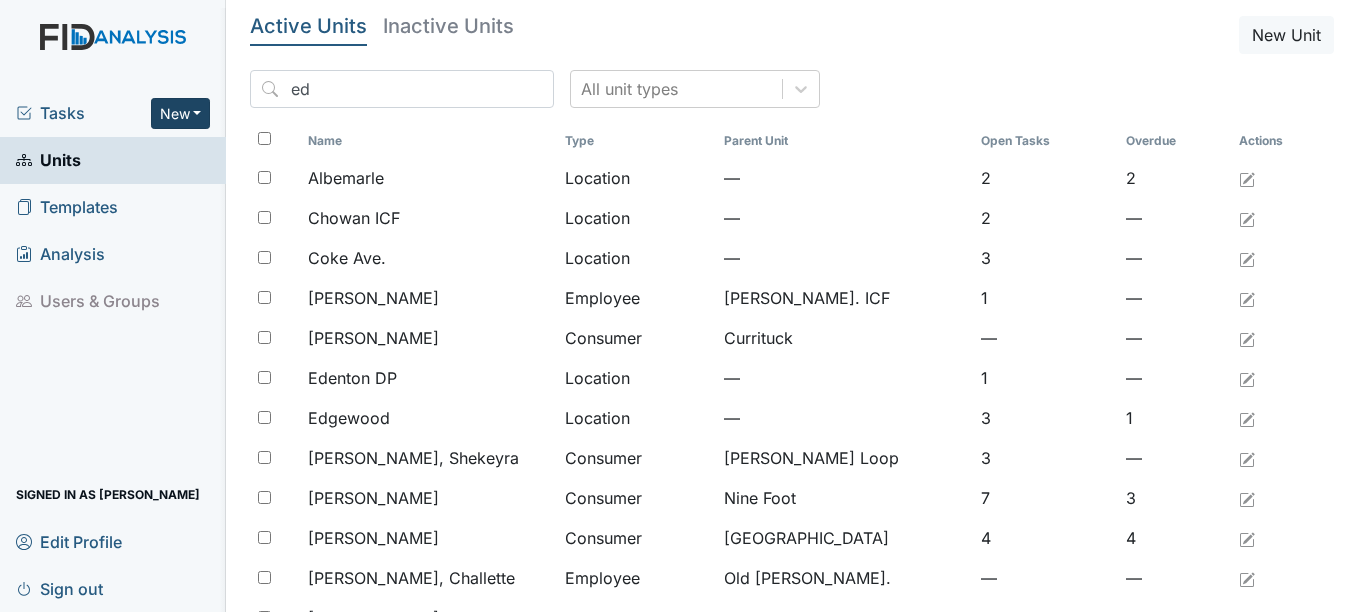 click on "New" at bounding box center [181, 113] 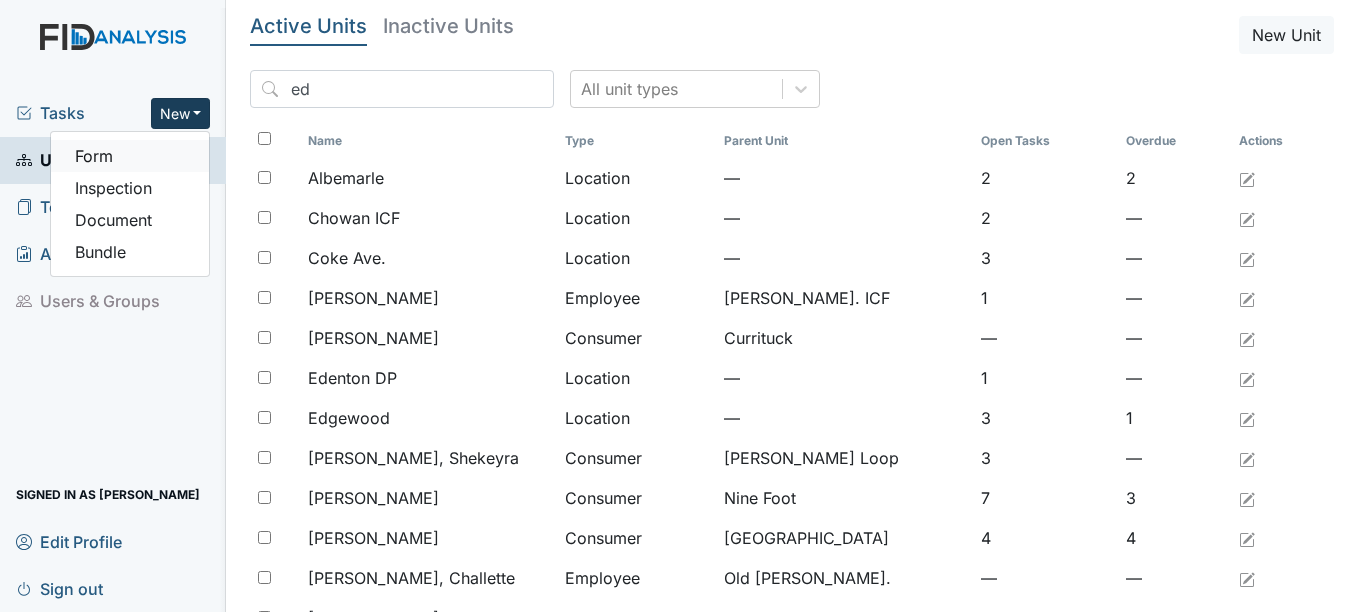 click on "Form" at bounding box center [130, 156] 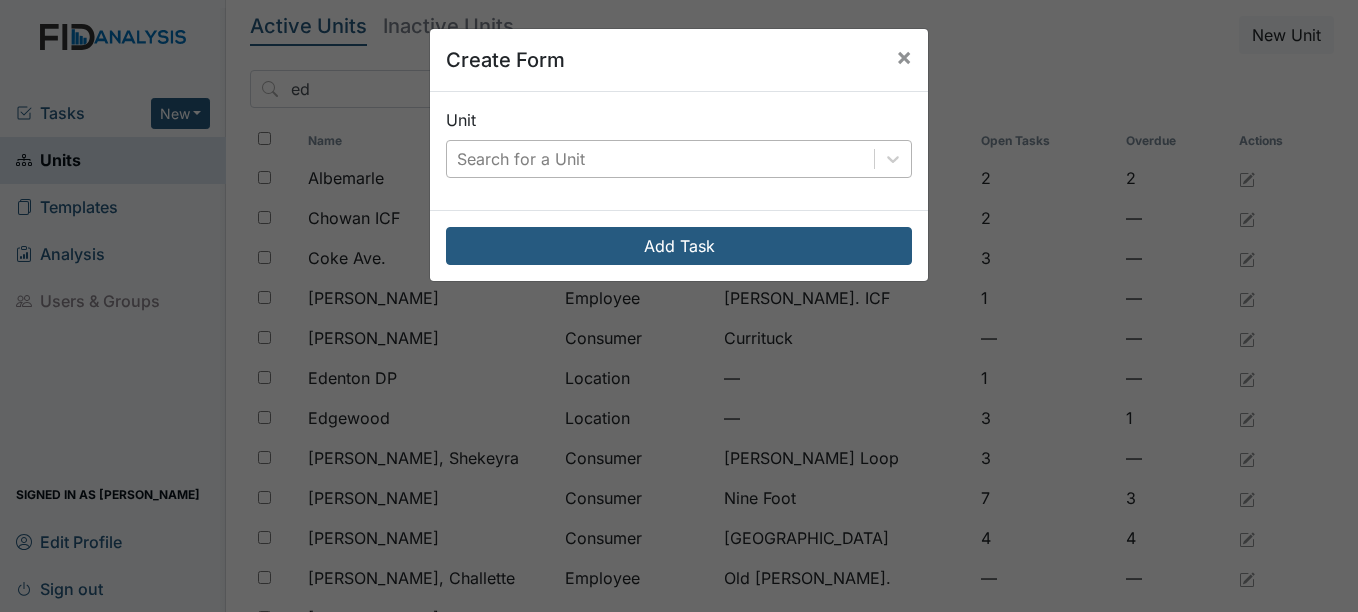 click on "Search for a Unit" at bounding box center [521, 159] 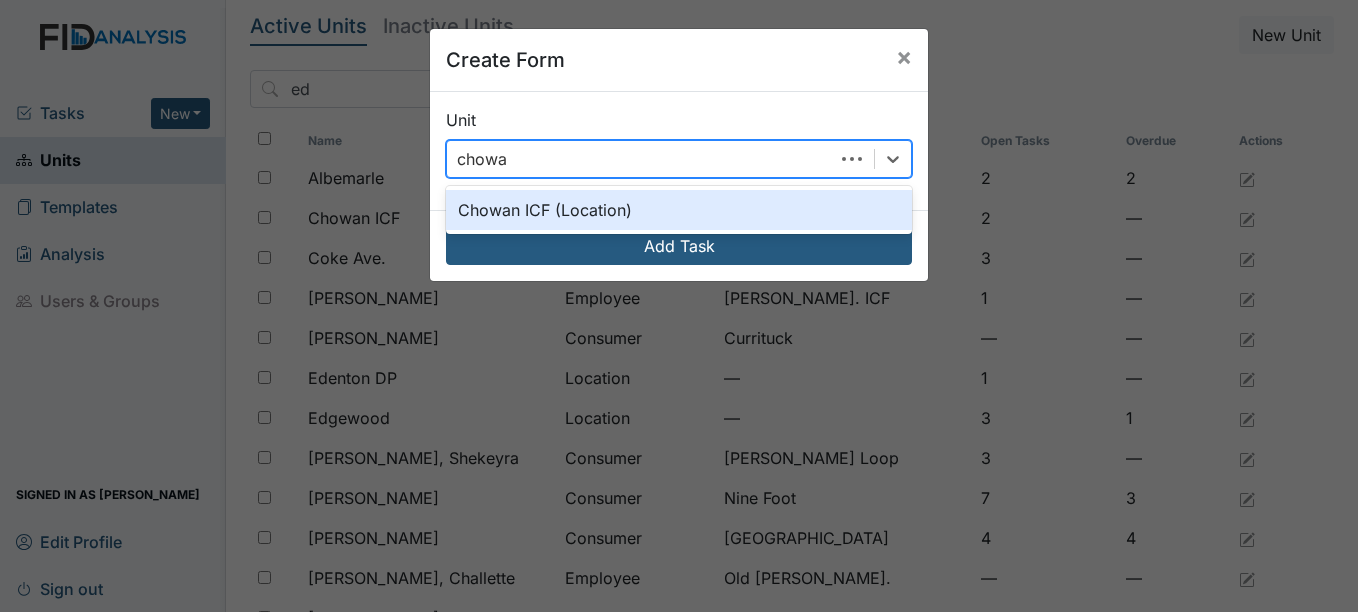 type on "chowan" 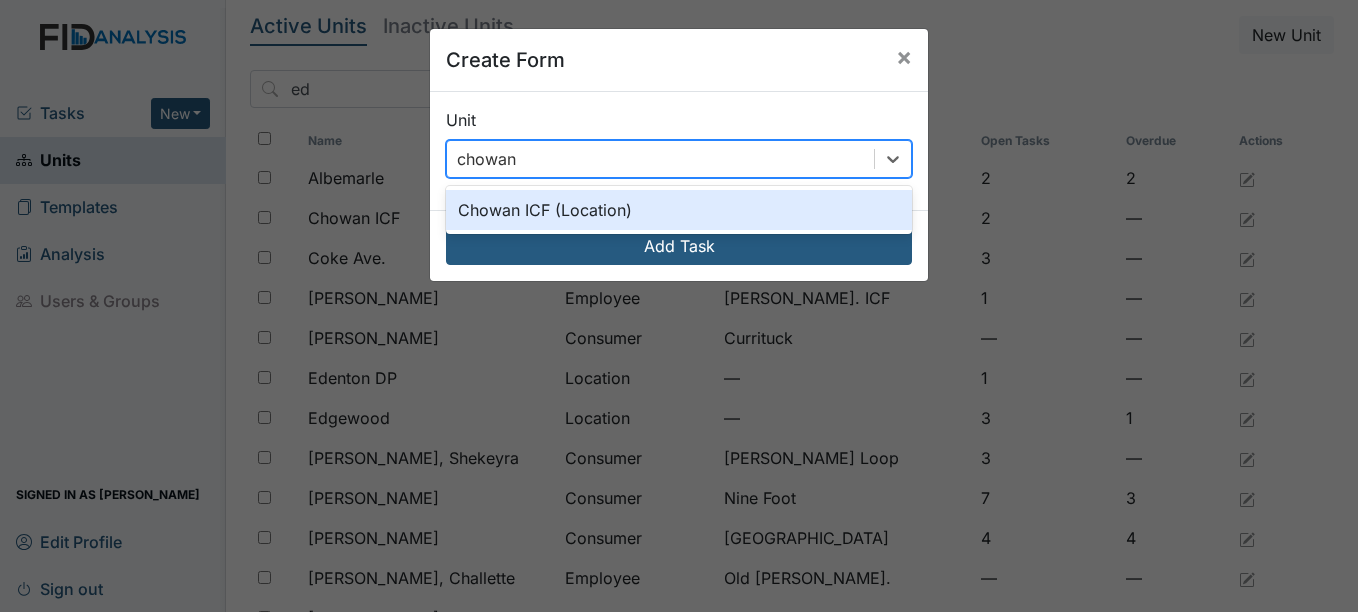 click on "Chowan ICF (Location)" at bounding box center (679, 210) 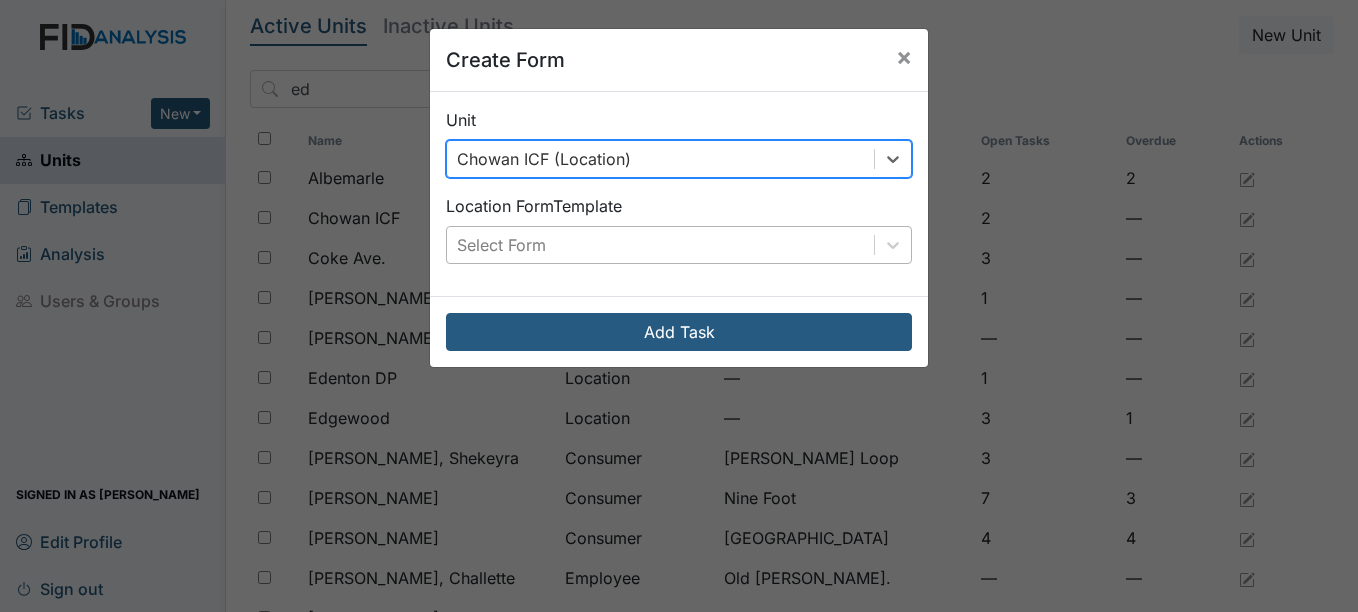 click on "Select Form" at bounding box center (660, 245) 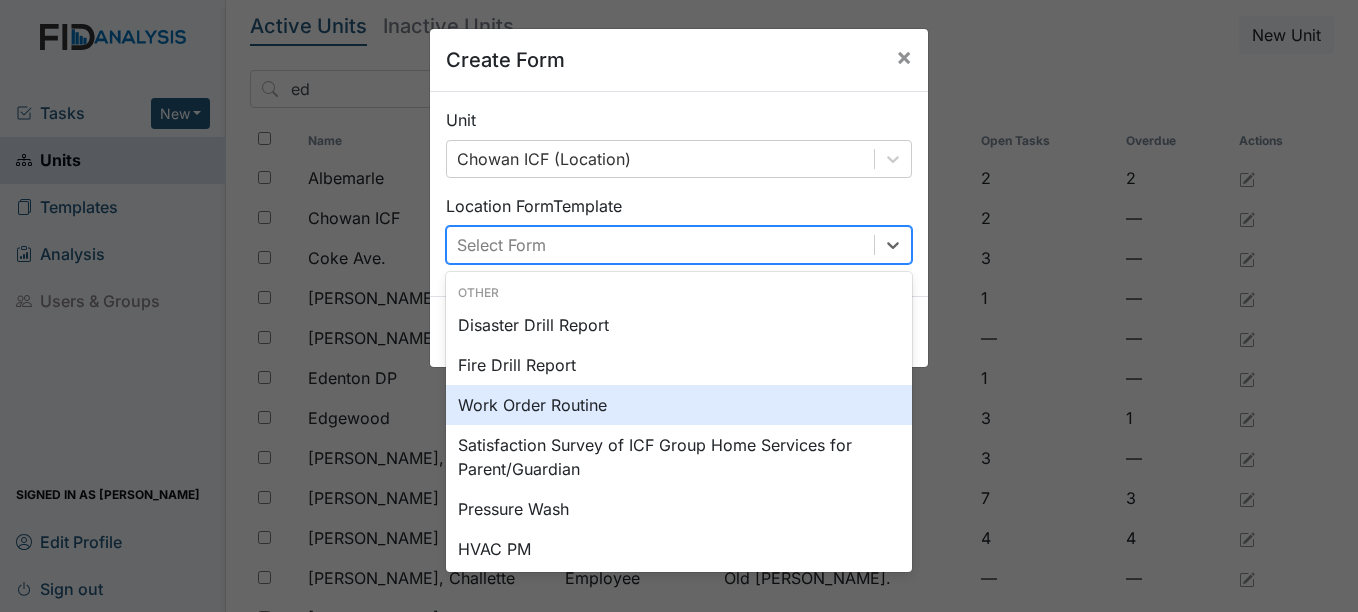 click on "Work Order Routine" at bounding box center [679, 405] 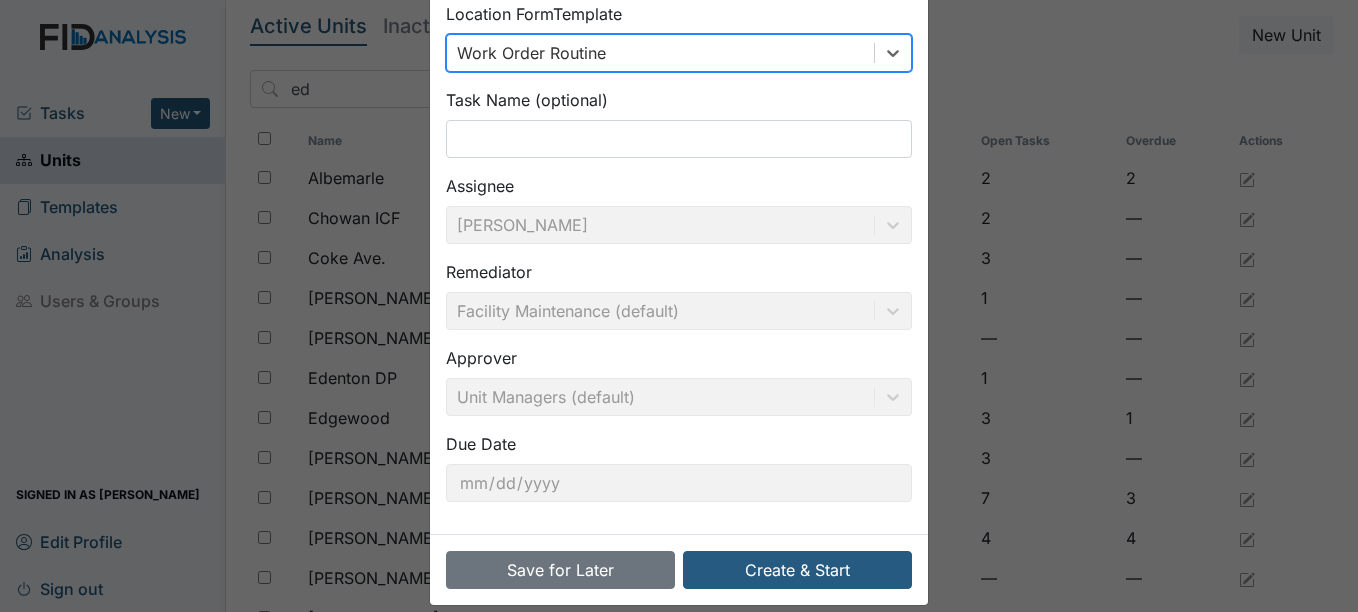 scroll, scrollTop: 200, scrollLeft: 0, axis: vertical 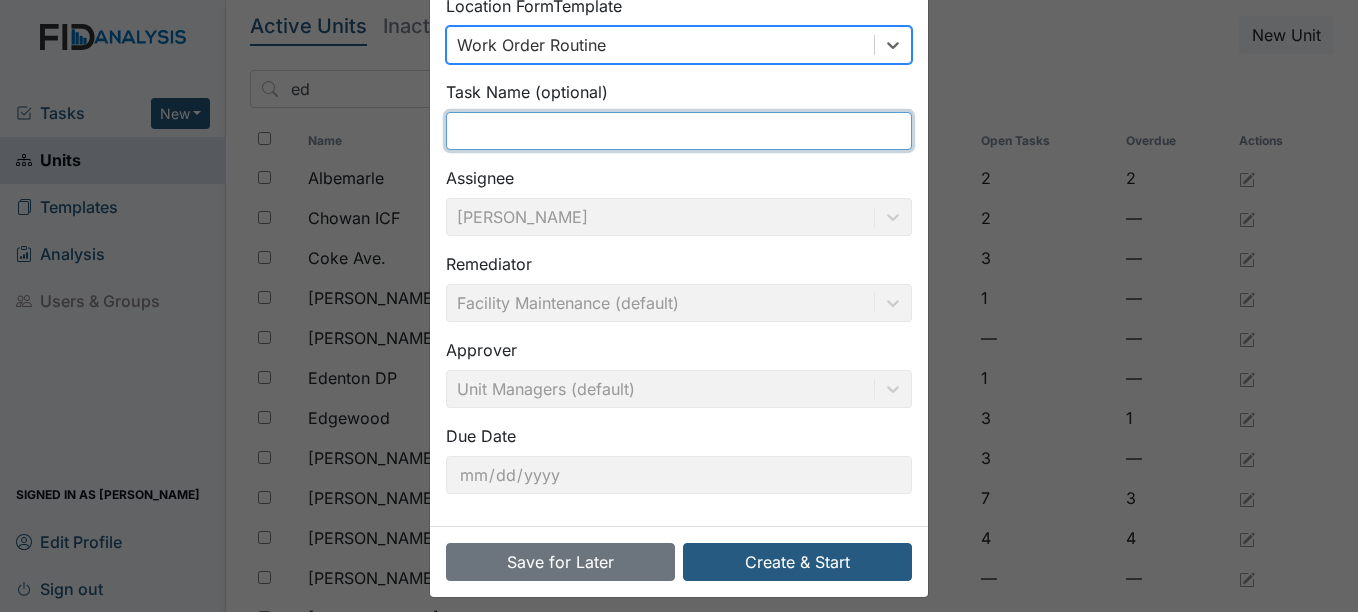 click at bounding box center (679, 131) 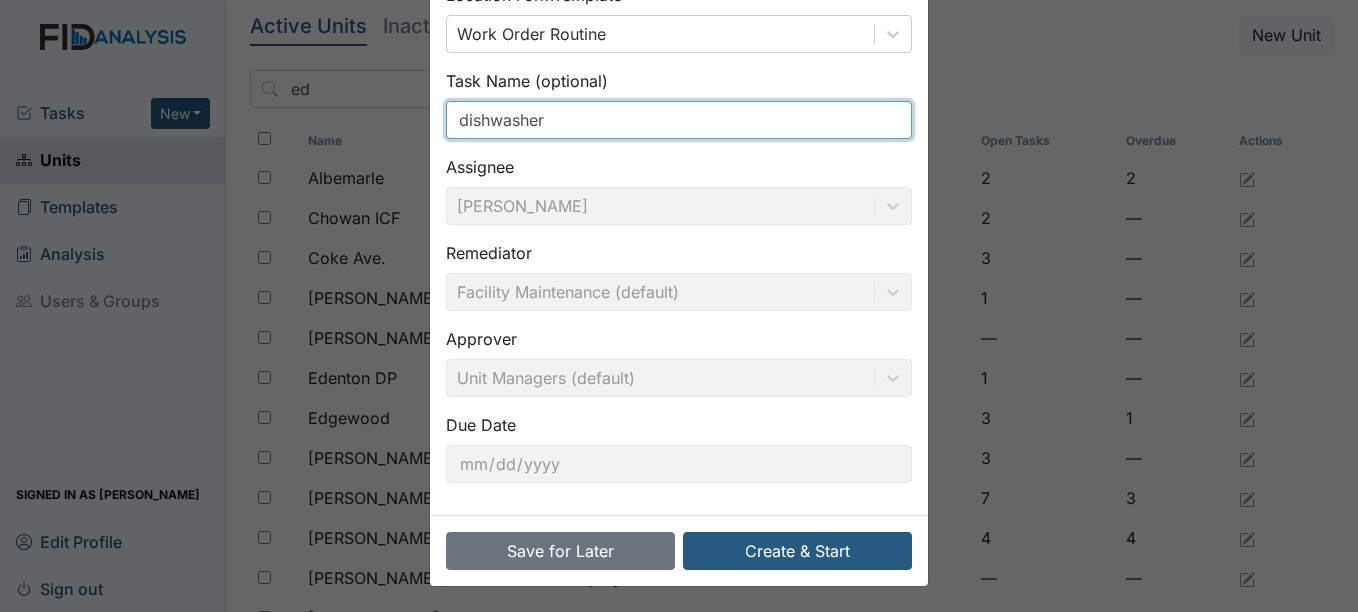 scroll, scrollTop: 214, scrollLeft: 0, axis: vertical 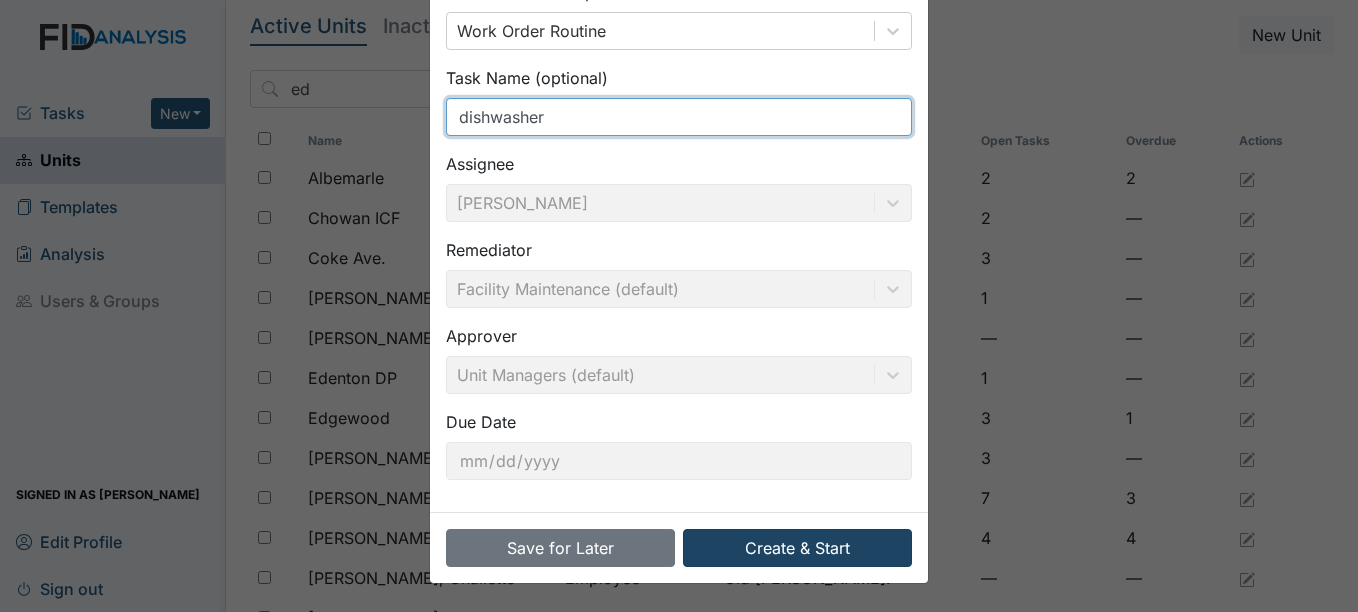 type on "dishwasher" 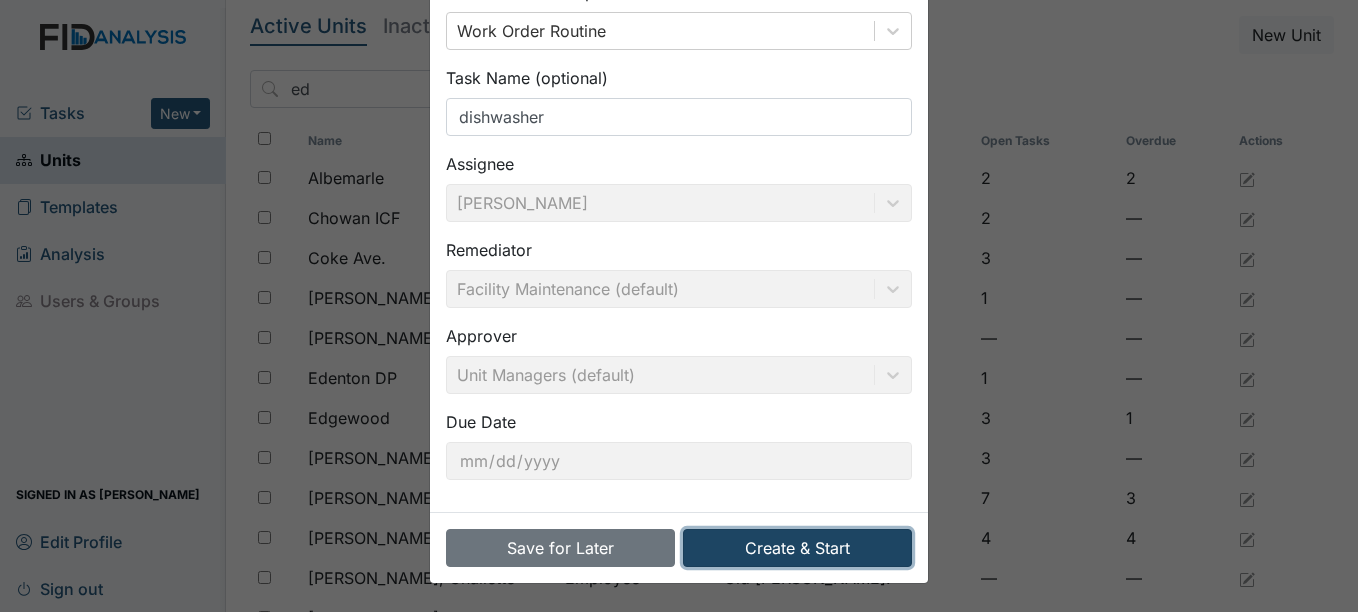 drag, startPoint x: 782, startPoint y: 542, endPoint x: 777, endPoint y: 532, distance: 11.18034 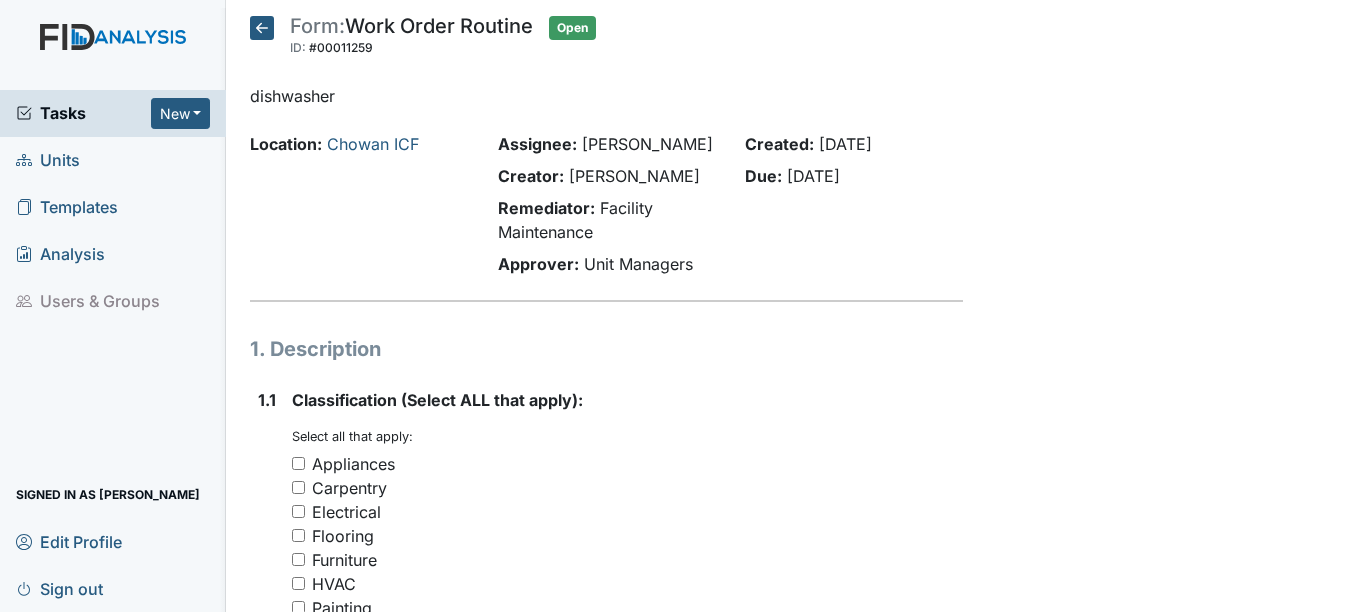 scroll, scrollTop: 0, scrollLeft: 0, axis: both 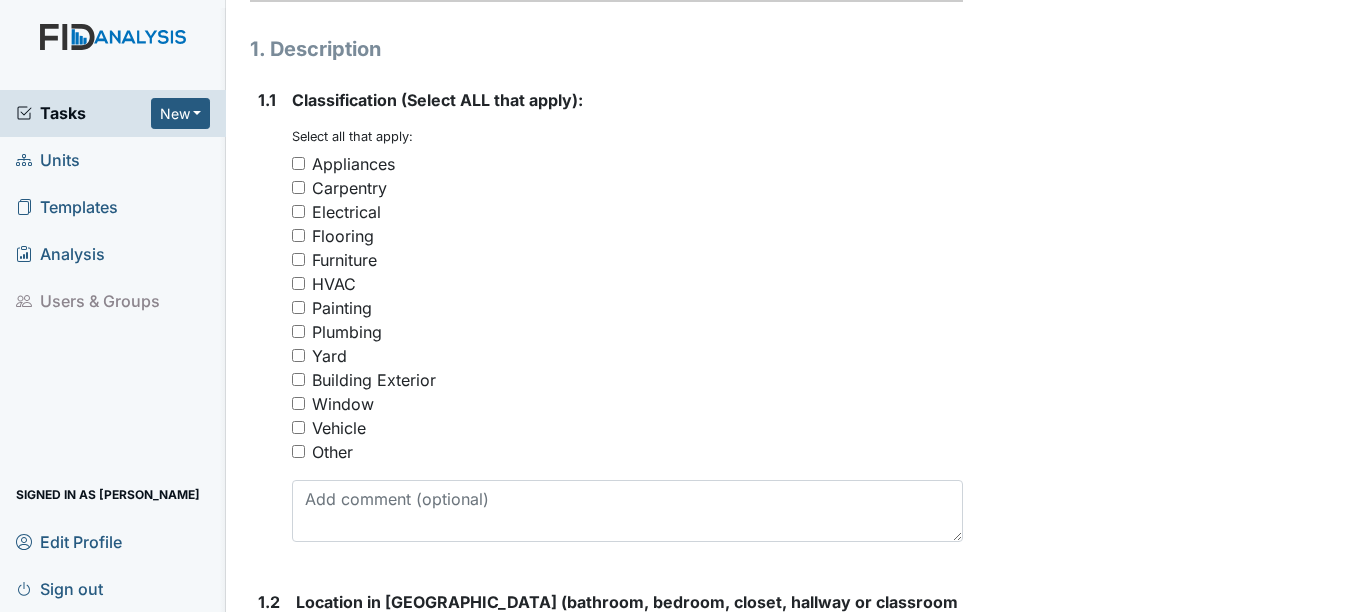 click on "Other" at bounding box center [332, 452] 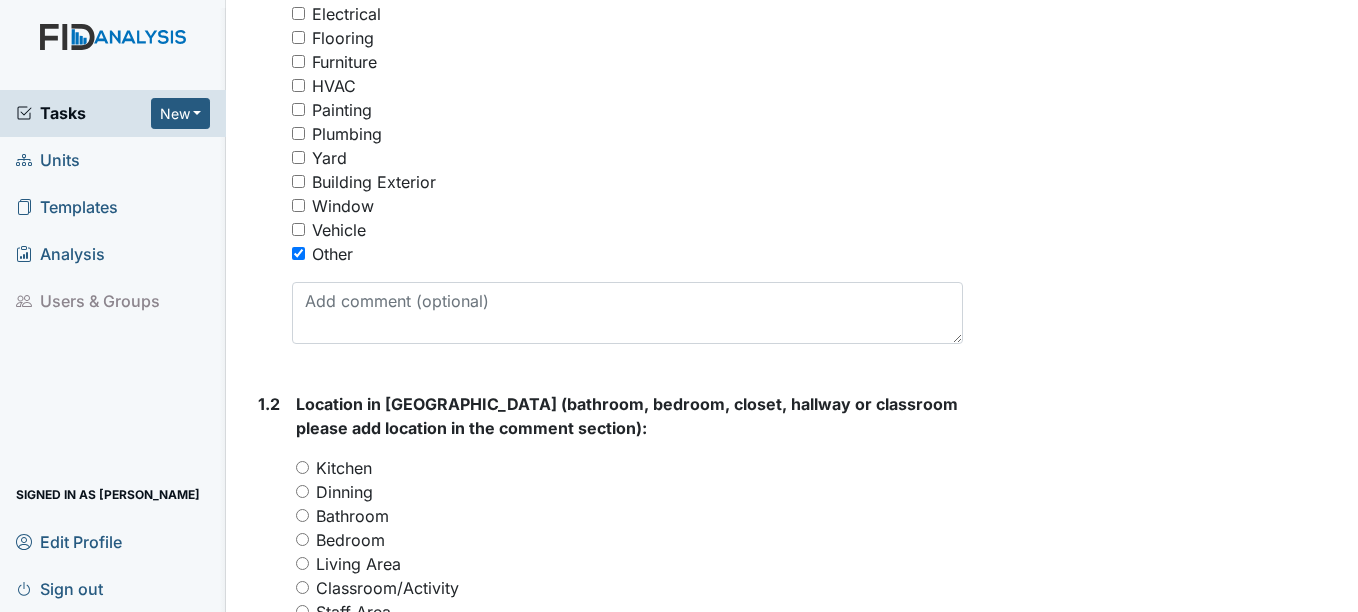 scroll, scrollTop: 500, scrollLeft: 0, axis: vertical 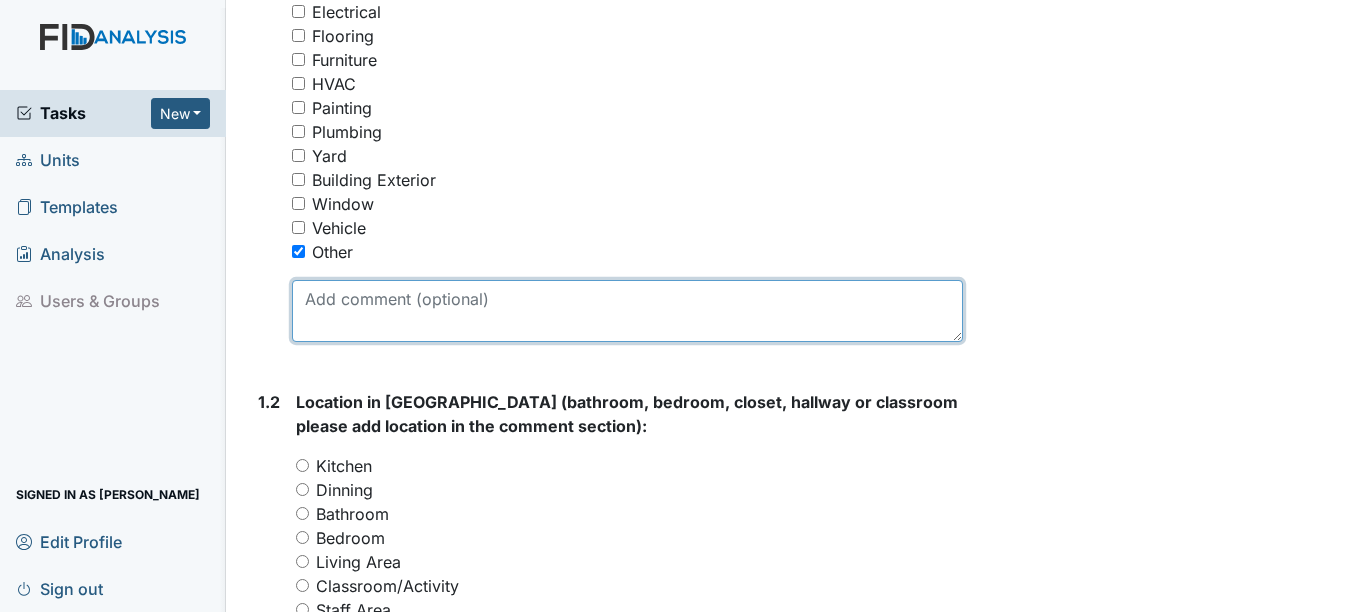drag, startPoint x: 461, startPoint y: 316, endPoint x: 450, endPoint y: 305, distance: 15.556349 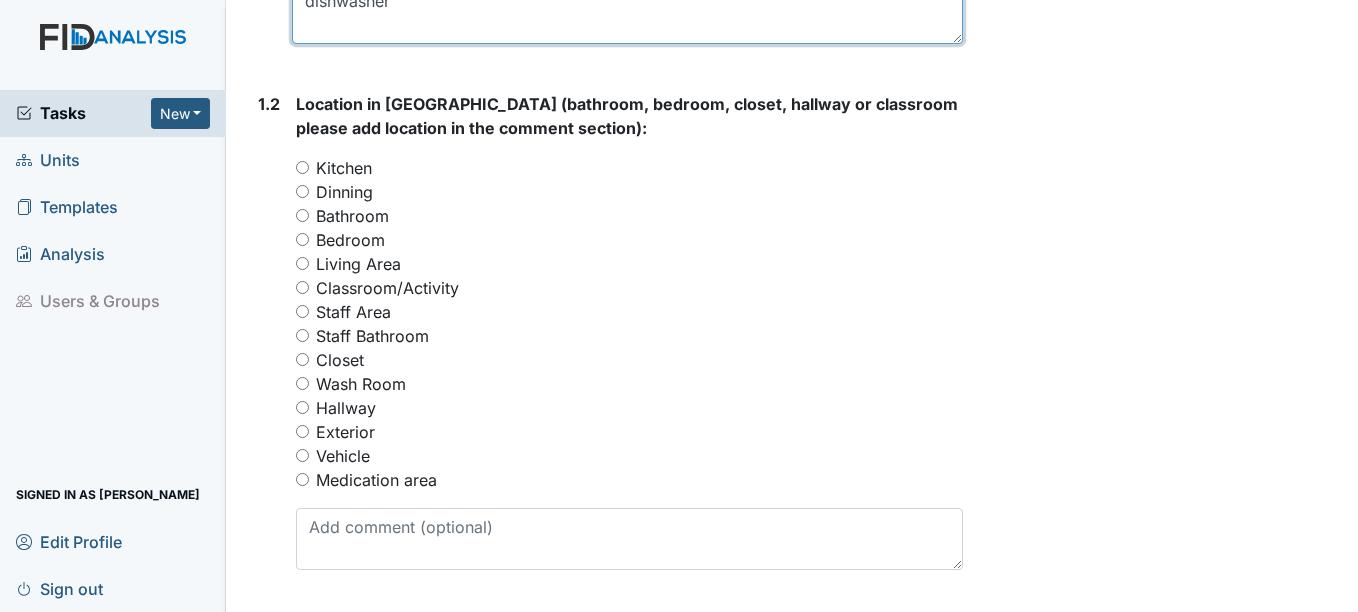 scroll, scrollTop: 800, scrollLeft: 0, axis: vertical 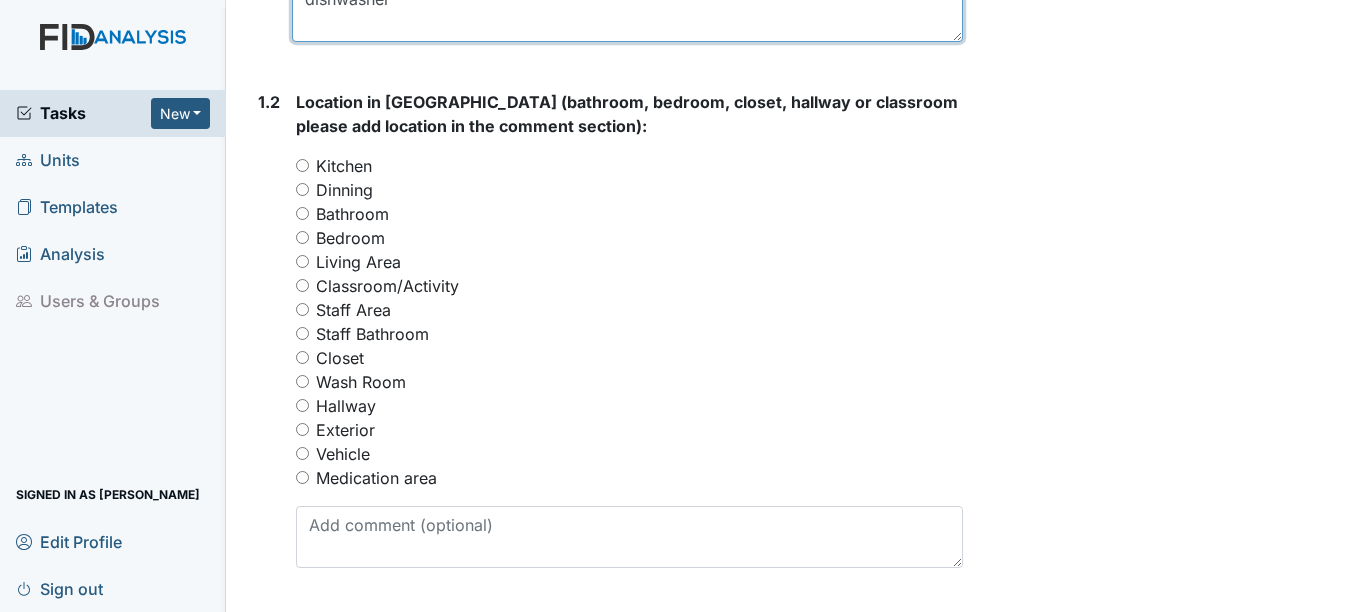 type on "dishwasher" 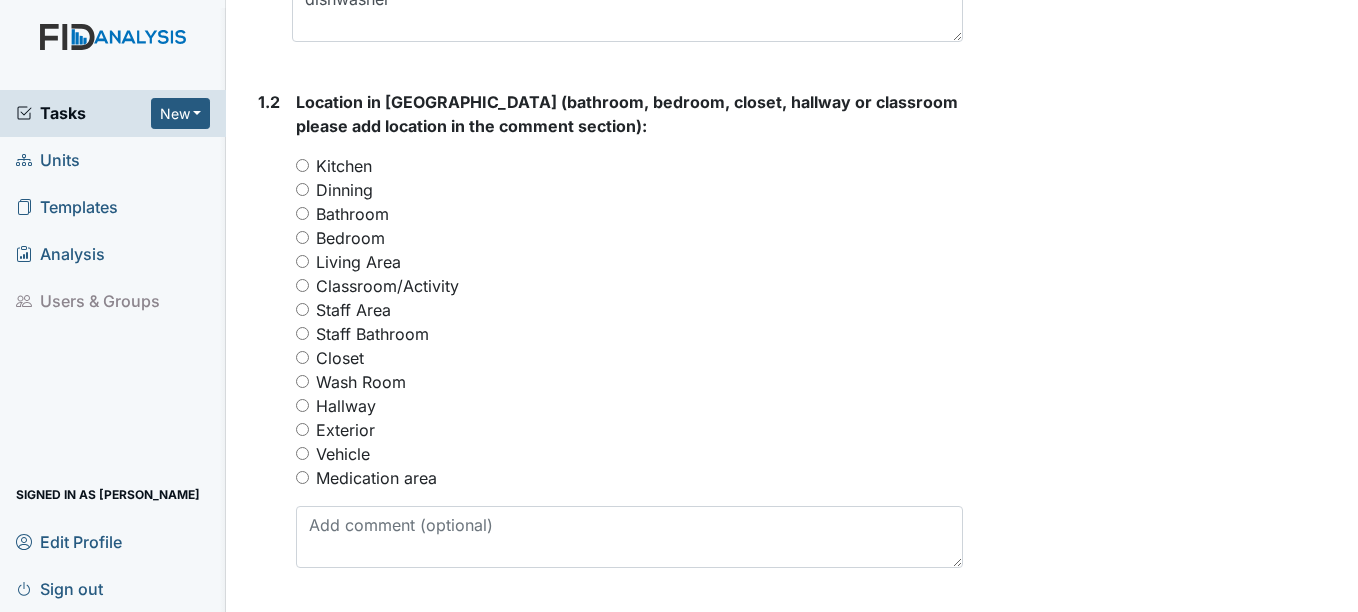 click on "Kitchen" at bounding box center [344, 166] 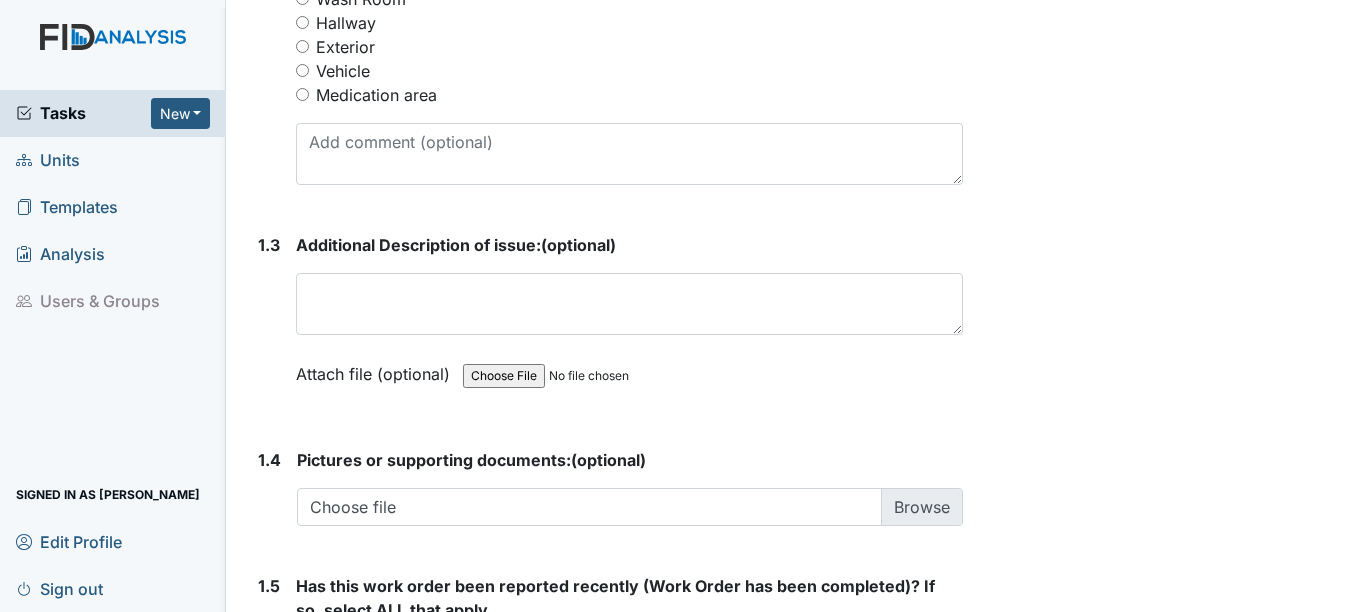 scroll, scrollTop: 1200, scrollLeft: 0, axis: vertical 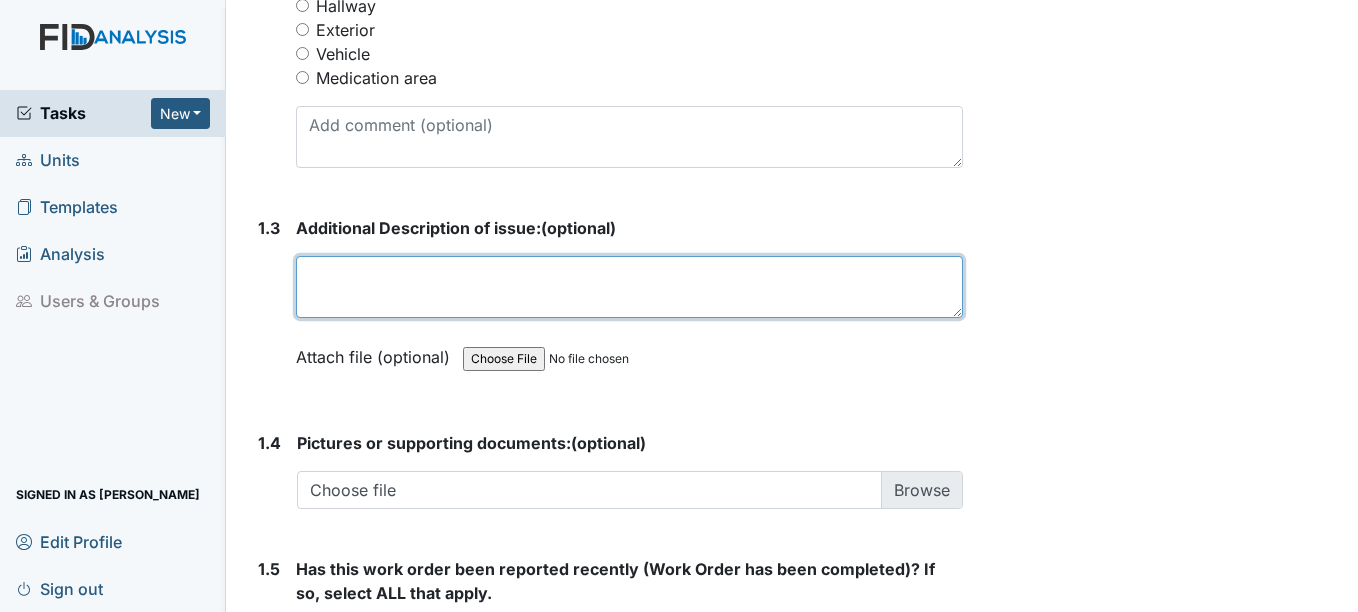 click at bounding box center (629, 287) 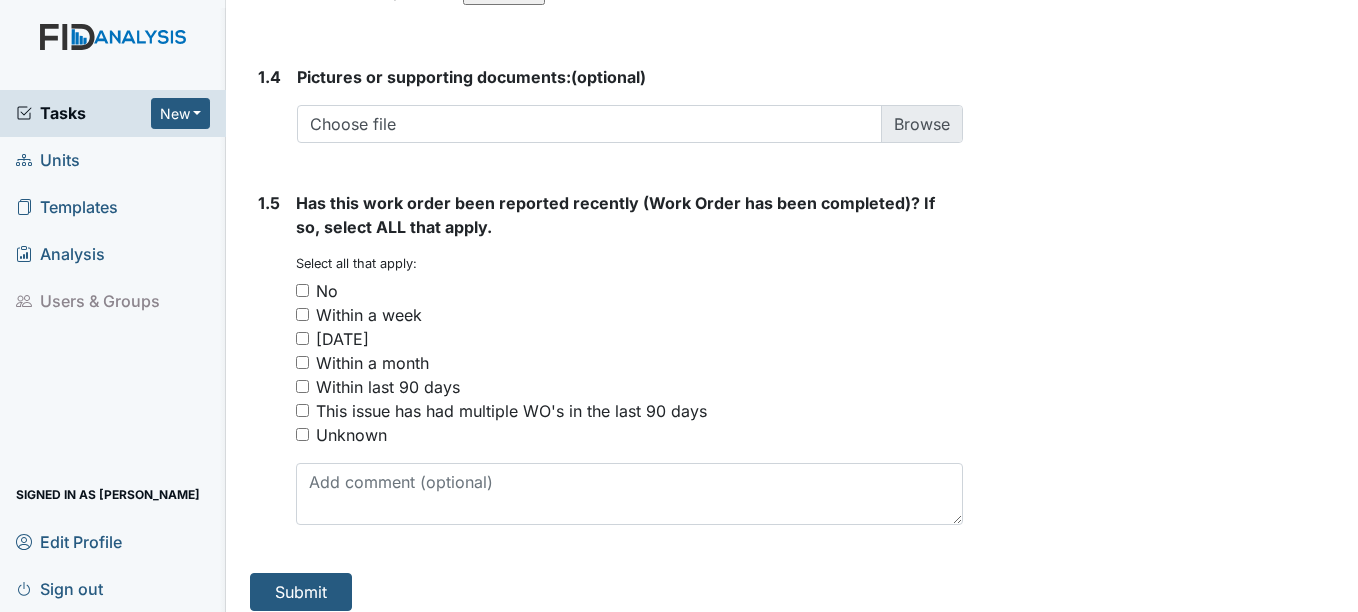scroll, scrollTop: 1581, scrollLeft: 0, axis: vertical 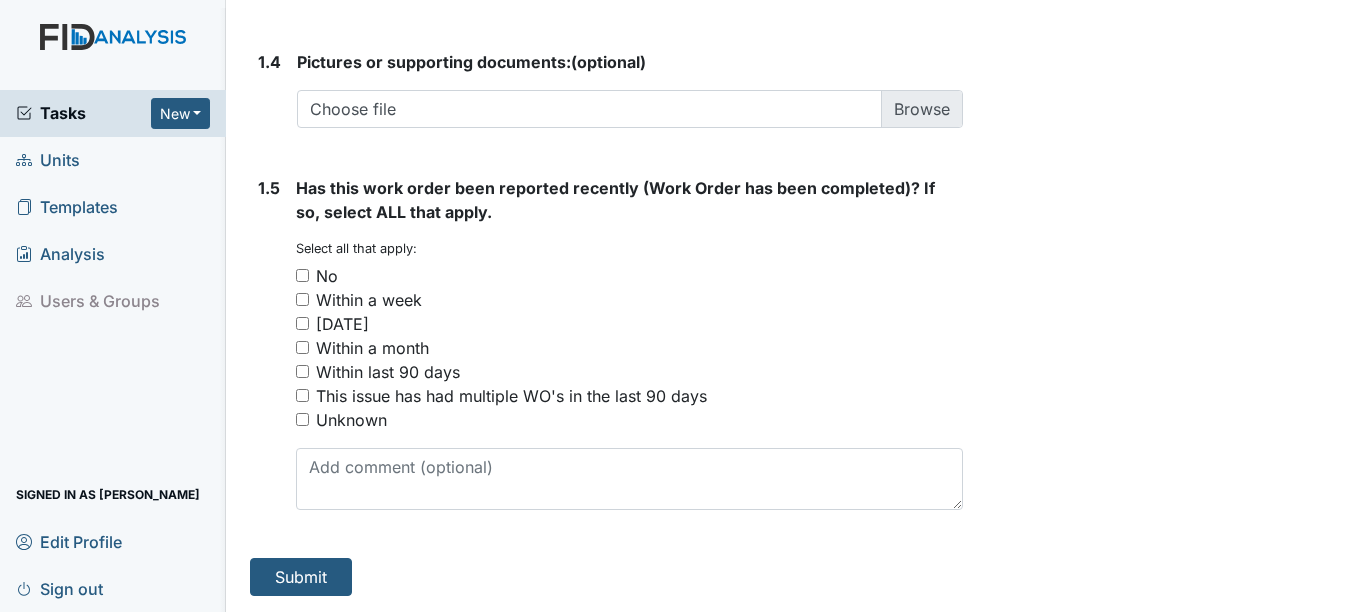 type on "dish washer not working properly" 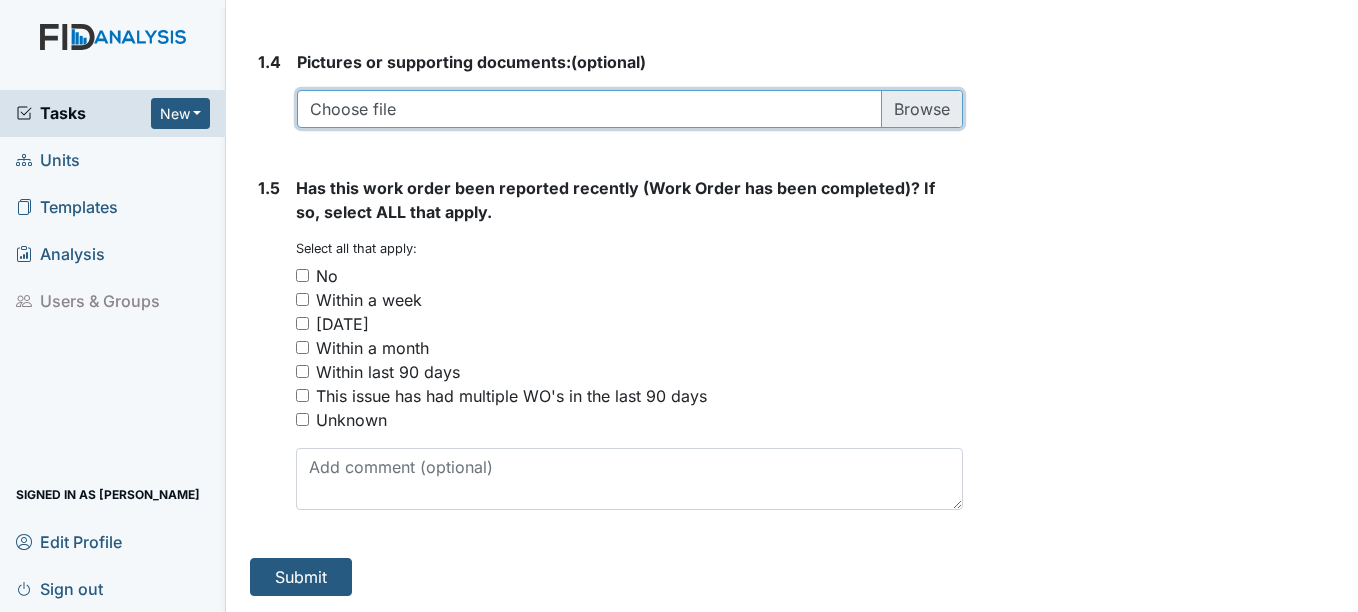 click at bounding box center (629, 109) 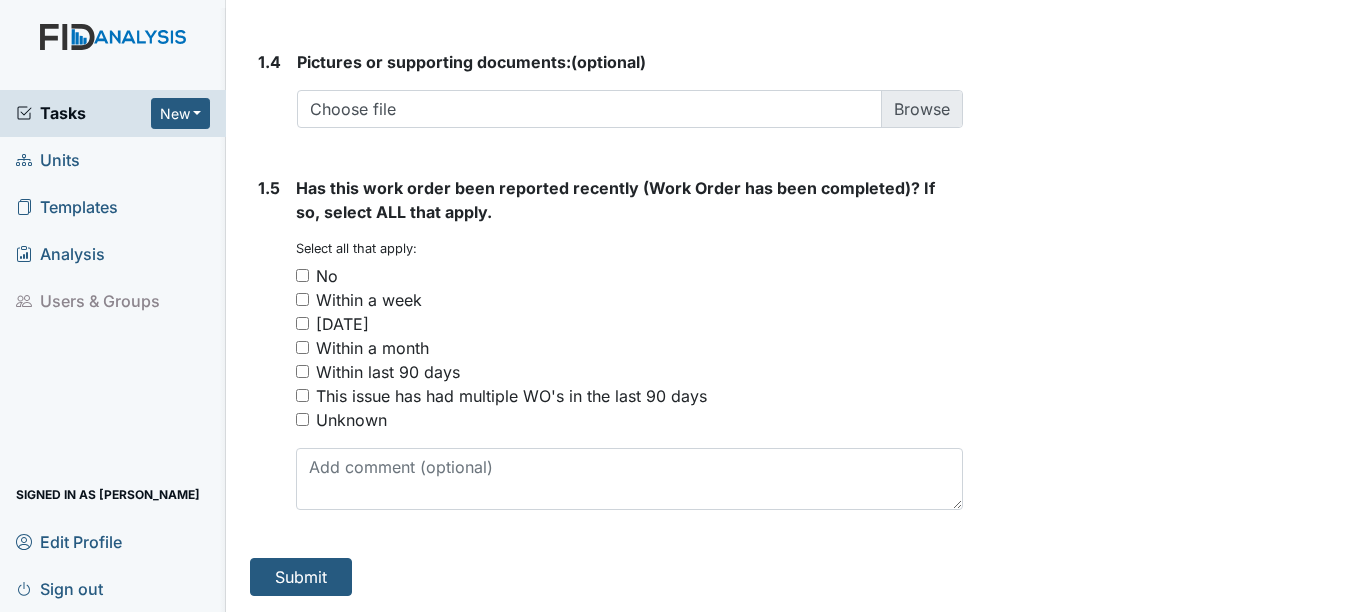 click on "No" at bounding box center (629, 276) 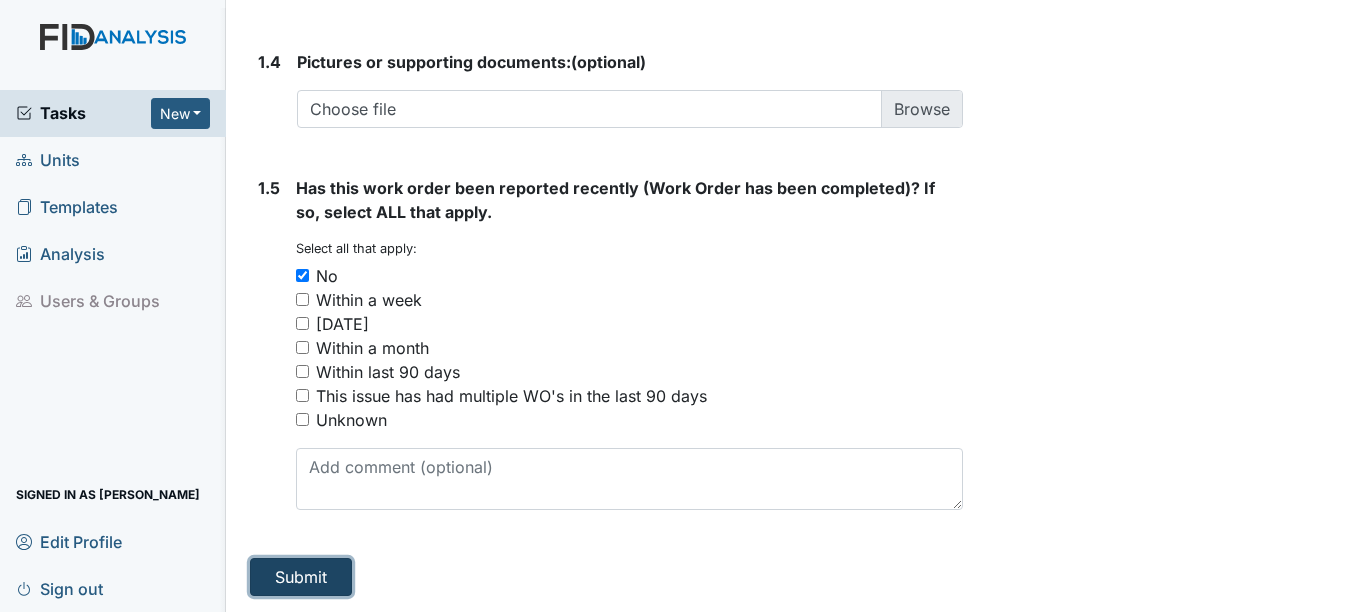 drag, startPoint x: 292, startPoint y: 573, endPoint x: 279, endPoint y: 563, distance: 16.40122 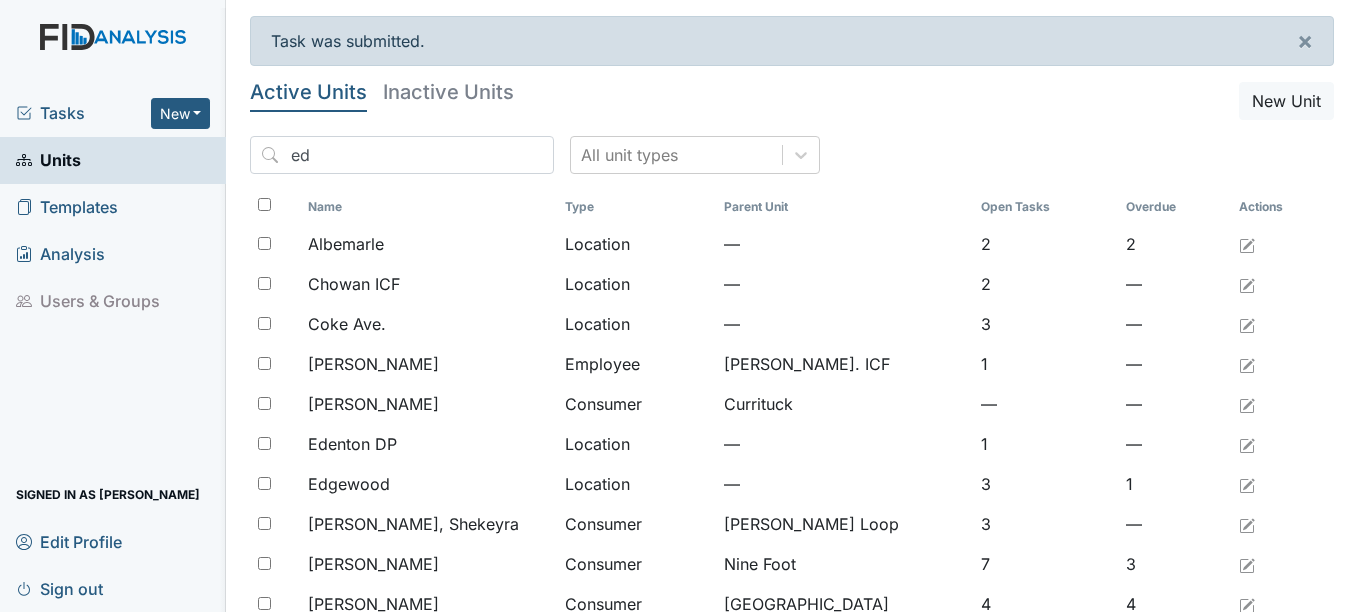 scroll, scrollTop: 0, scrollLeft: 0, axis: both 